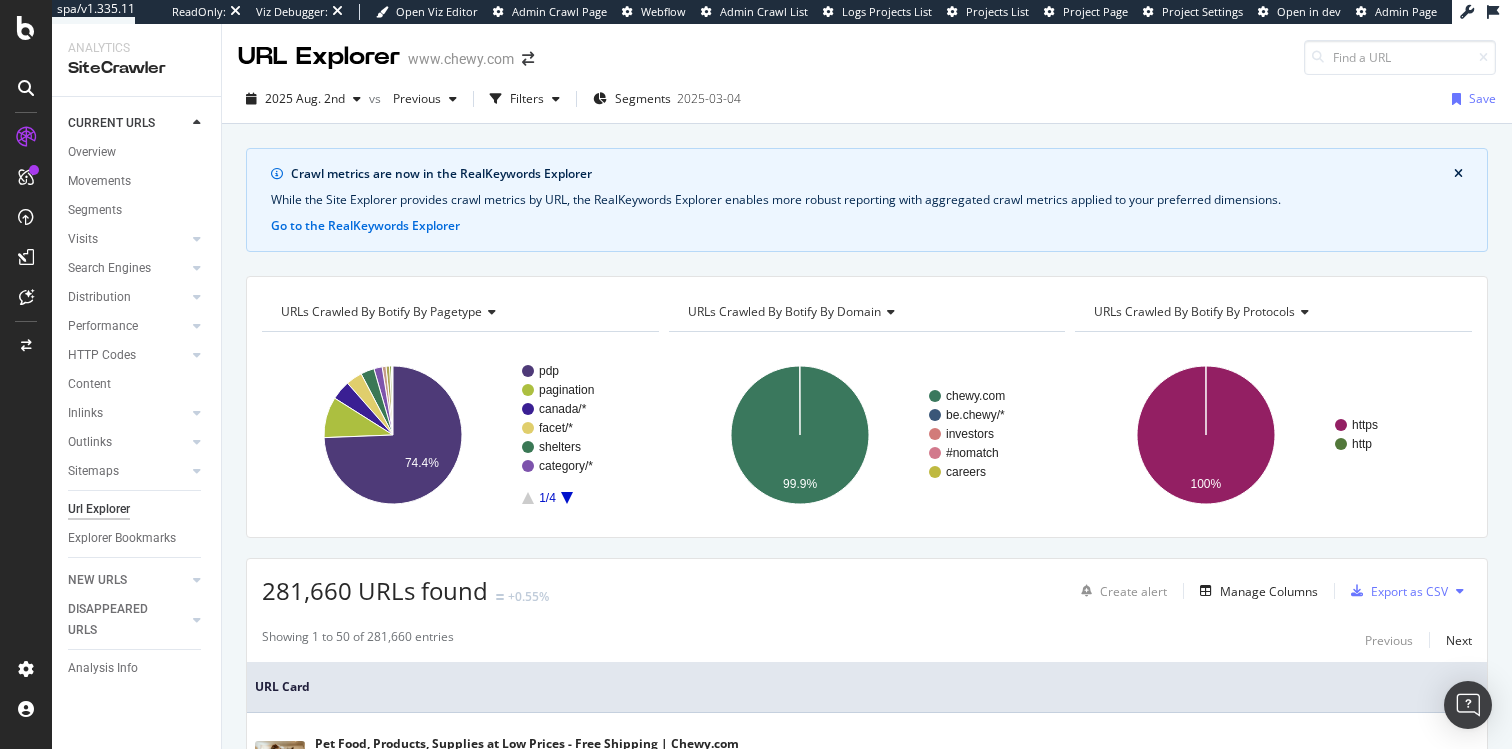 scroll, scrollTop: 0, scrollLeft: 0, axis: both 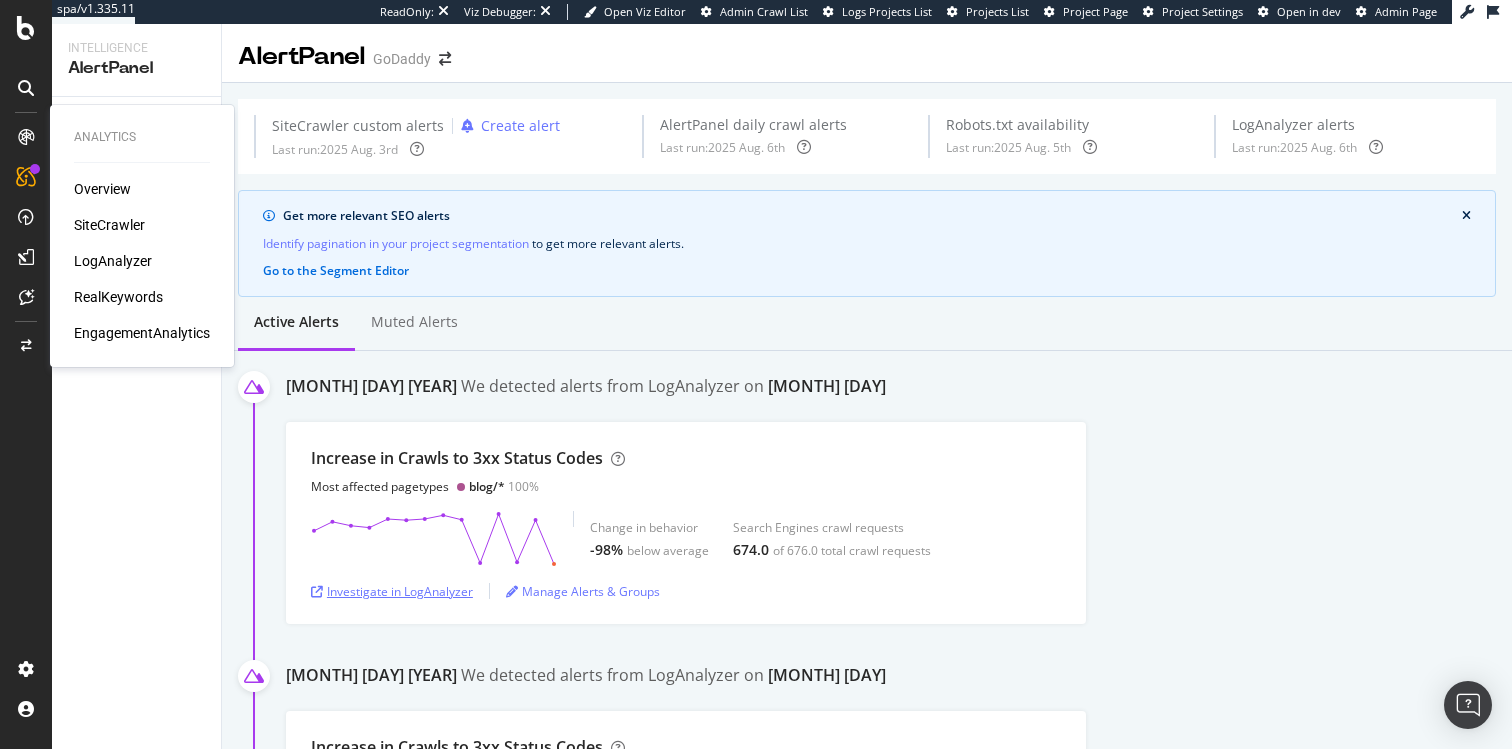 type 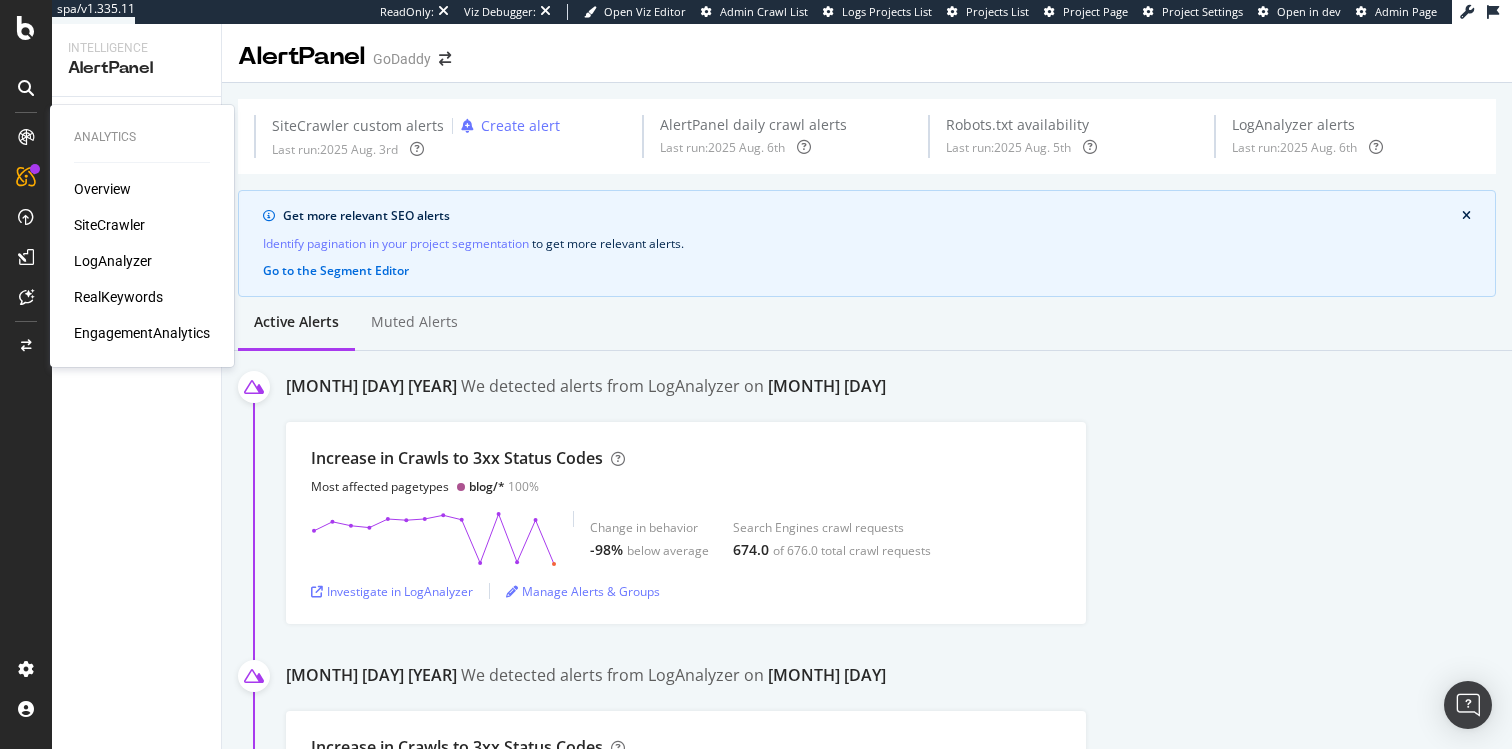 click on "LogAnalyzer" at bounding box center [113, 261] 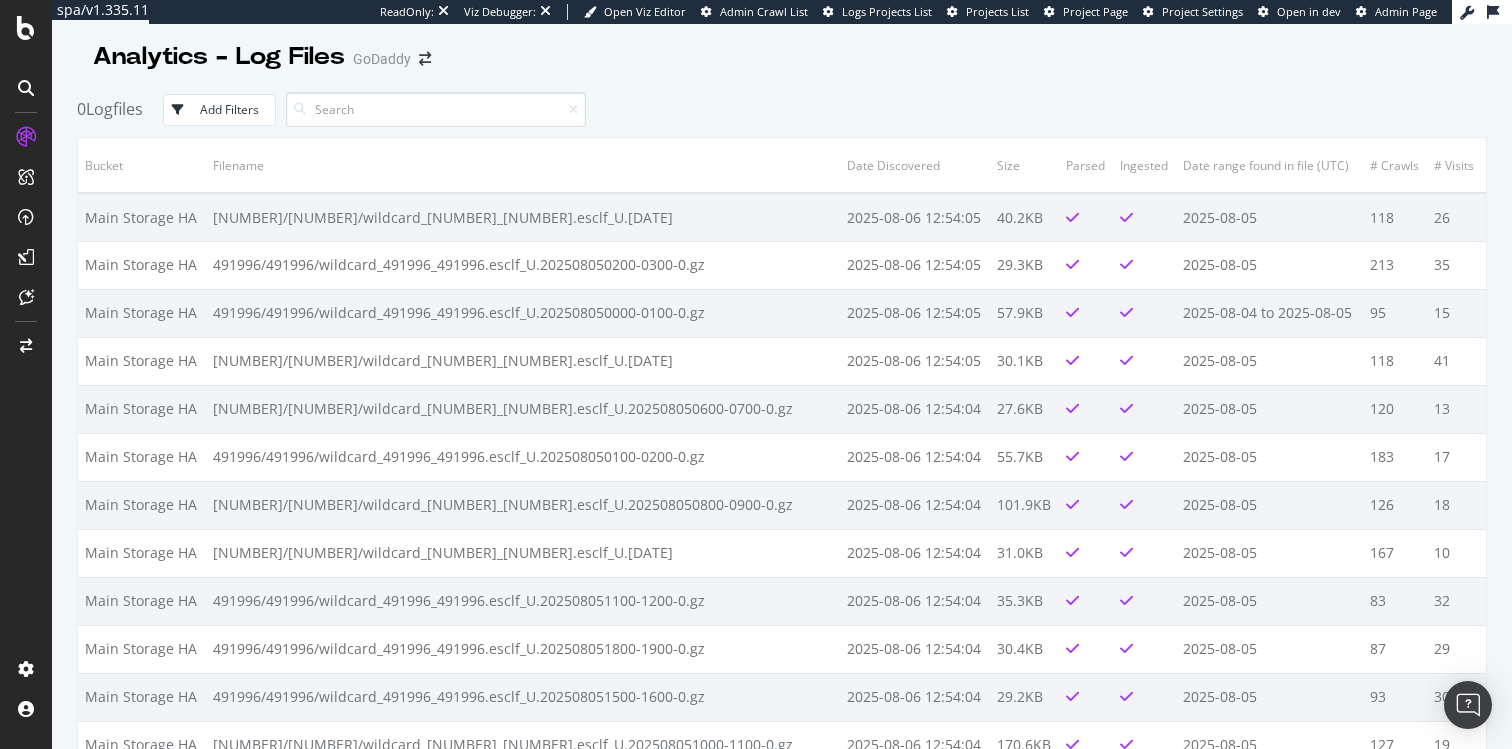 scroll, scrollTop: 0, scrollLeft: 0, axis: both 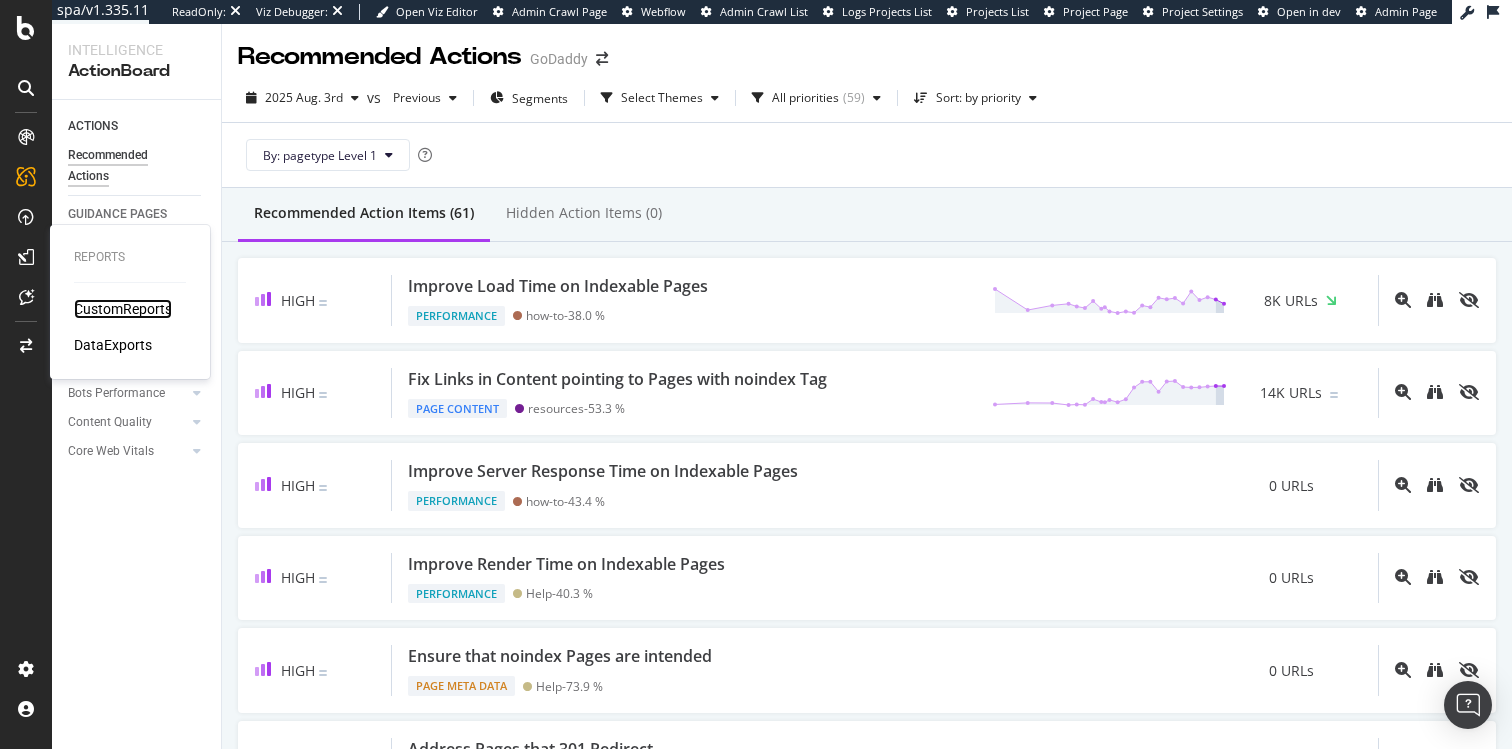 click on "CustomReports" at bounding box center (123, 309) 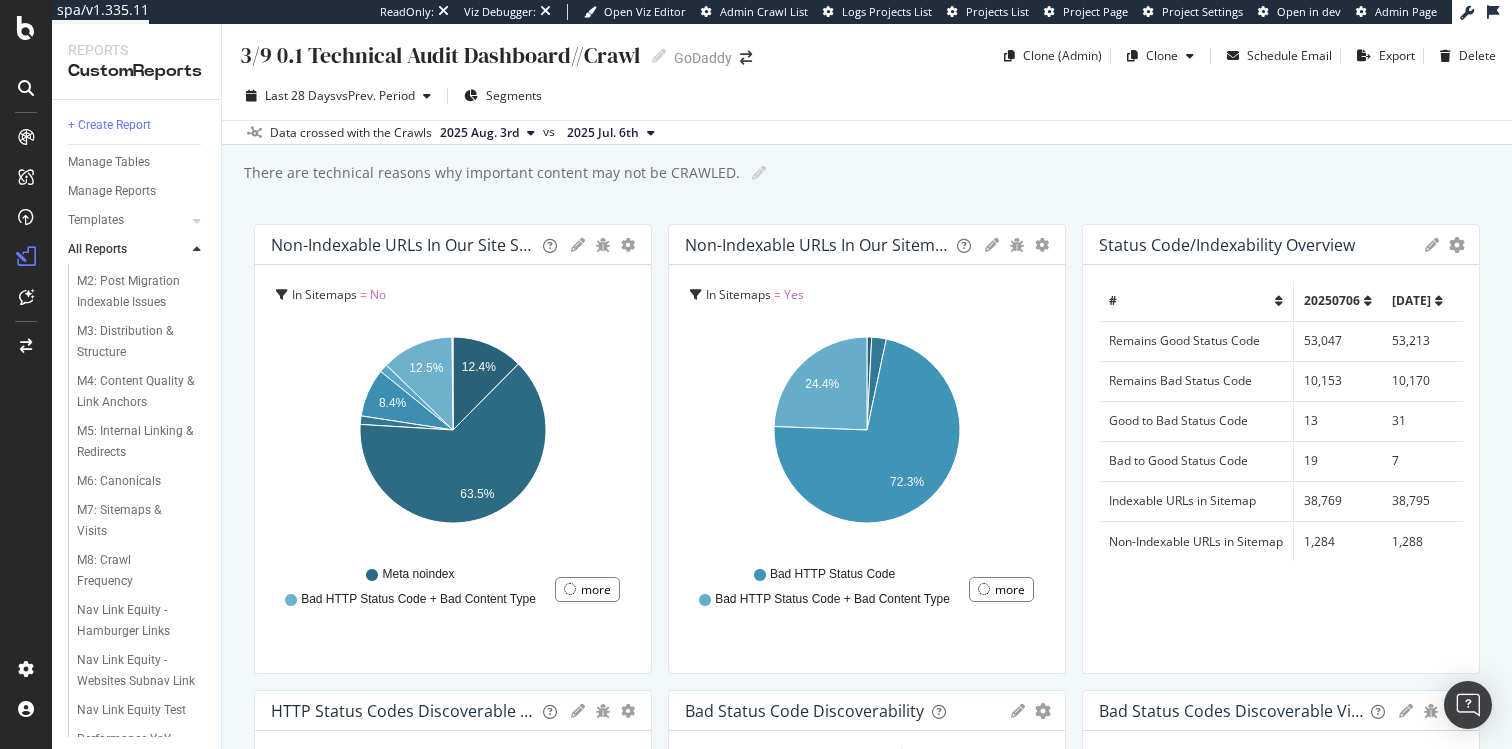scroll, scrollTop: 2601, scrollLeft: 0, axis: vertical 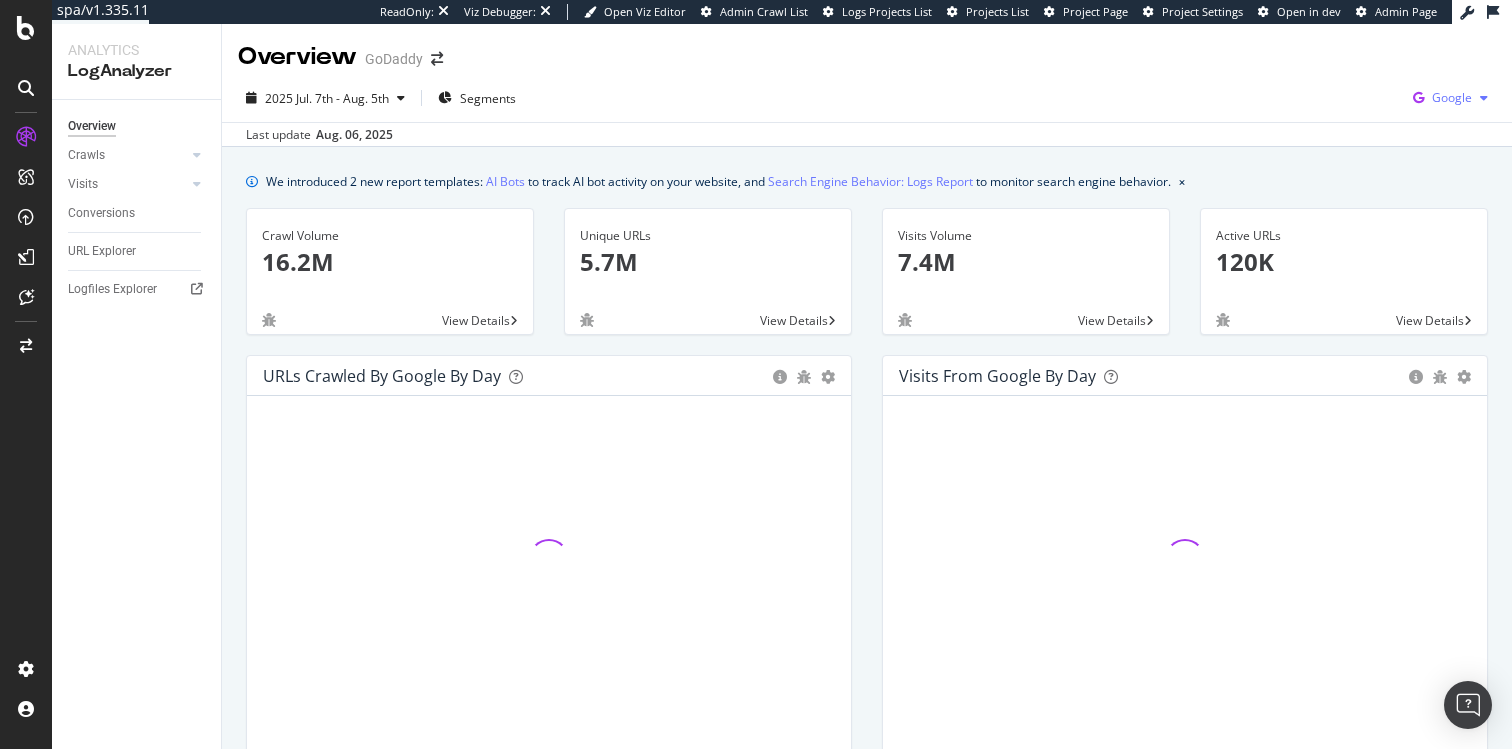 click on "Google" at bounding box center (1452, 97) 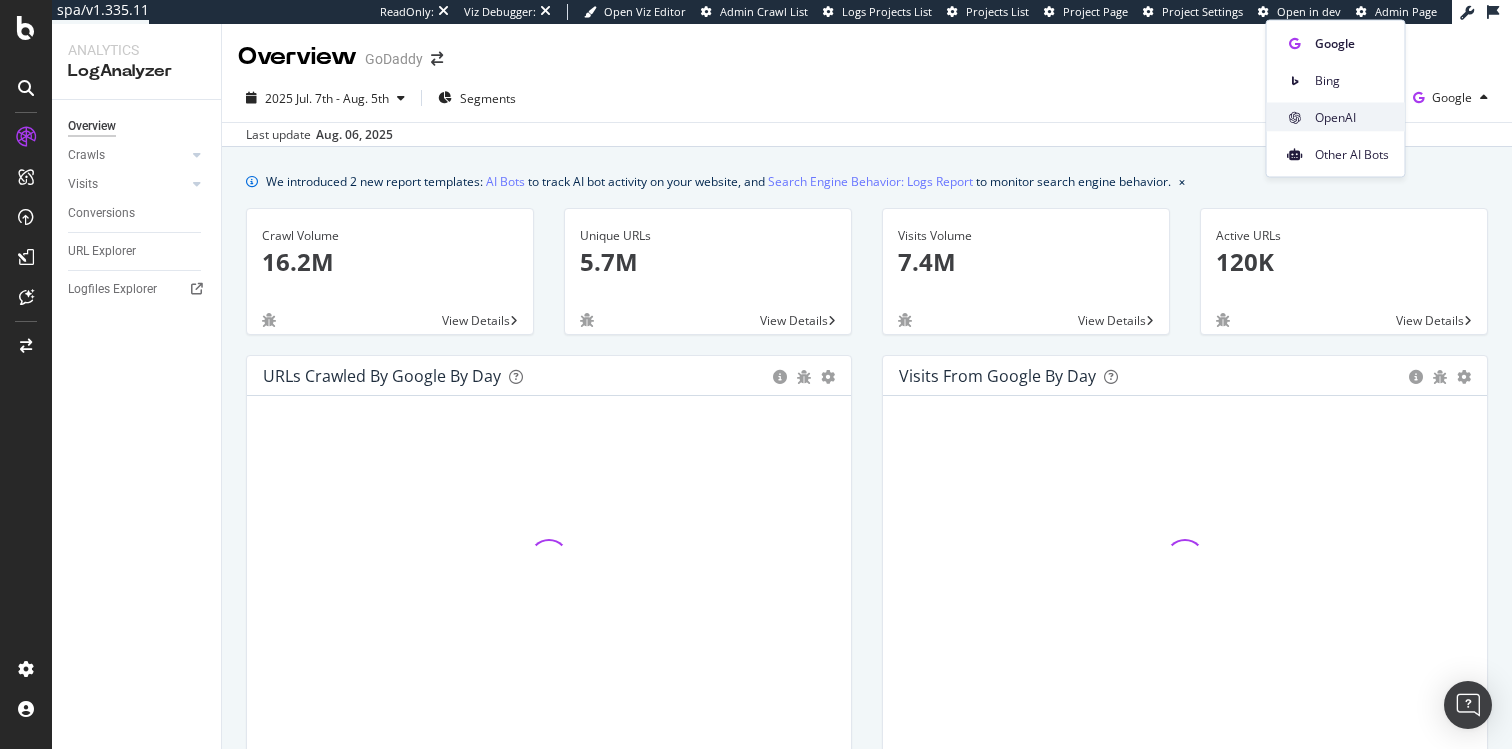 click on "OpenAI" at bounding box center (1352, 117) 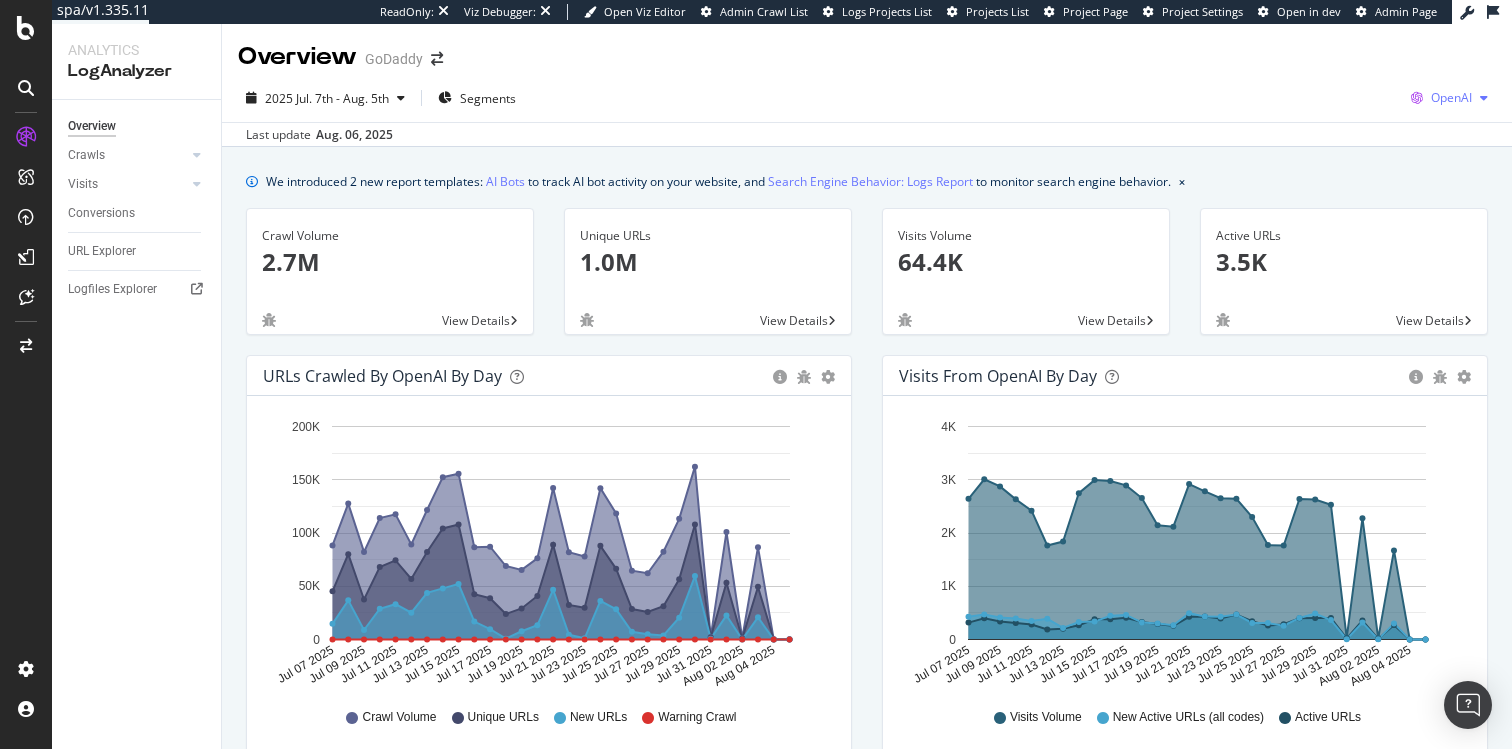 click on "OpenAI" at bounding box center (1451, 97) 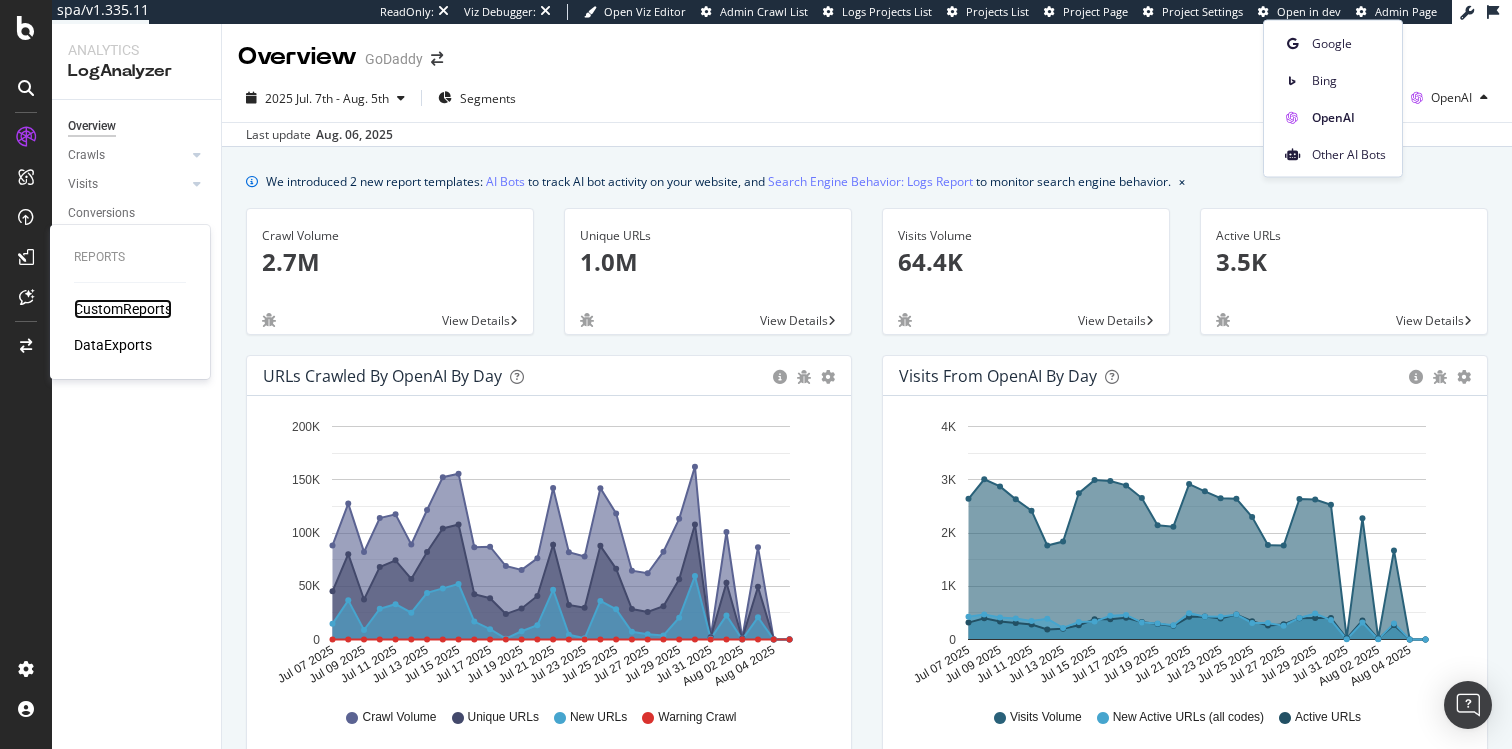 click on "CustomReports" at bounding box center [123, 309] 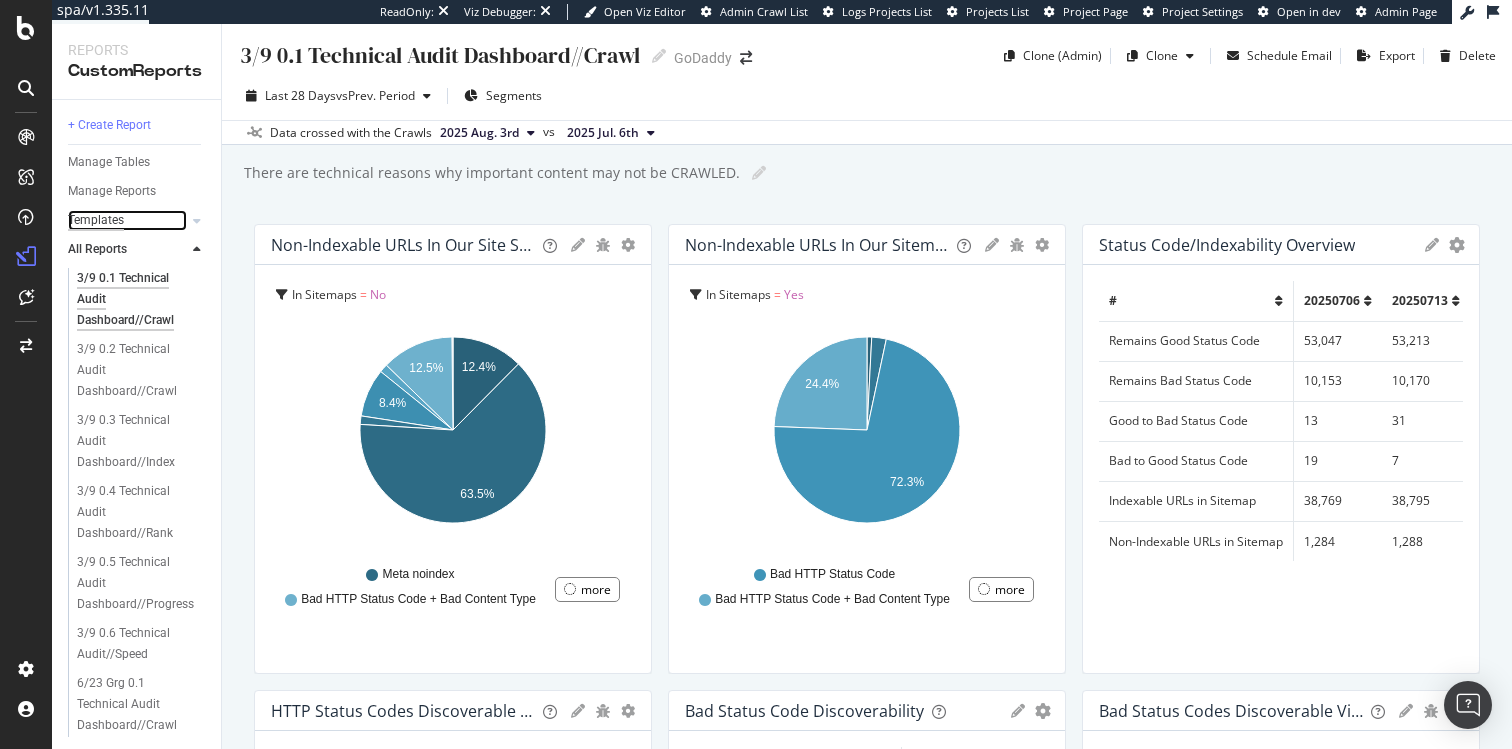 click on "Templates" at bounding box center [96, 220] 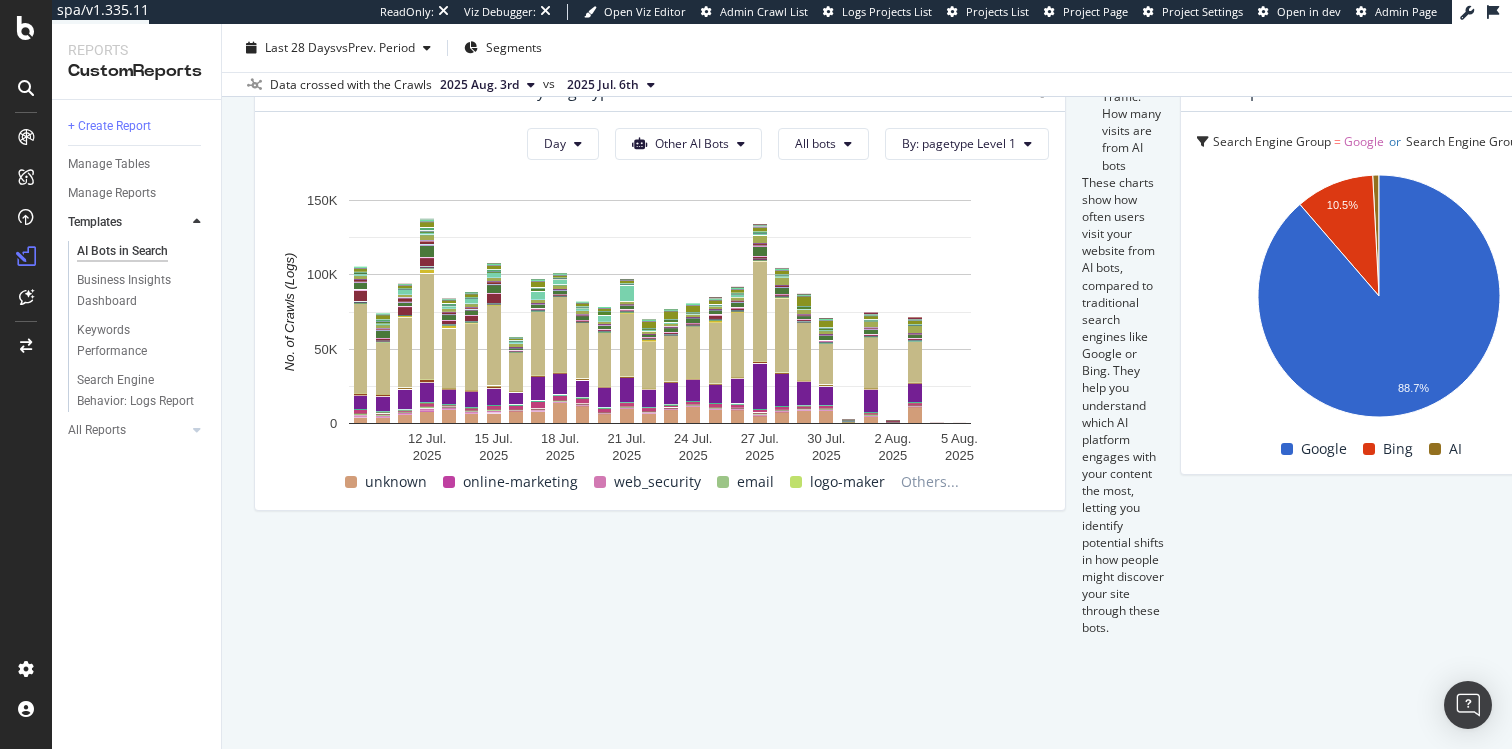 scroll, scrollTop: 3100, scrollLeft: 0, axis: vertical 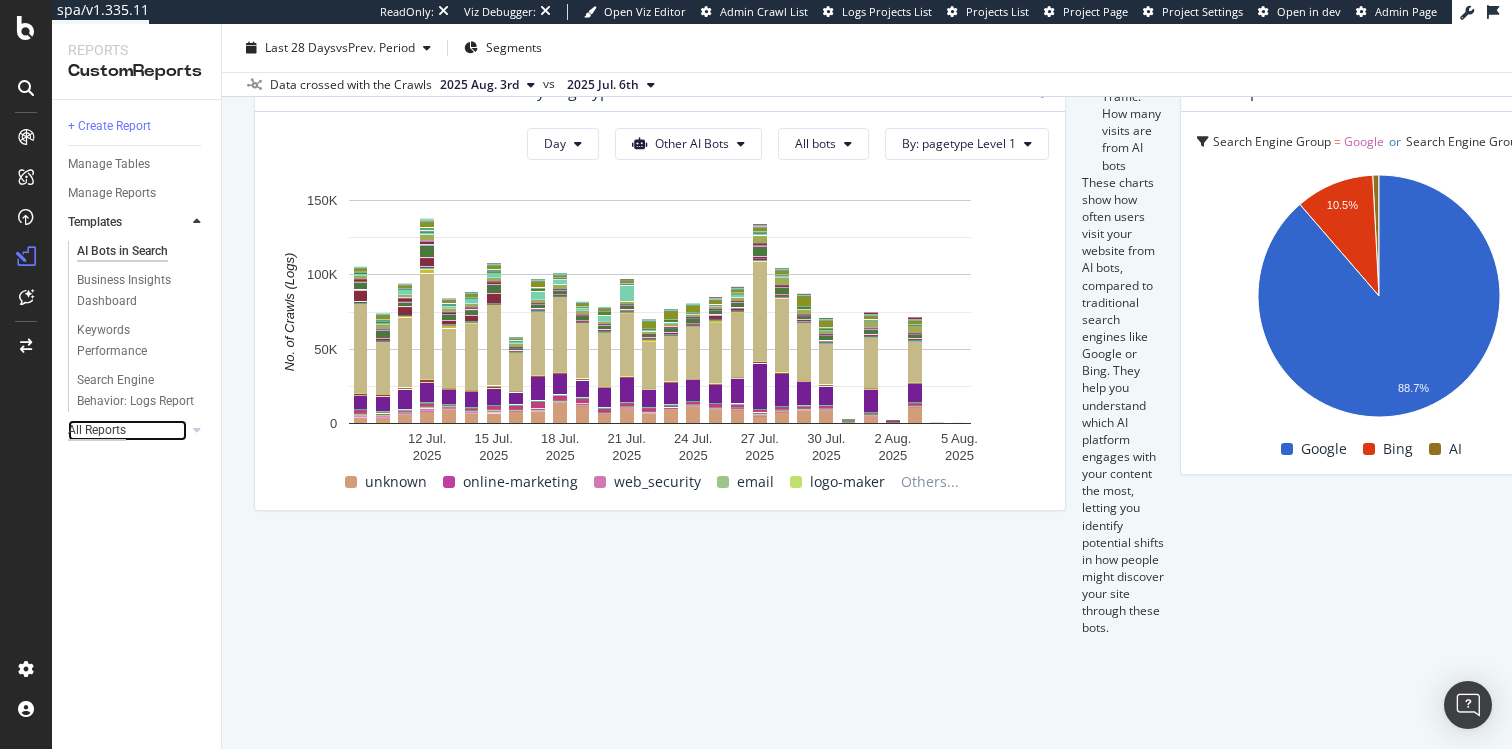 click on "All Reports" at bounding box center (97, 430) 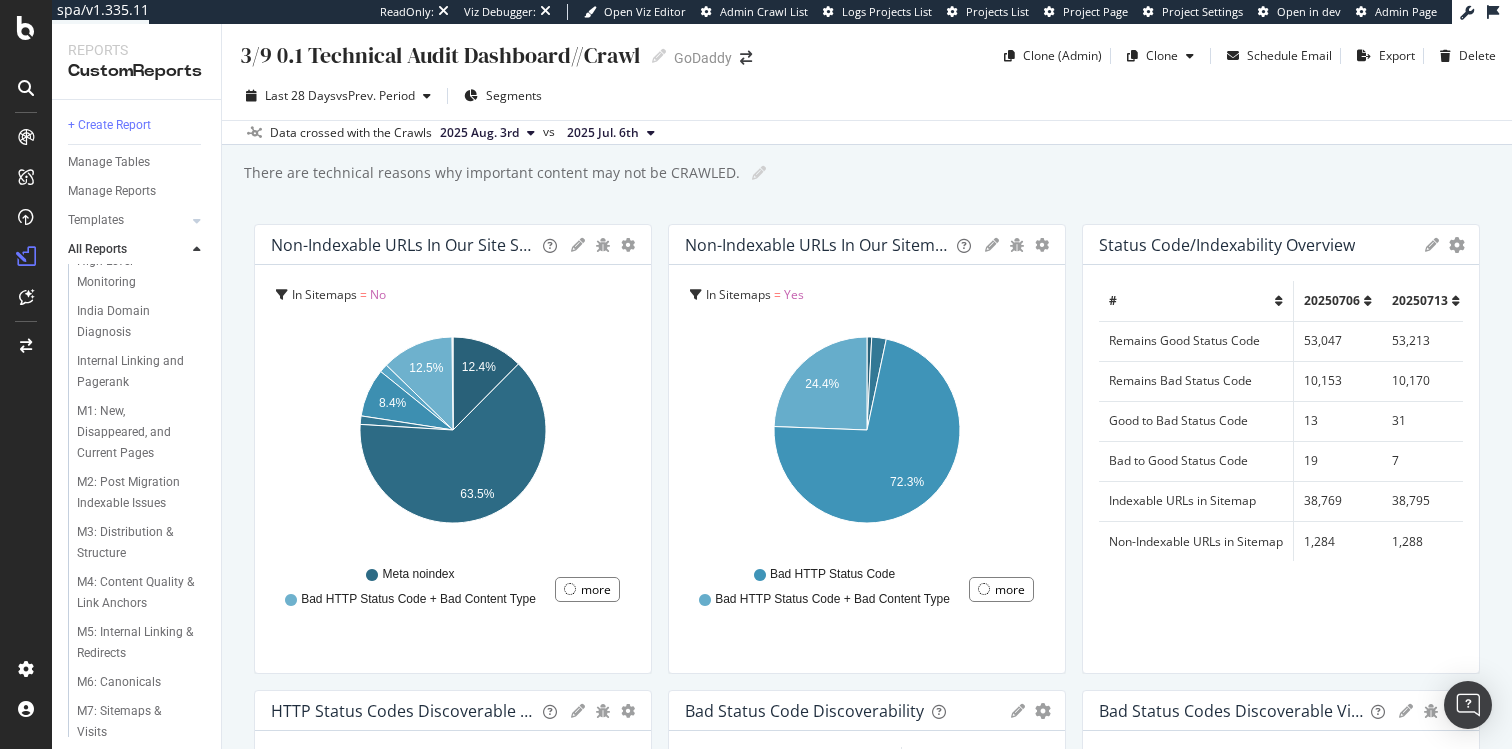 scroll, scrollTop: 2329, scrollLeft: 0, axis: vertical 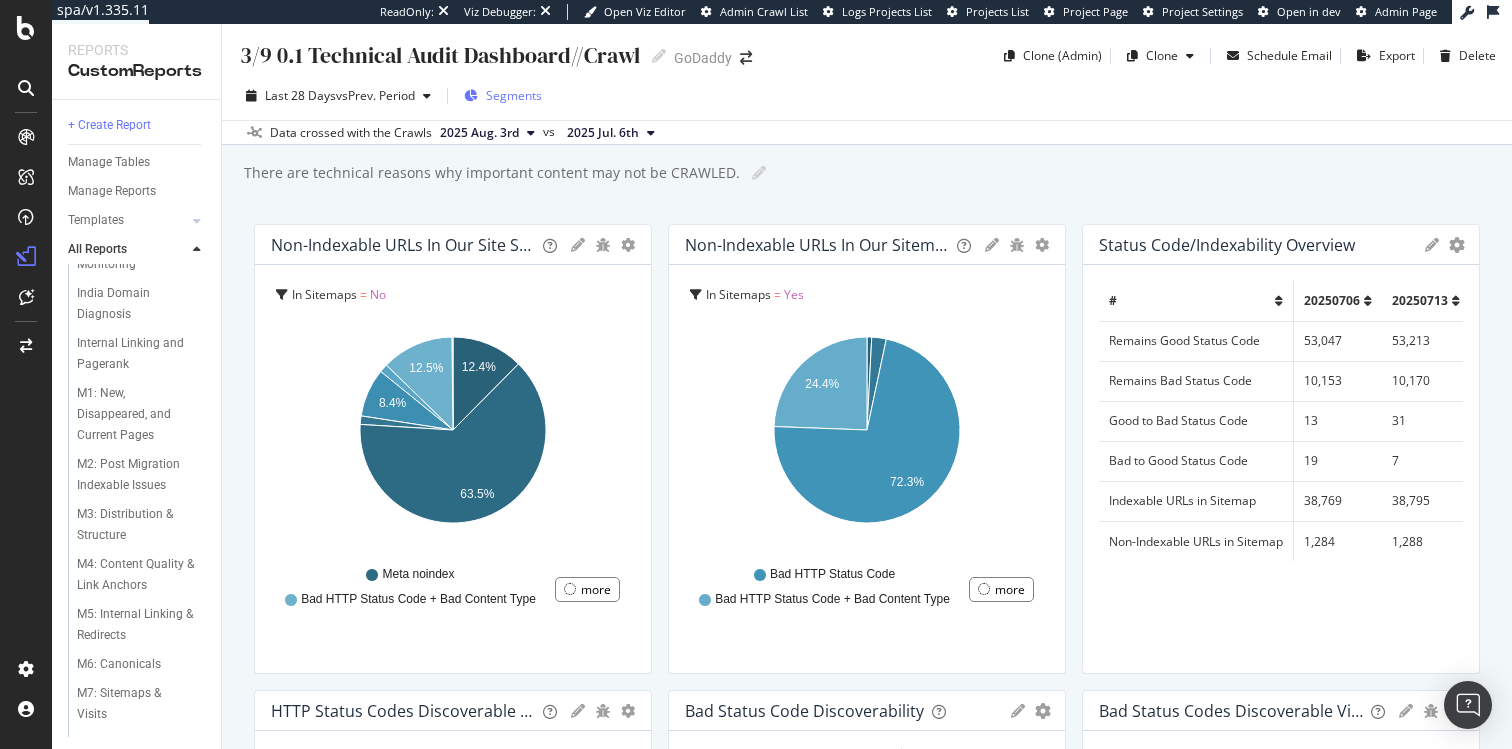 click on "Segments" at bounding box center (514, 95) 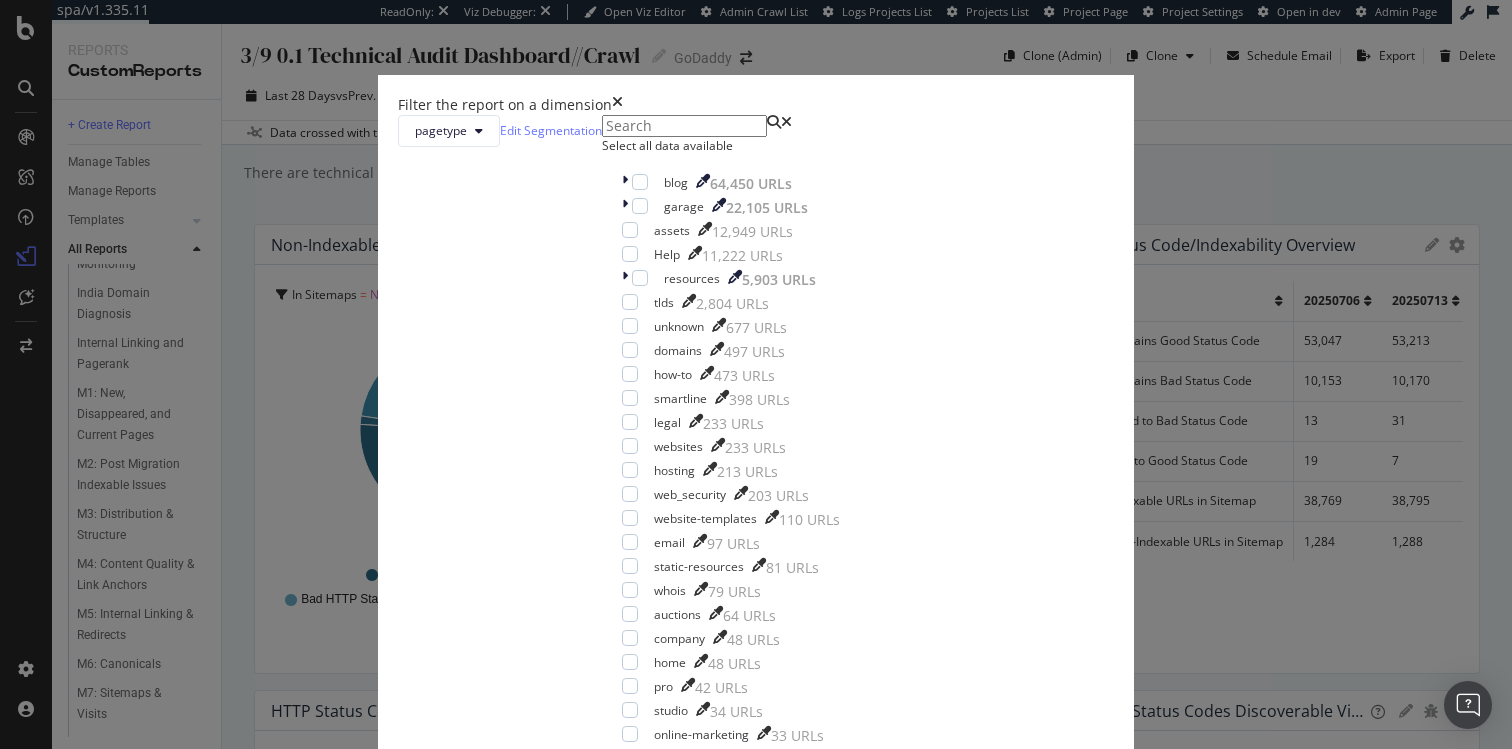 scroll, scrollTop: 0, scrollLeft: 0, axis: both 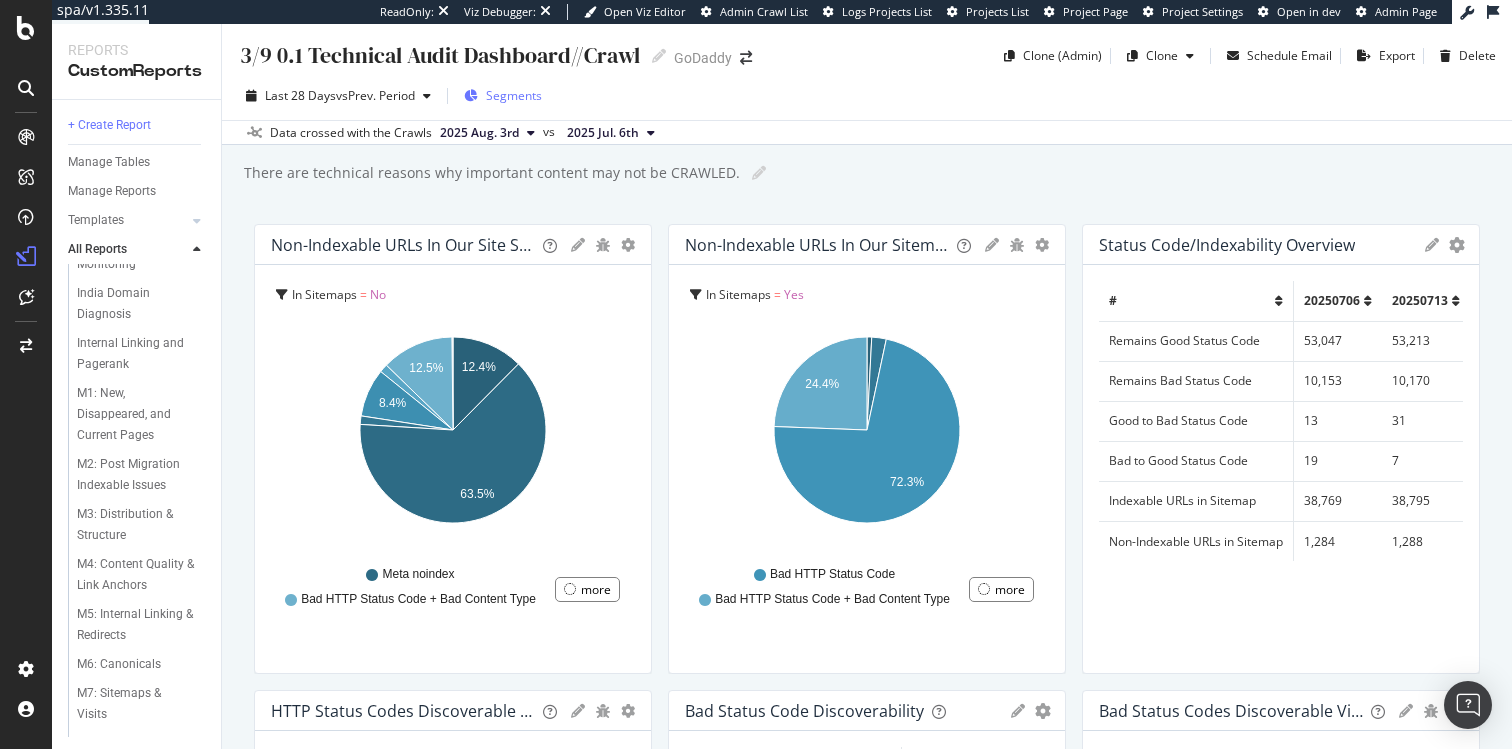 click on "Segments" at bounding box center [503, 96] 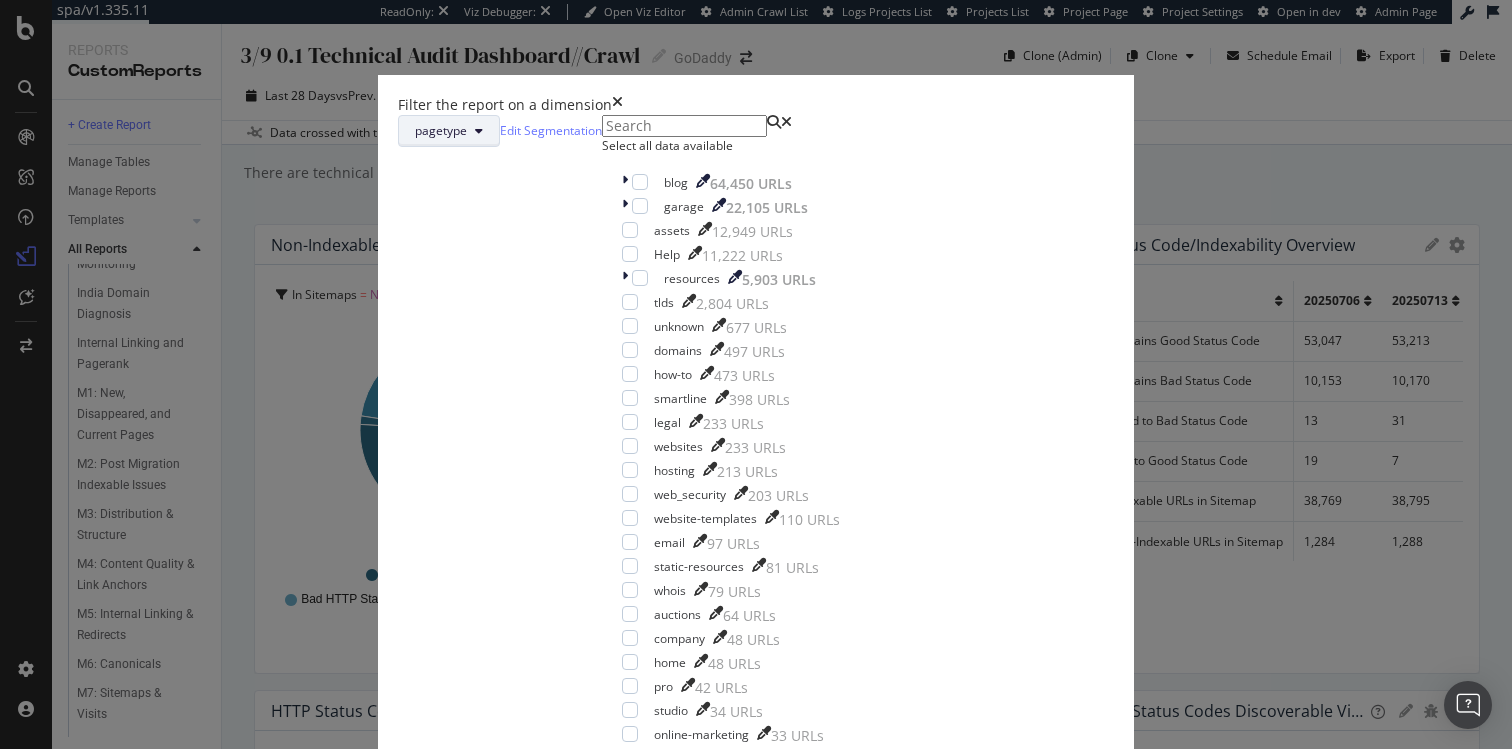 click on "pagetype" at bounding box center [441, 130] 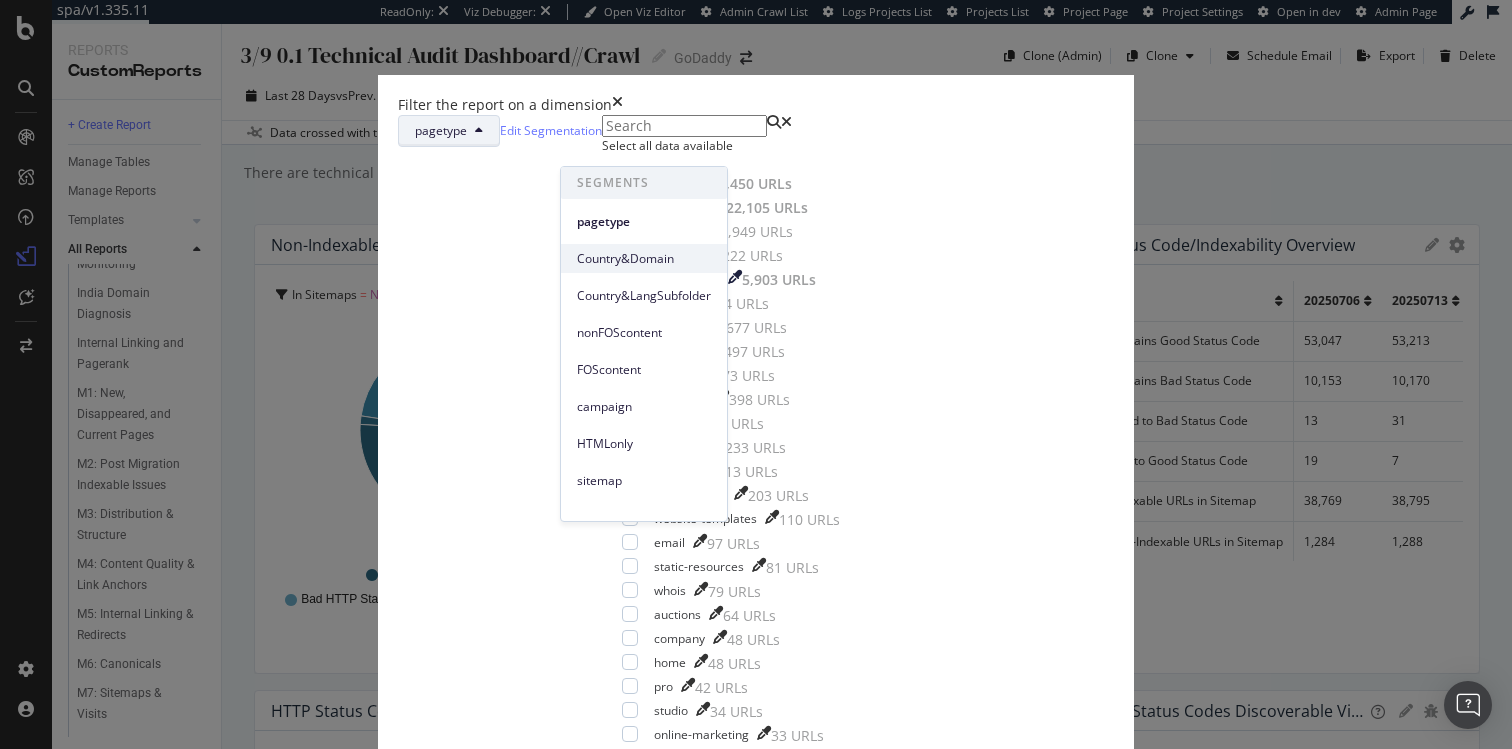 click on "Country&Domain" at bounding box center (644, 259) 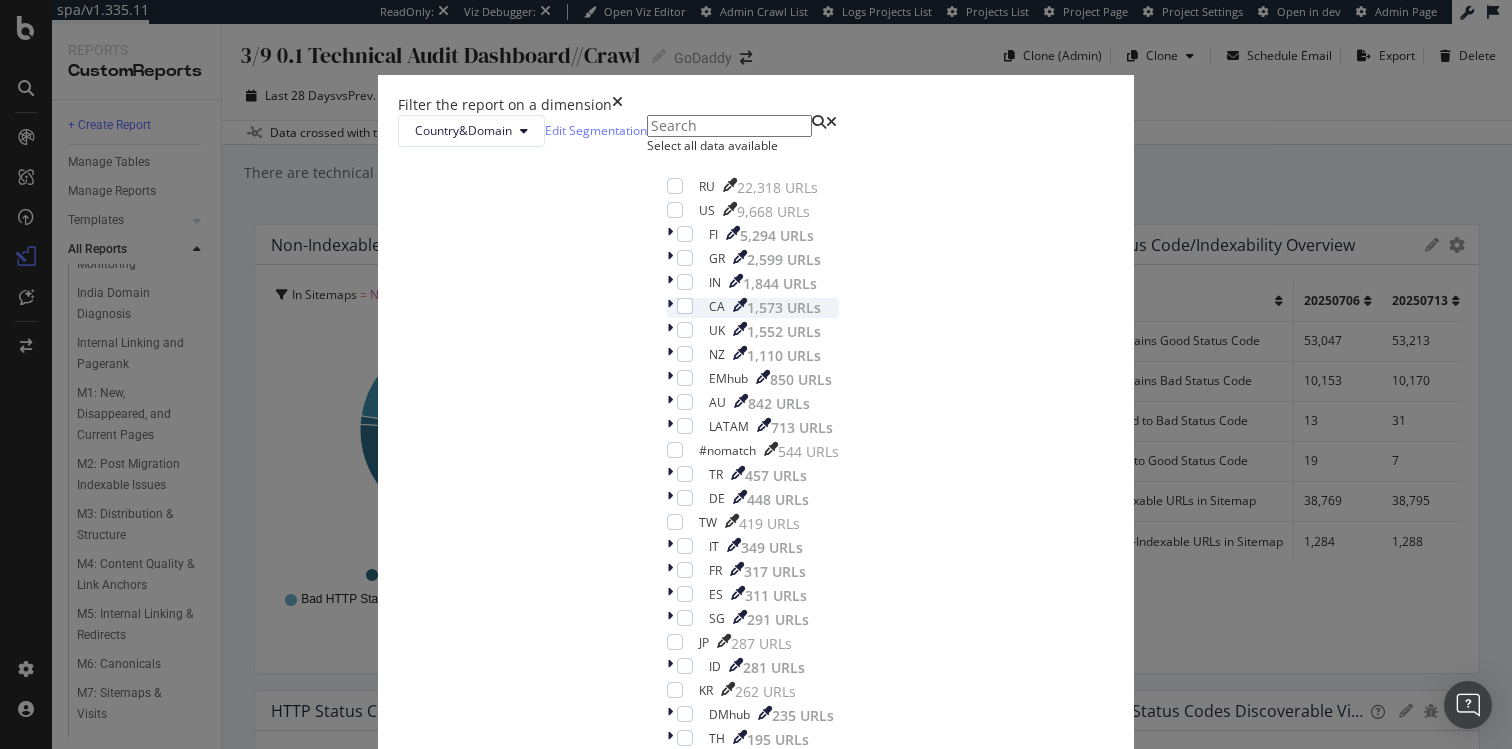 scroll, scrollTop: 457, scrollLeft: 0, axis: vertical 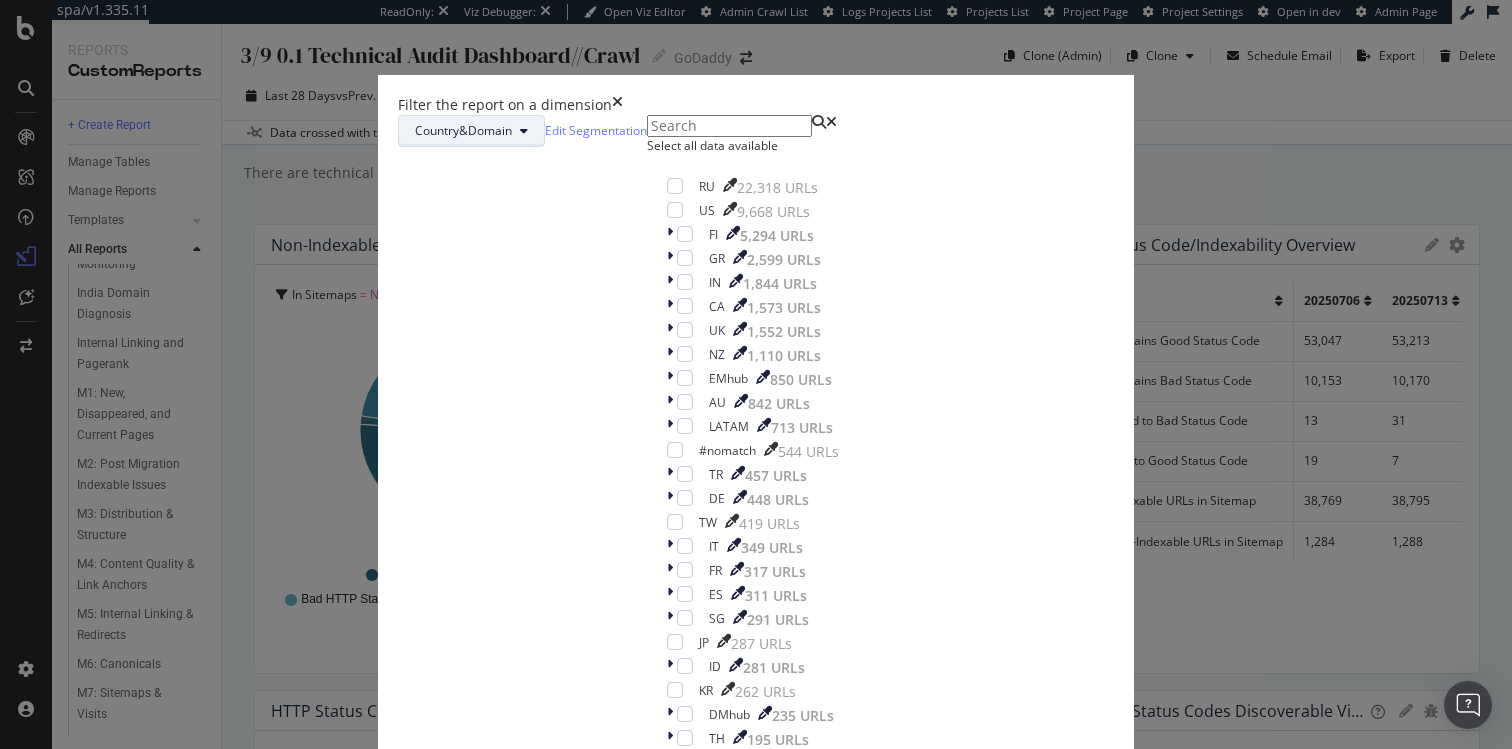 click on "Country&Domain" at bounding box center [463, 130] 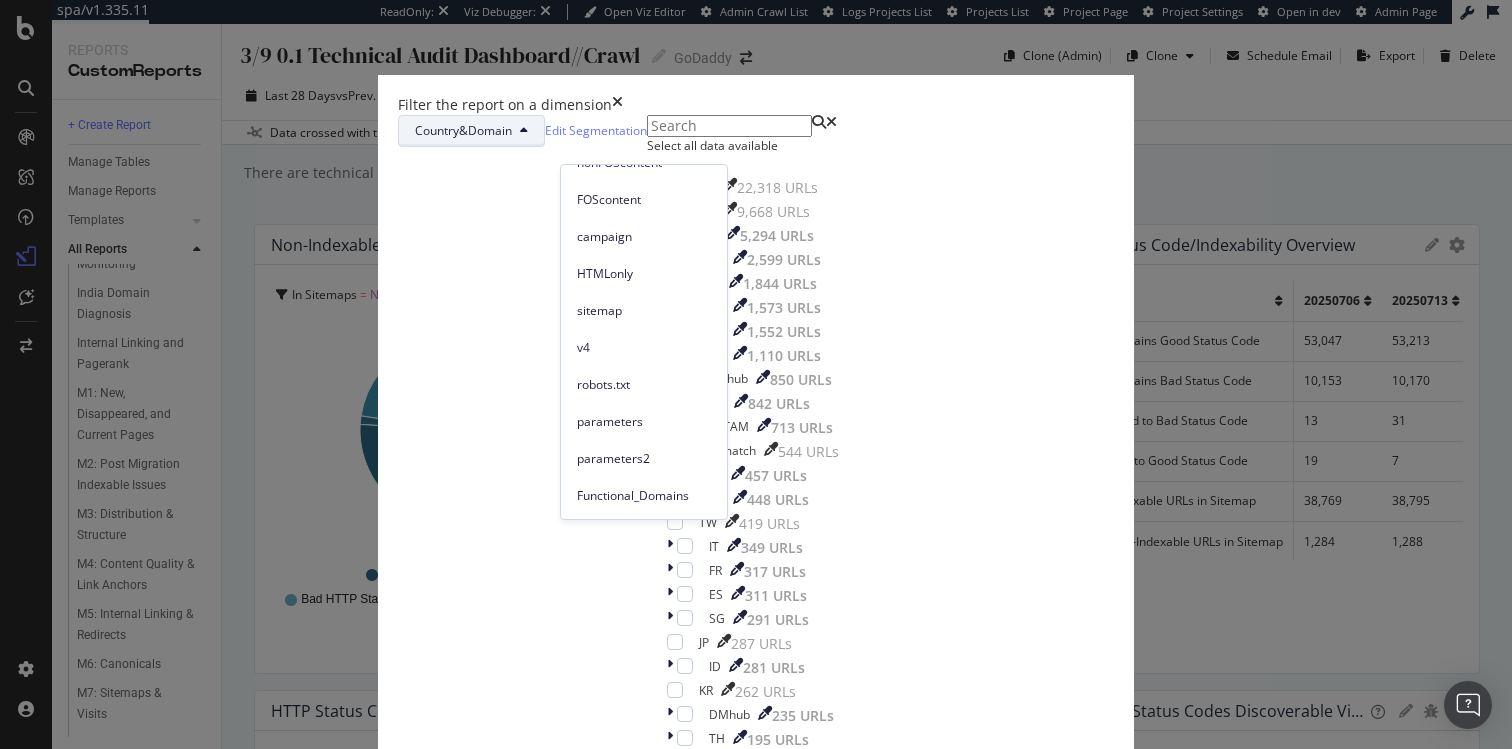 scroll, scrollTop: 0, scrollLeft: 0, axis: both 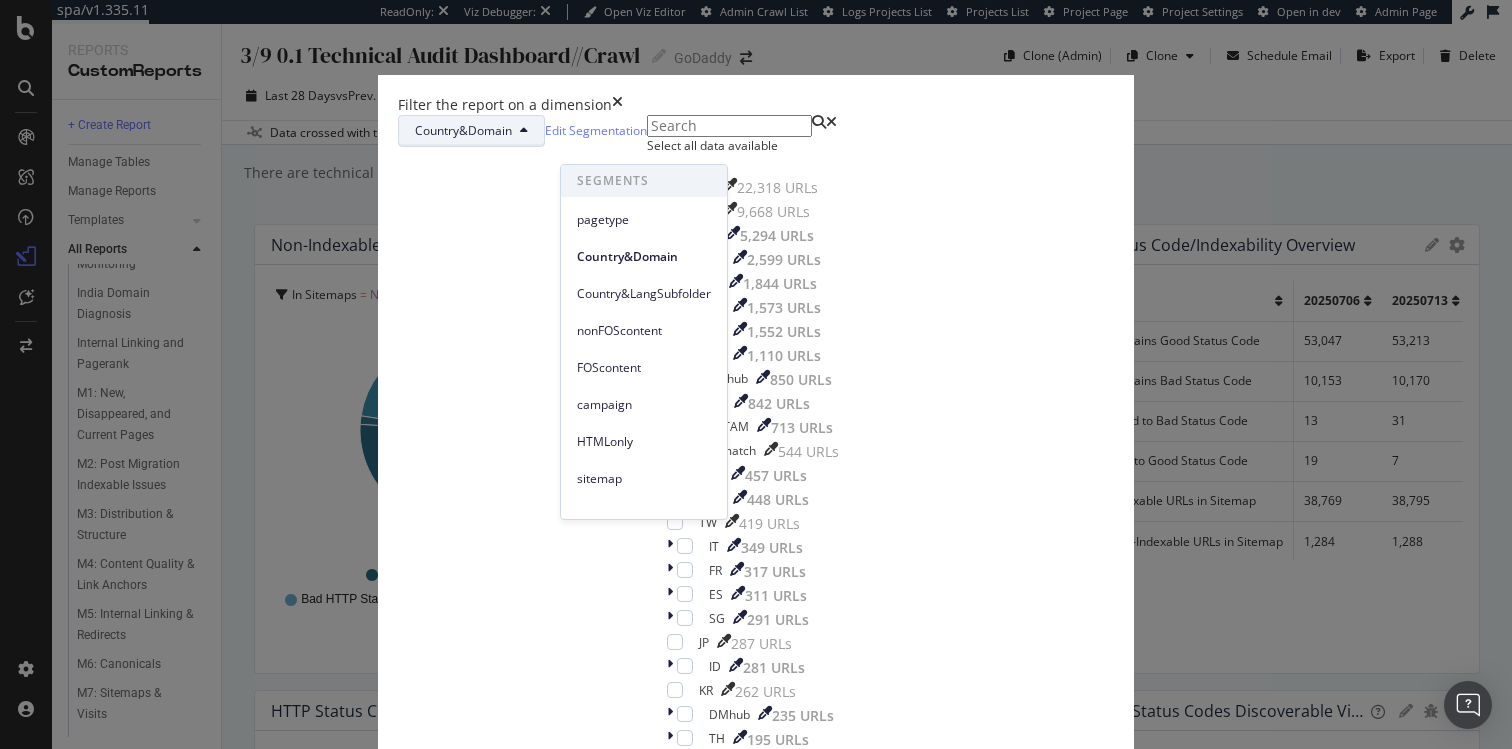 click on "Country&Domain" at bounding box center (463, 130) 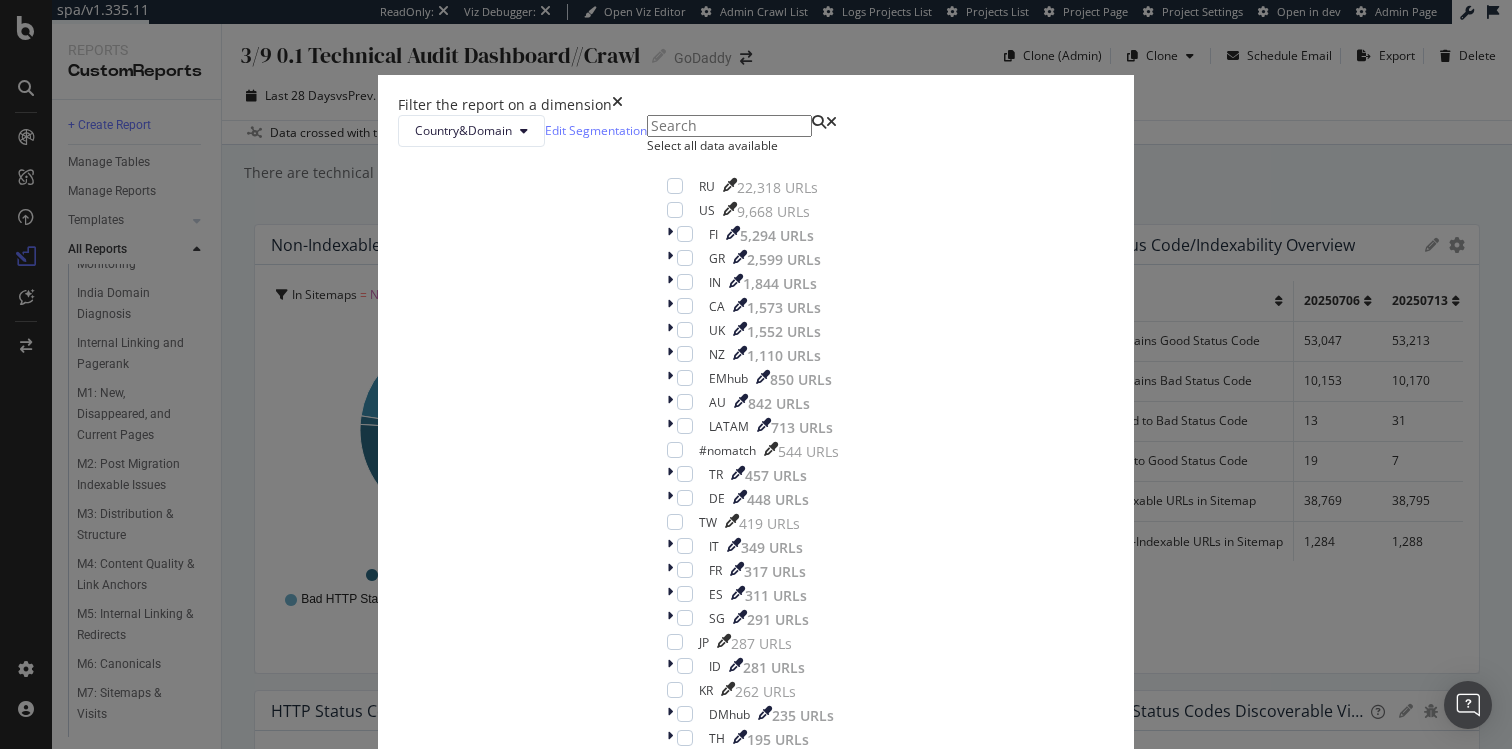 scroll, scrollTop: 0, scrollLeft: 0, axis: both 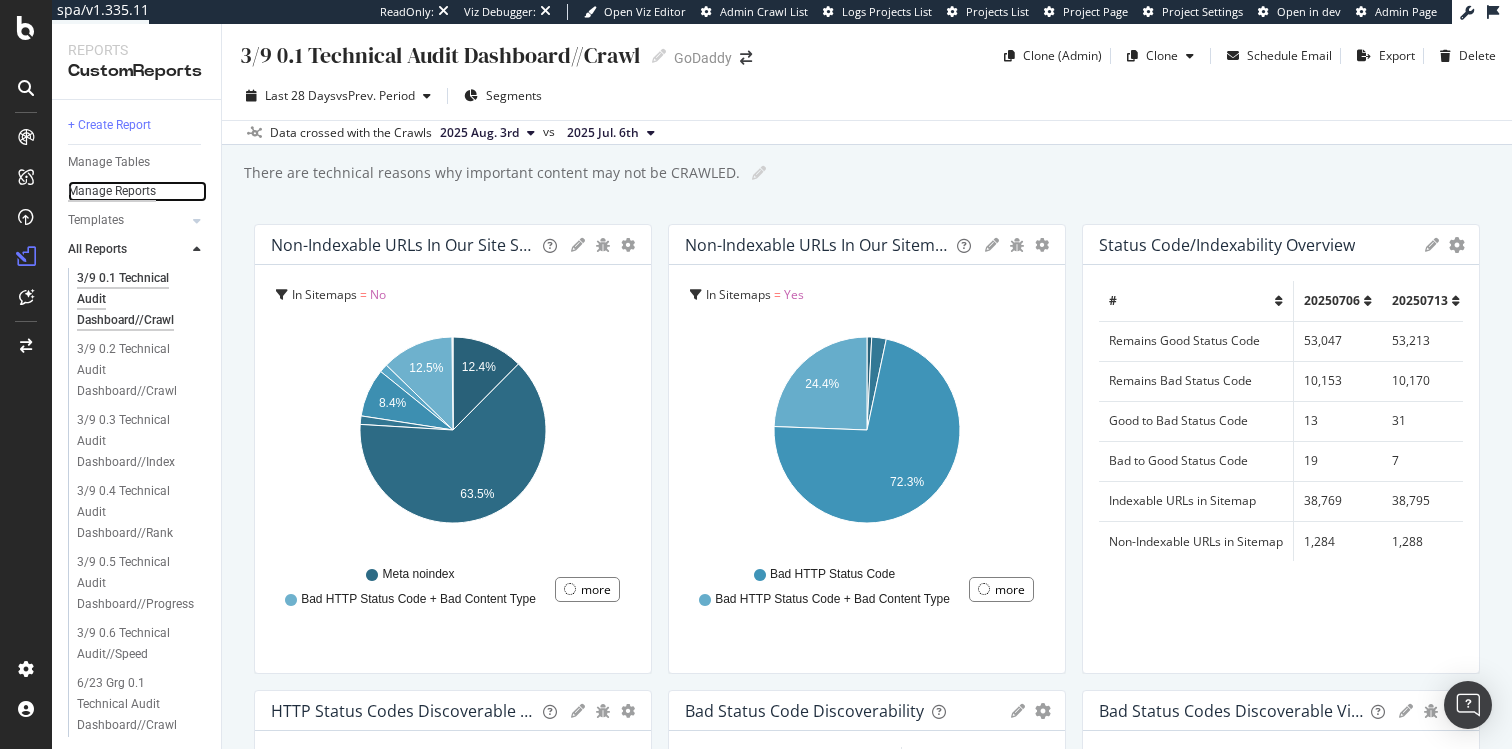 click on "Manage Reports" at bounding box center [112, 191] 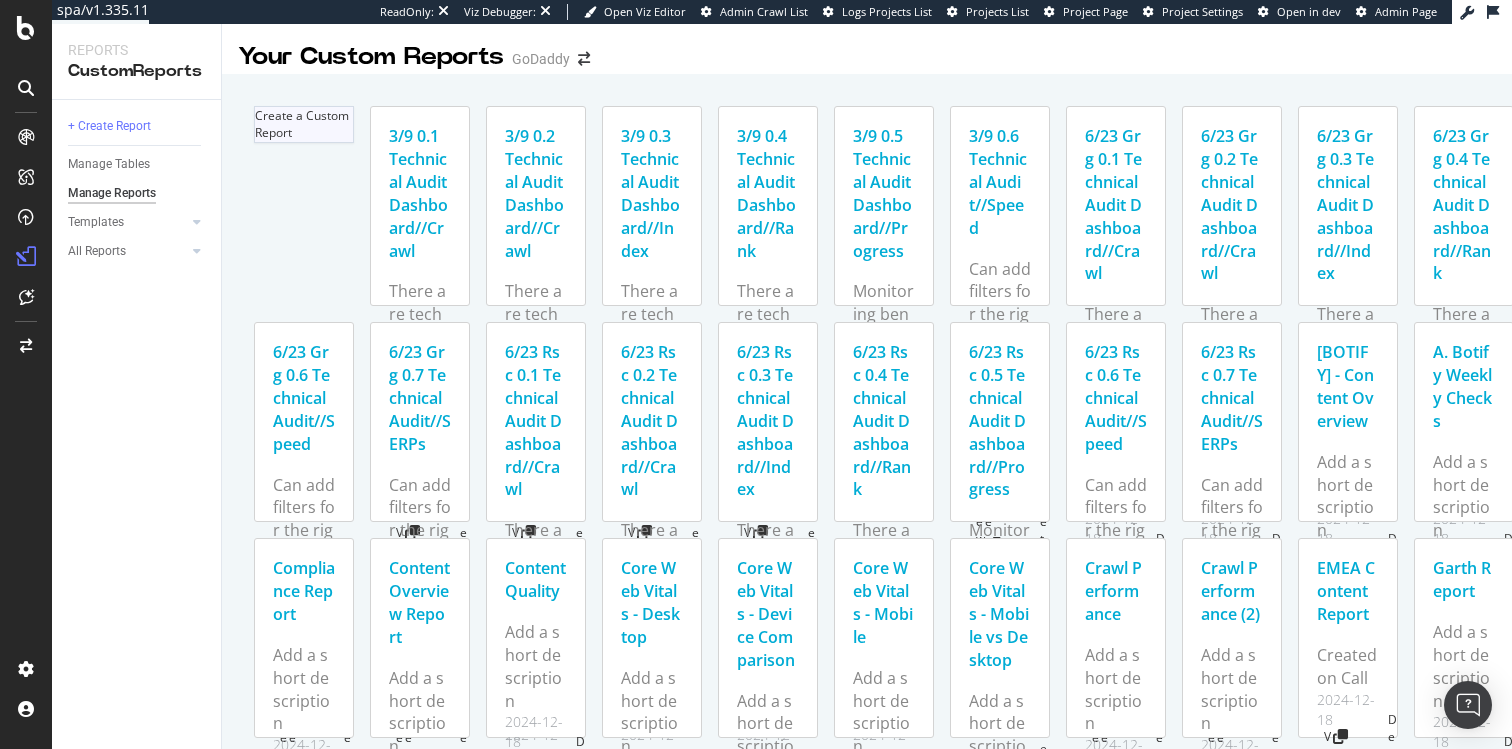 click on "Create a Custom Report" at bounding box center [304, 124] 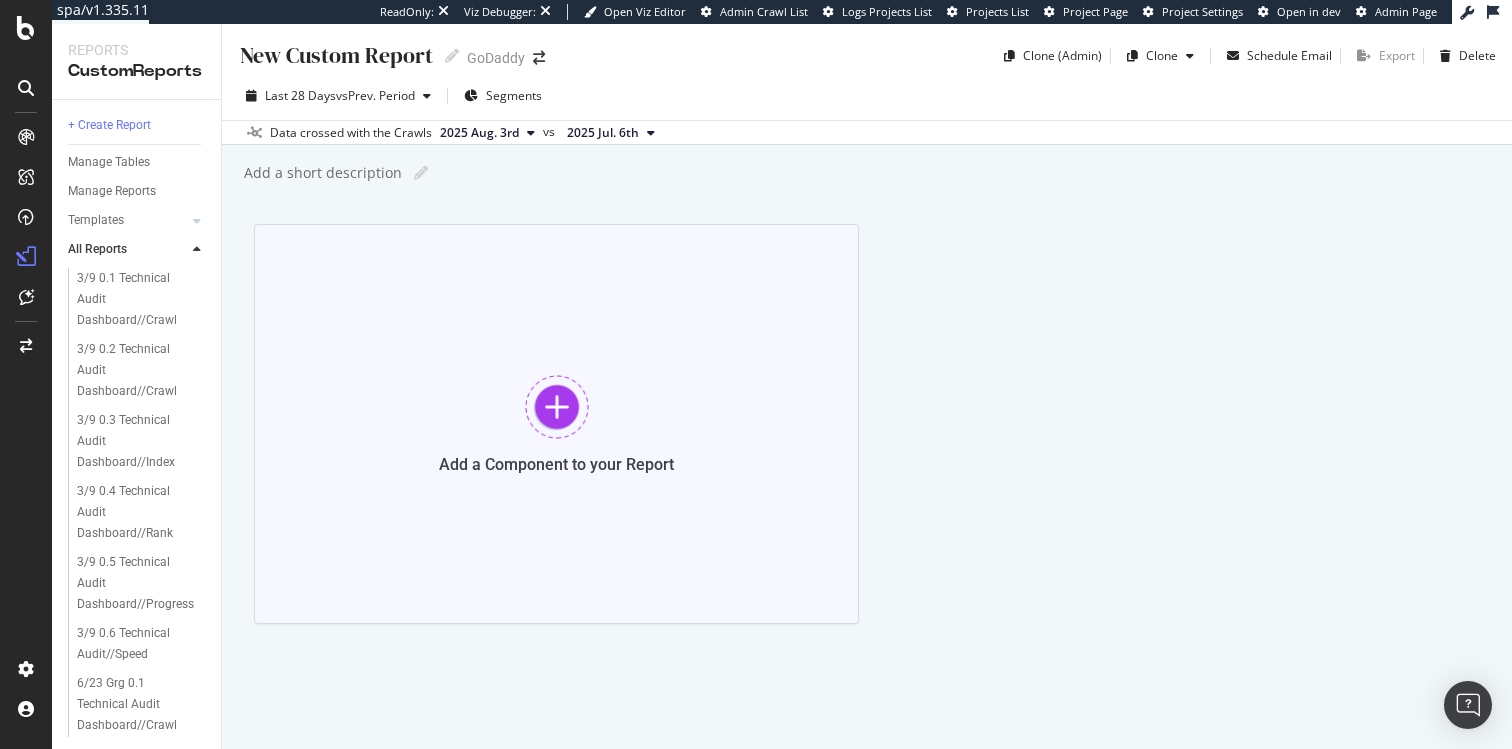 click on "Add a Component to your Report" at bounding box center [556, 424] 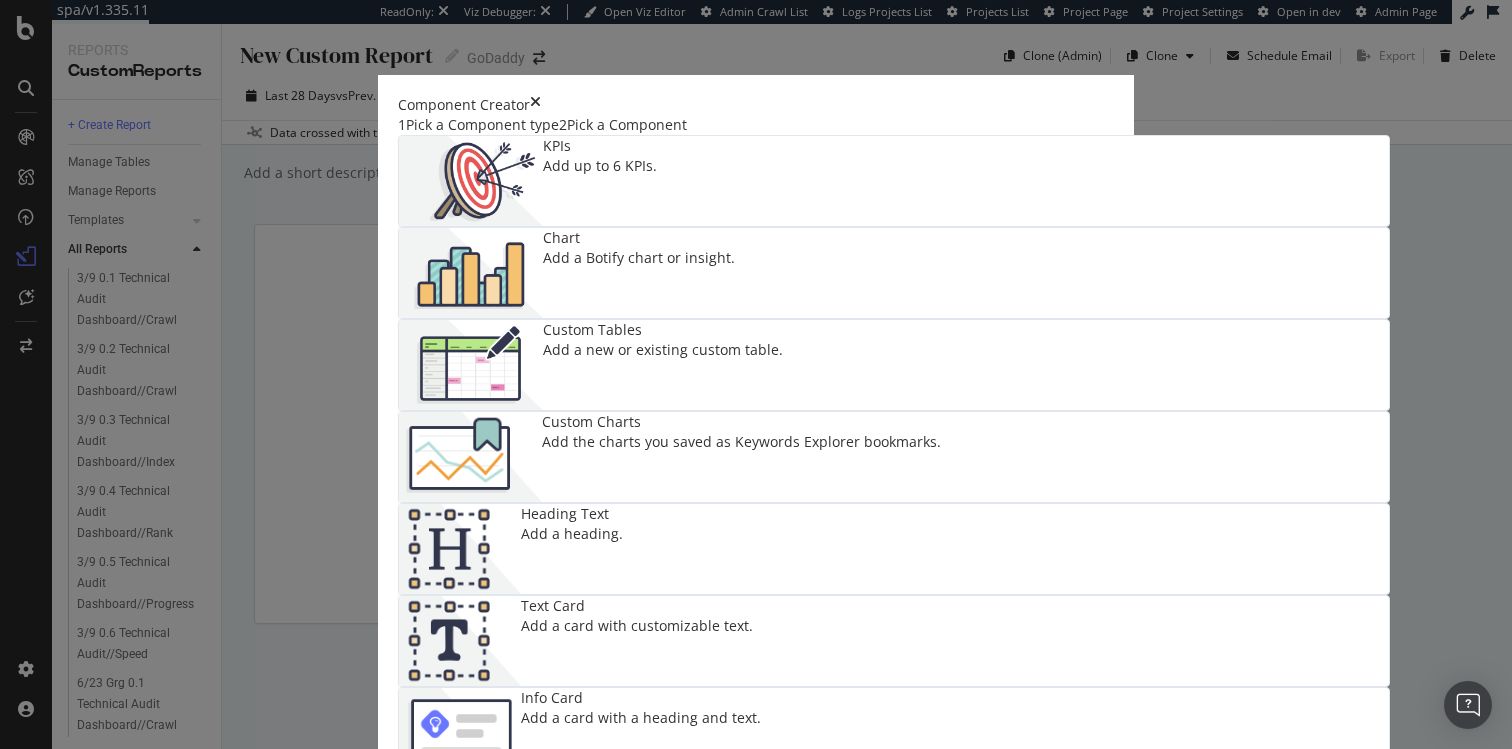 click on "Custom Tables Add a new or existing custom table." at bounding box center (663, 365) 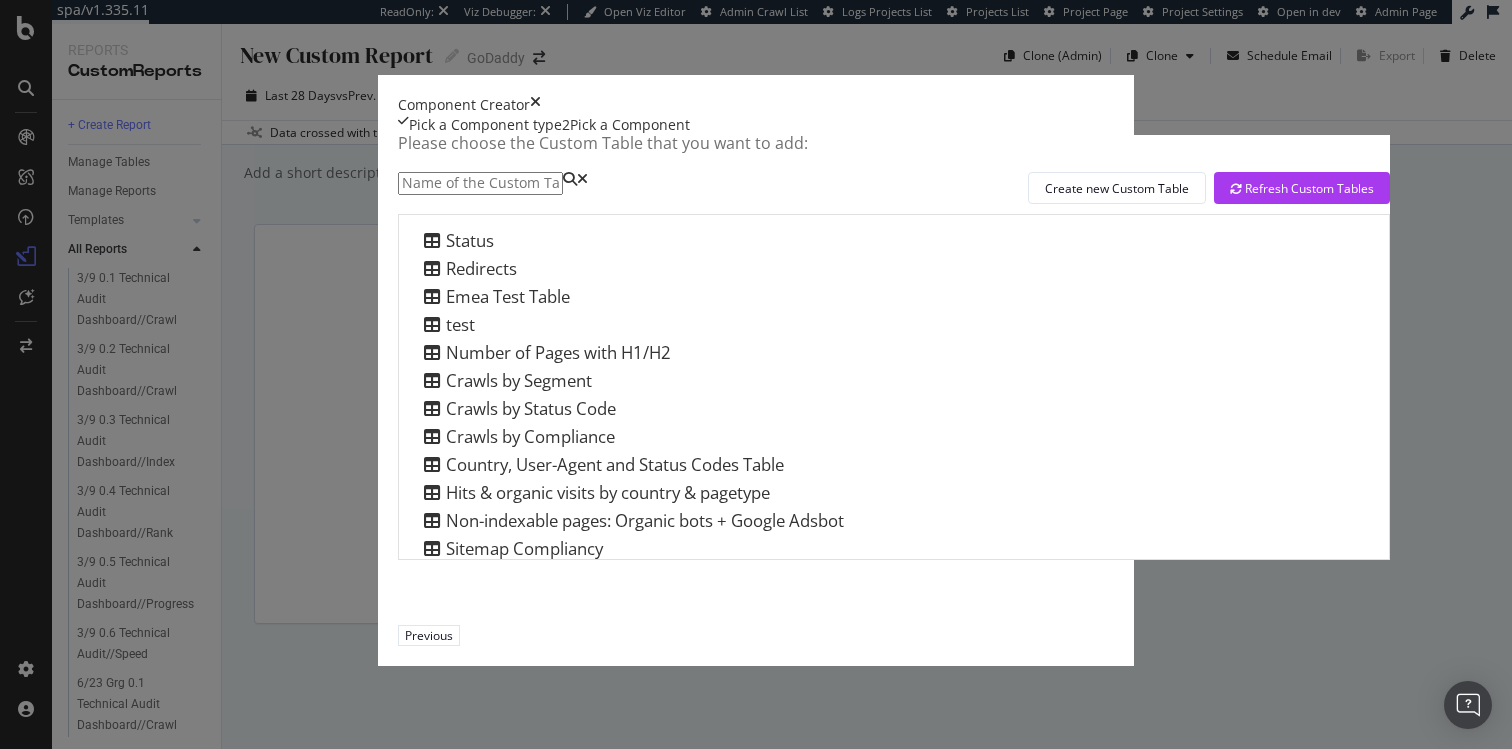 click on "Pick a Component type" at bounding box center [485, 125] 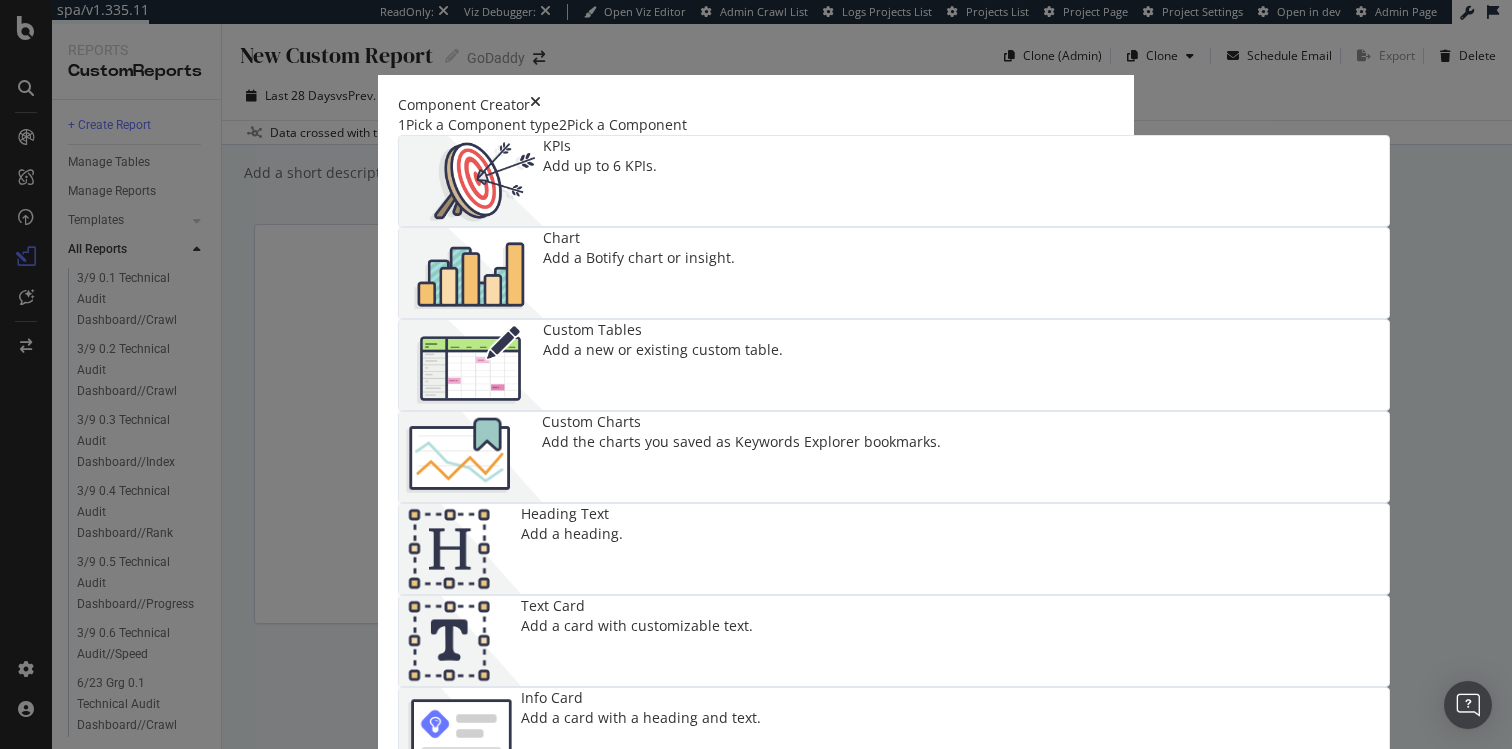 click on "Custom Charts Add the charts you saved as Keywords Explorer bookmarks." at bounding box center (741, 457) 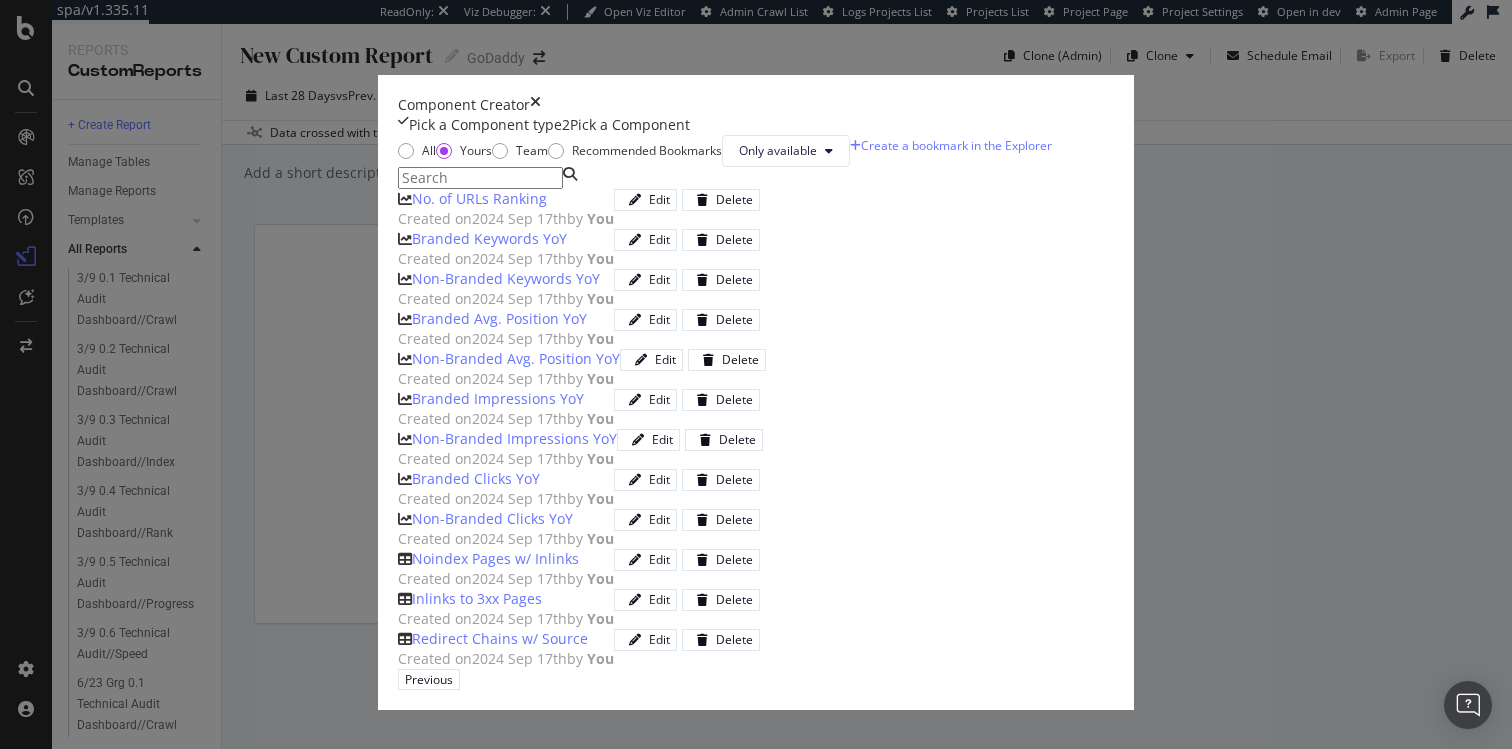 click on "No. of URLs Ranking" at bounding box center [479, 199] 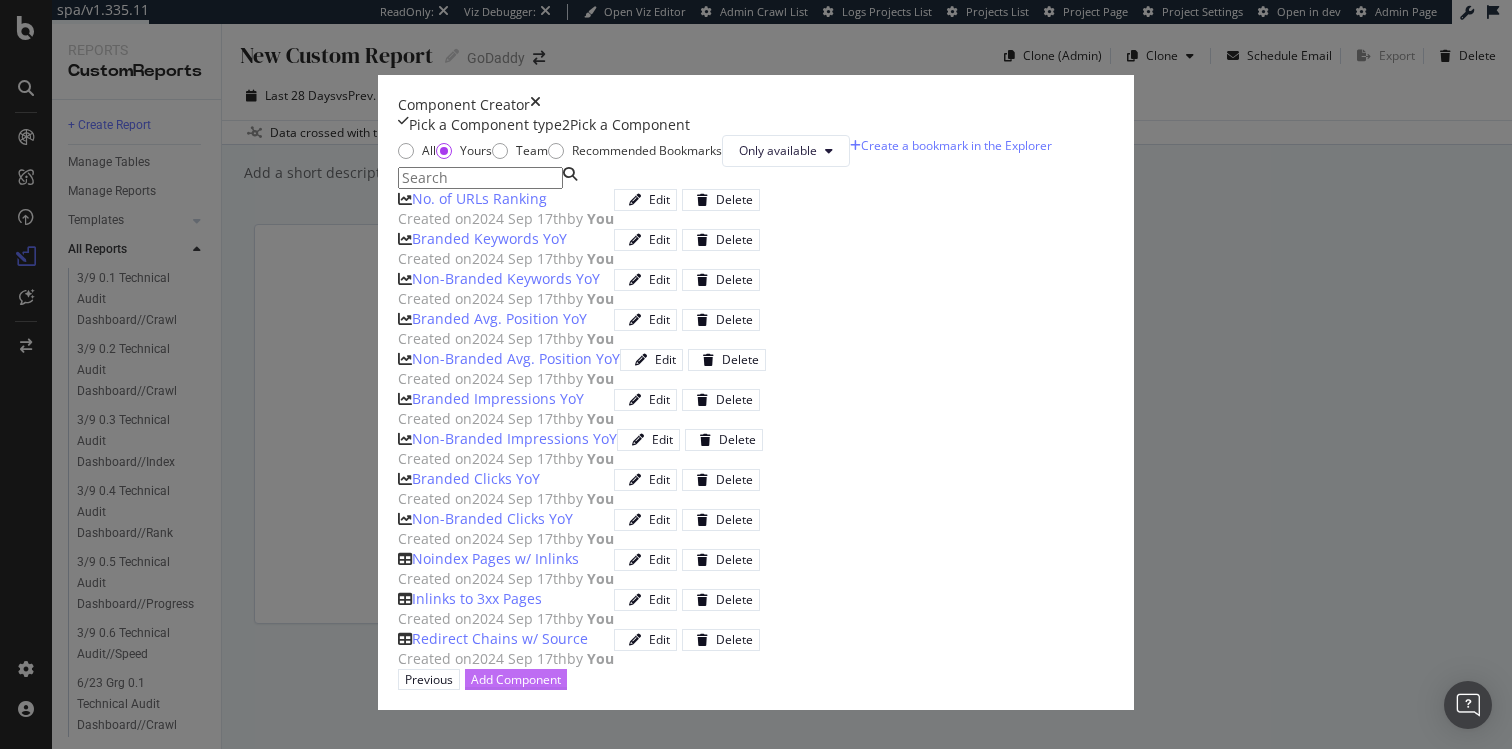 click on "Add Component" at bounding box center [516, 679] 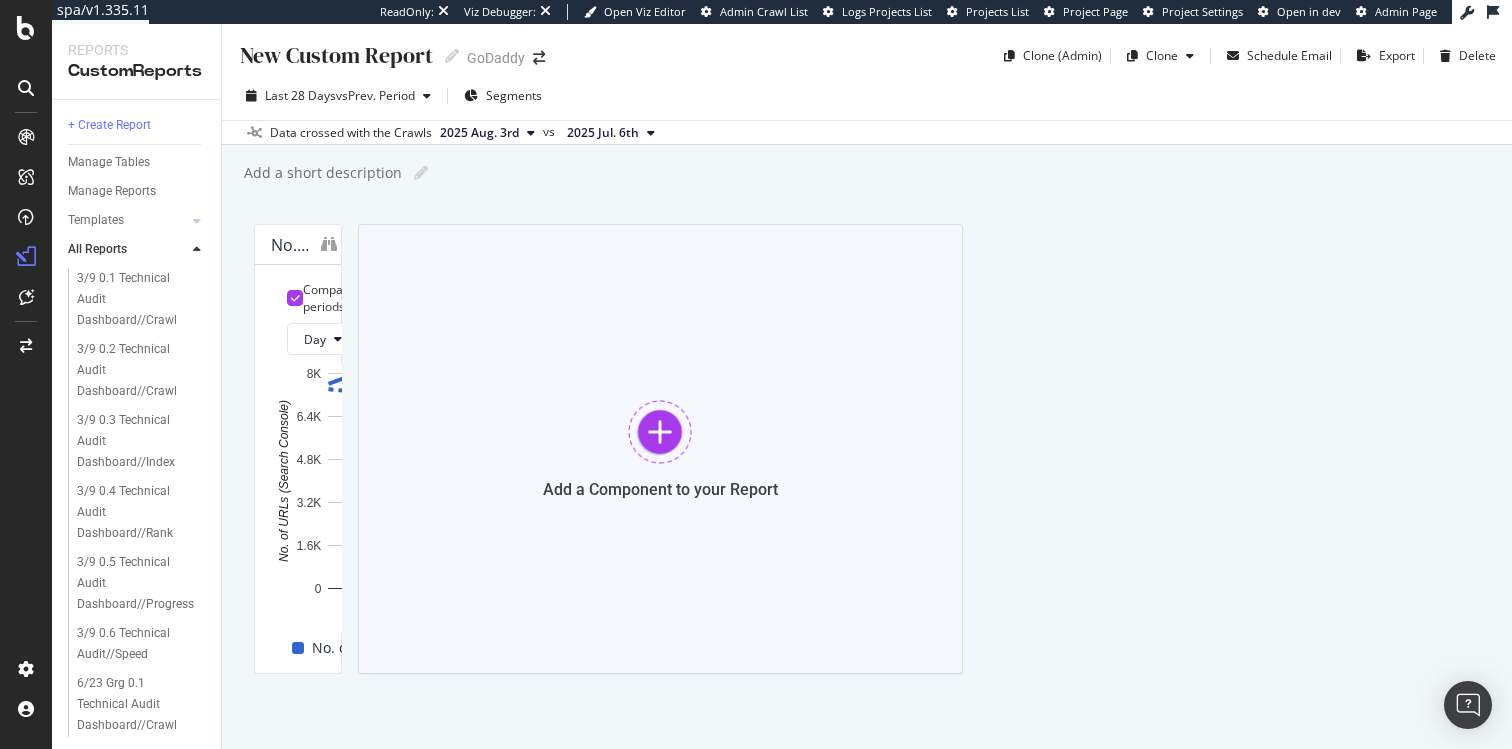 click on "Add a Component to your Report" at bounding box center (660, 449) 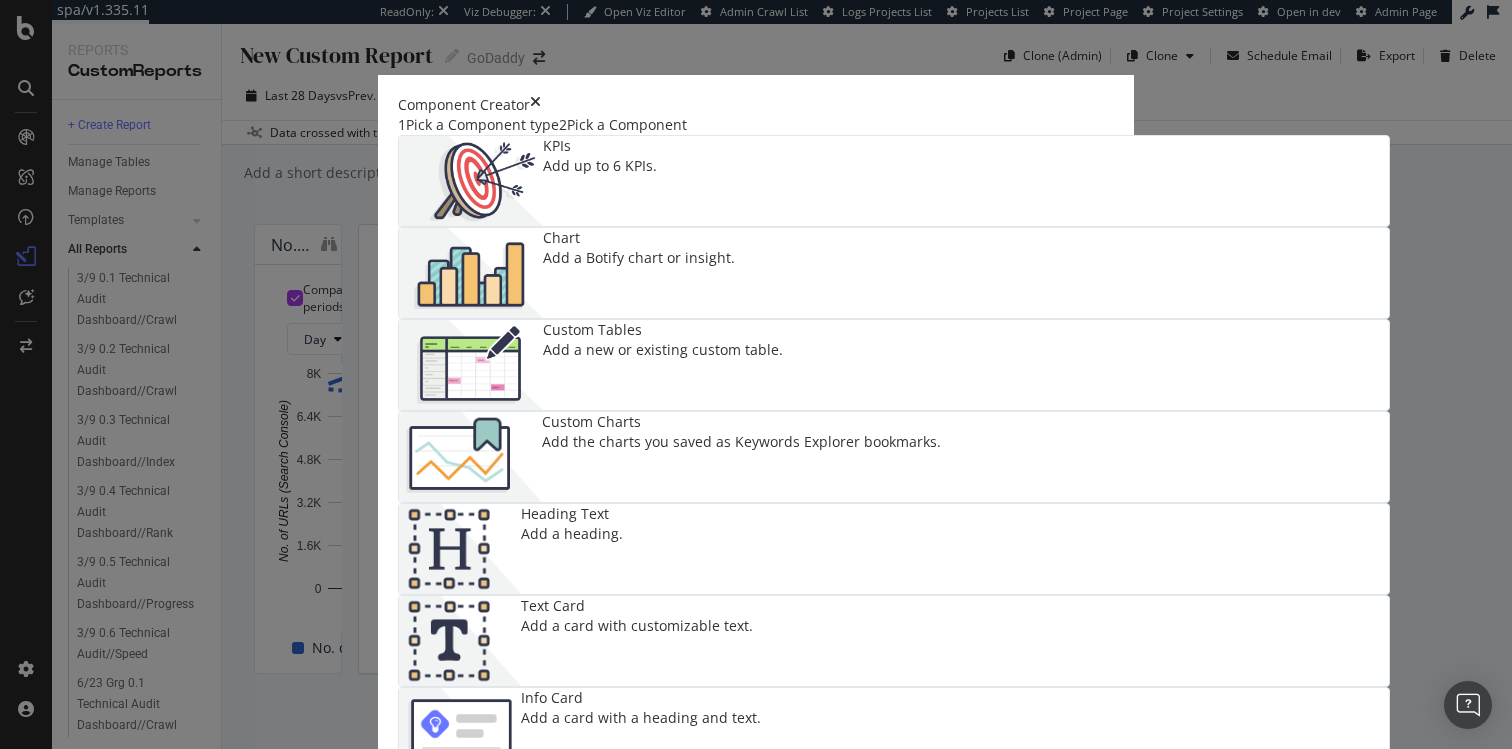 click at bounding box center [470, 457] 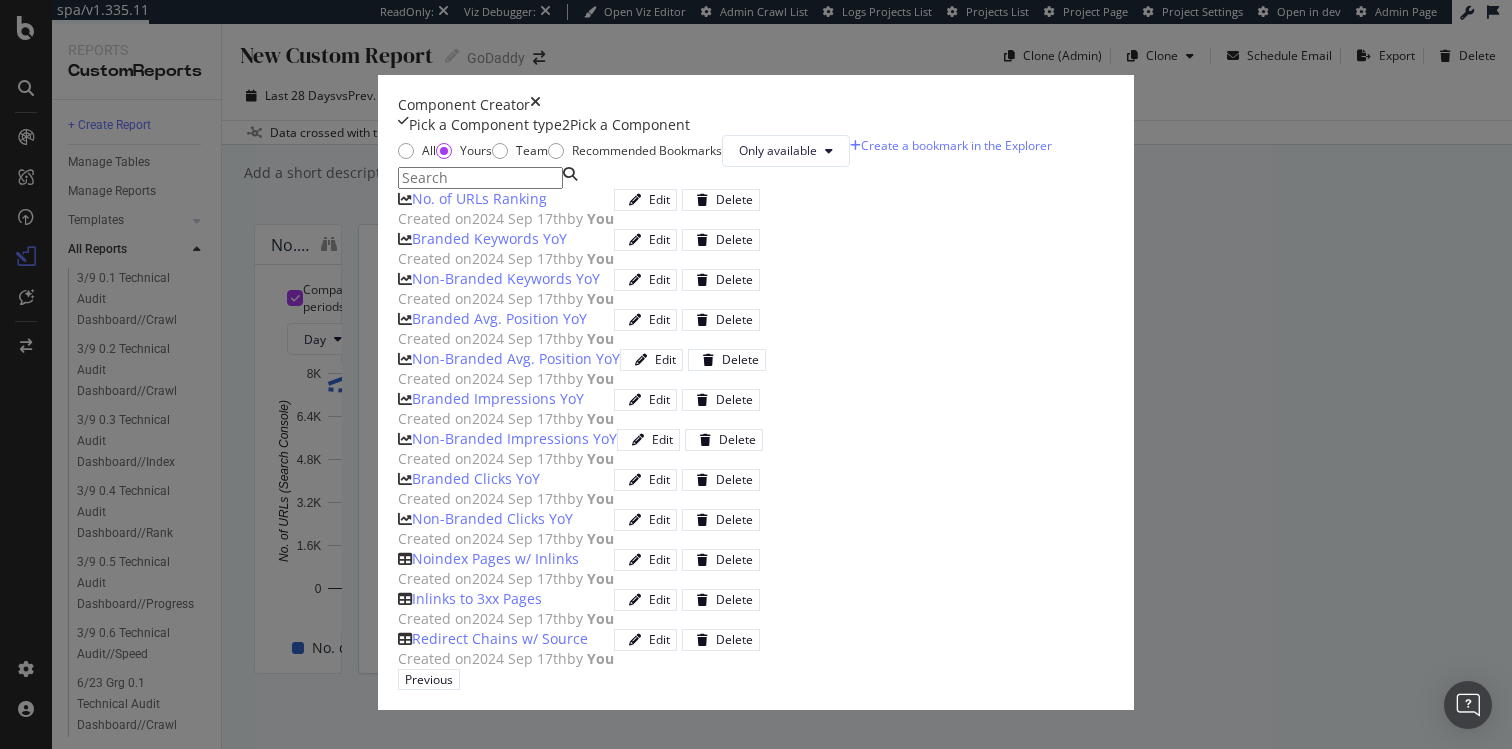 scroll, scrollTop: 69, scrollLeft: 0, axis: vertical 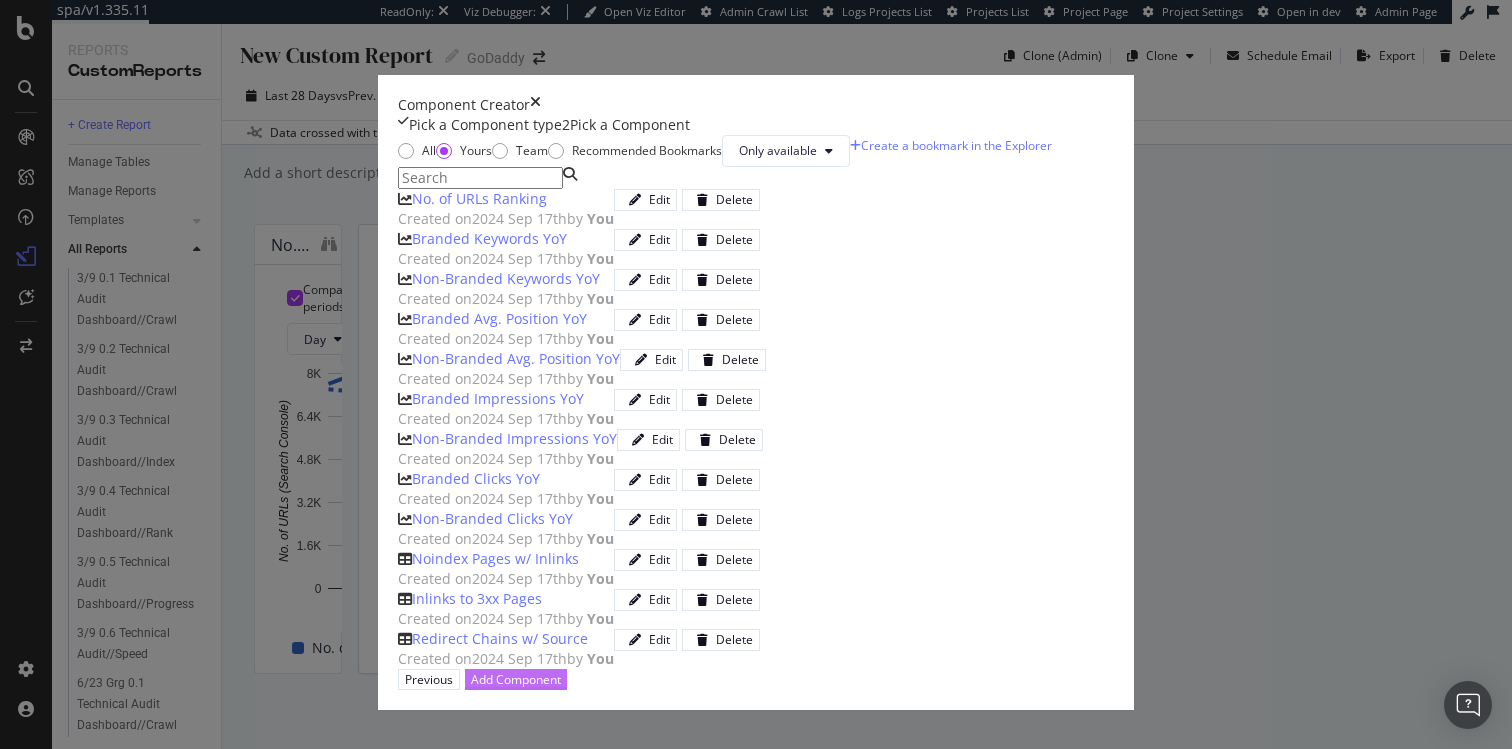 click on "Add Component" at bounding box center [516, 679] 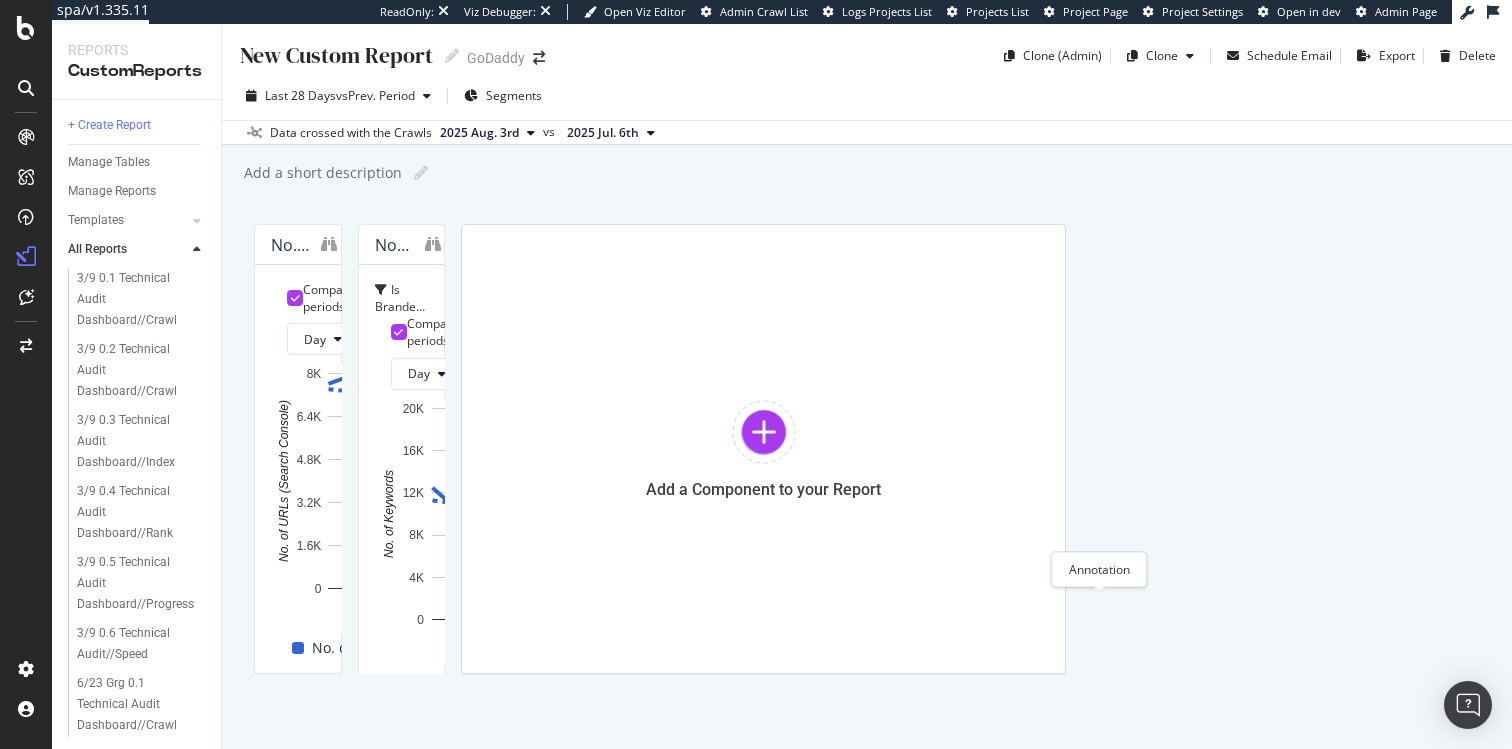 click at bounding box center (951, 407) 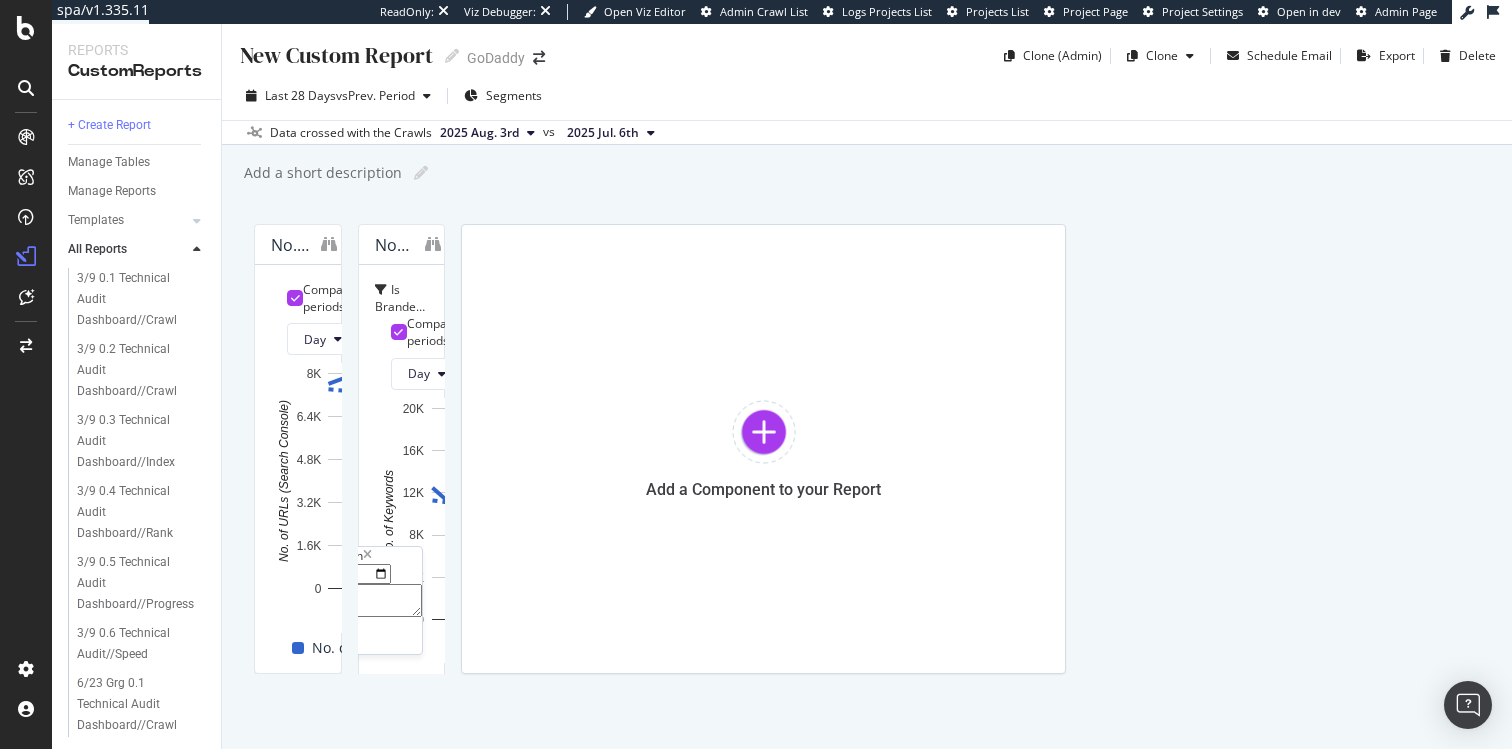 click at bounding box center (350, 601) 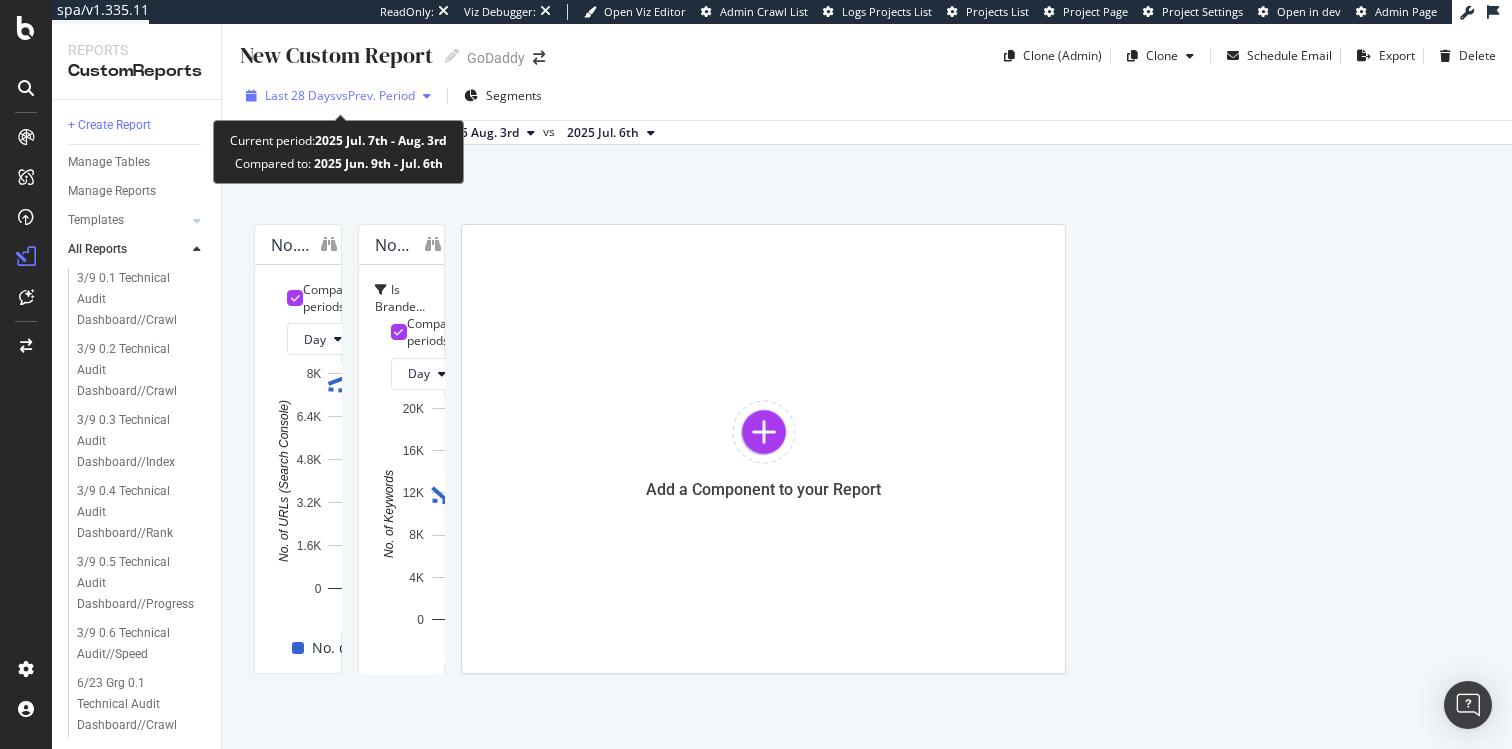 click on "Last 28 Days  vs  Prev. Period" at bounding box center (338, 96) 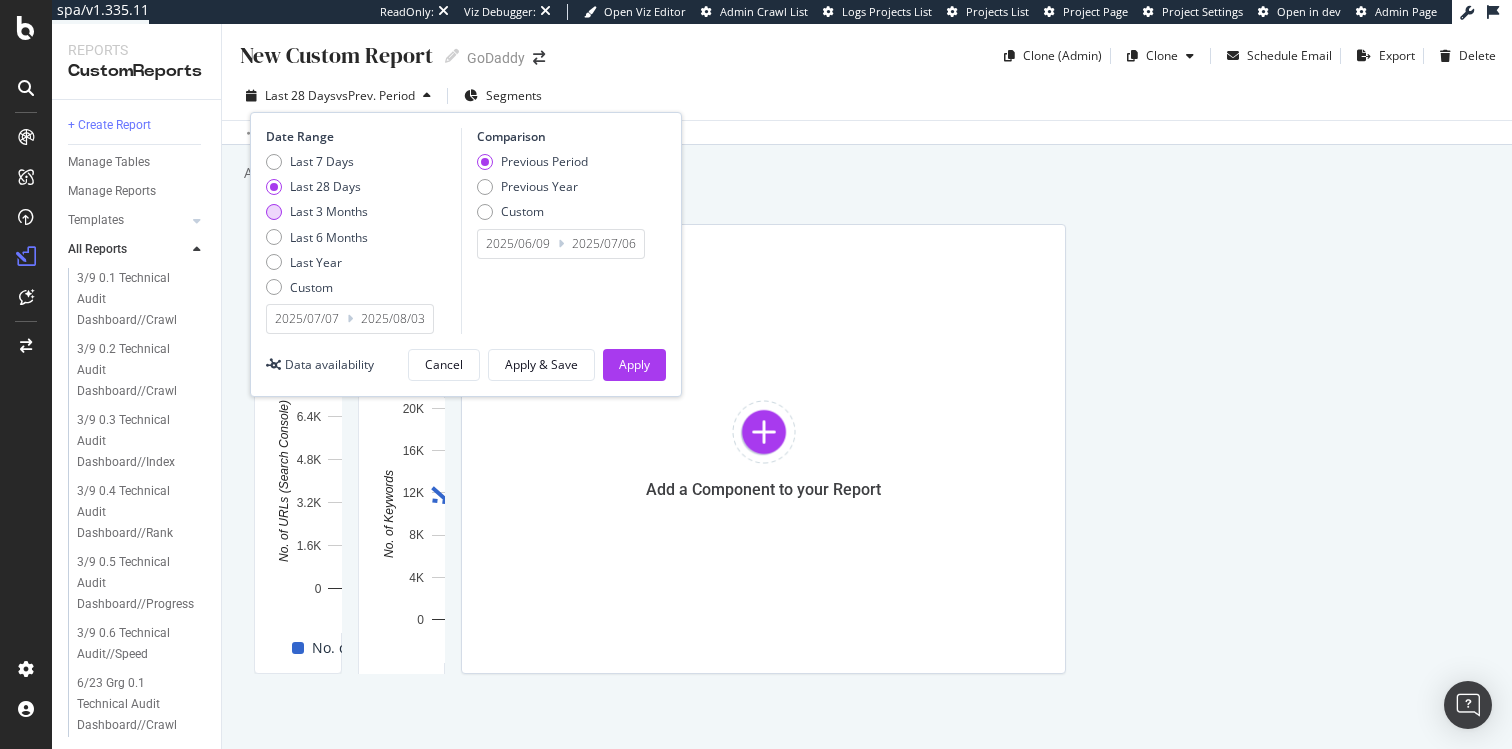 click on "Last 3 Months" at bounding box center (329, 211) 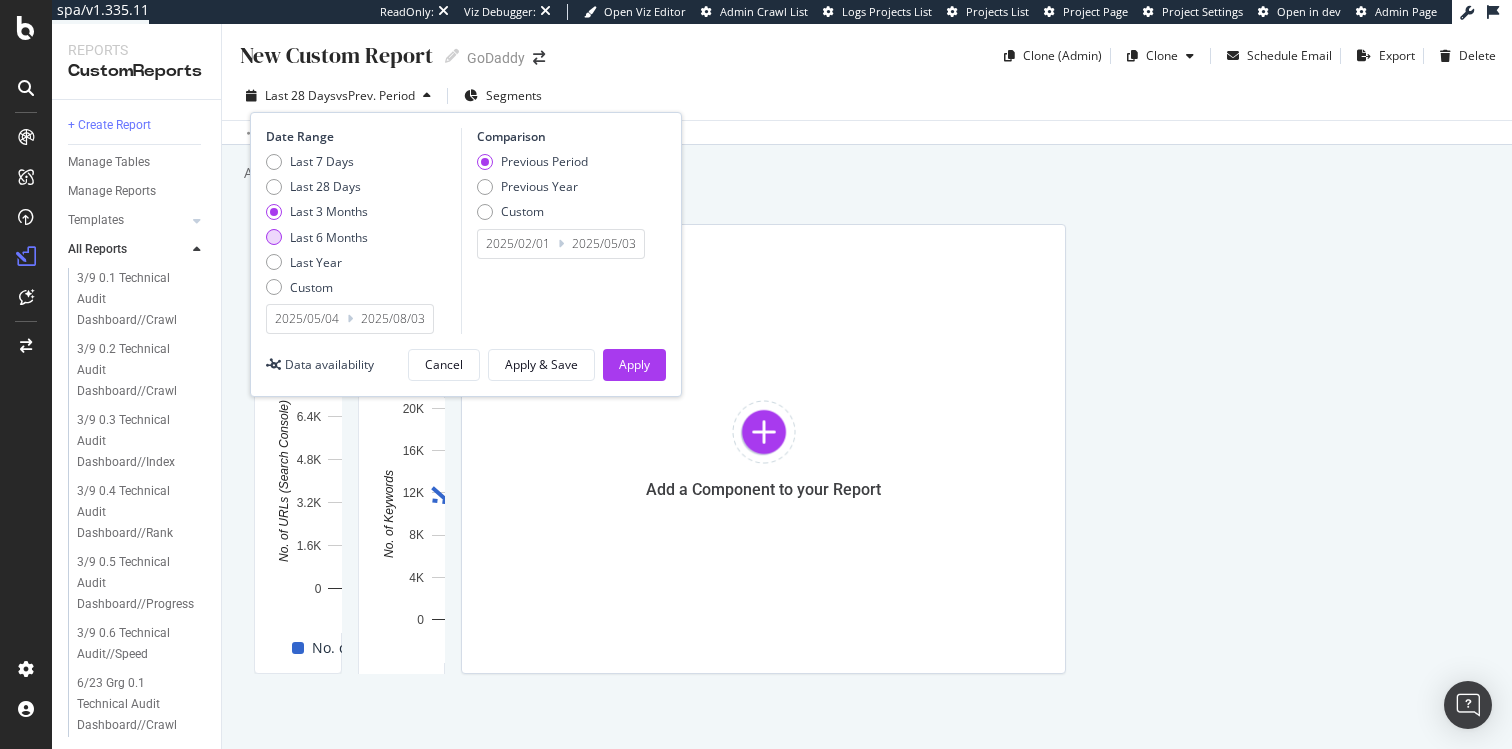 click on "Last 6 Months" at bounding box center (329, 237) 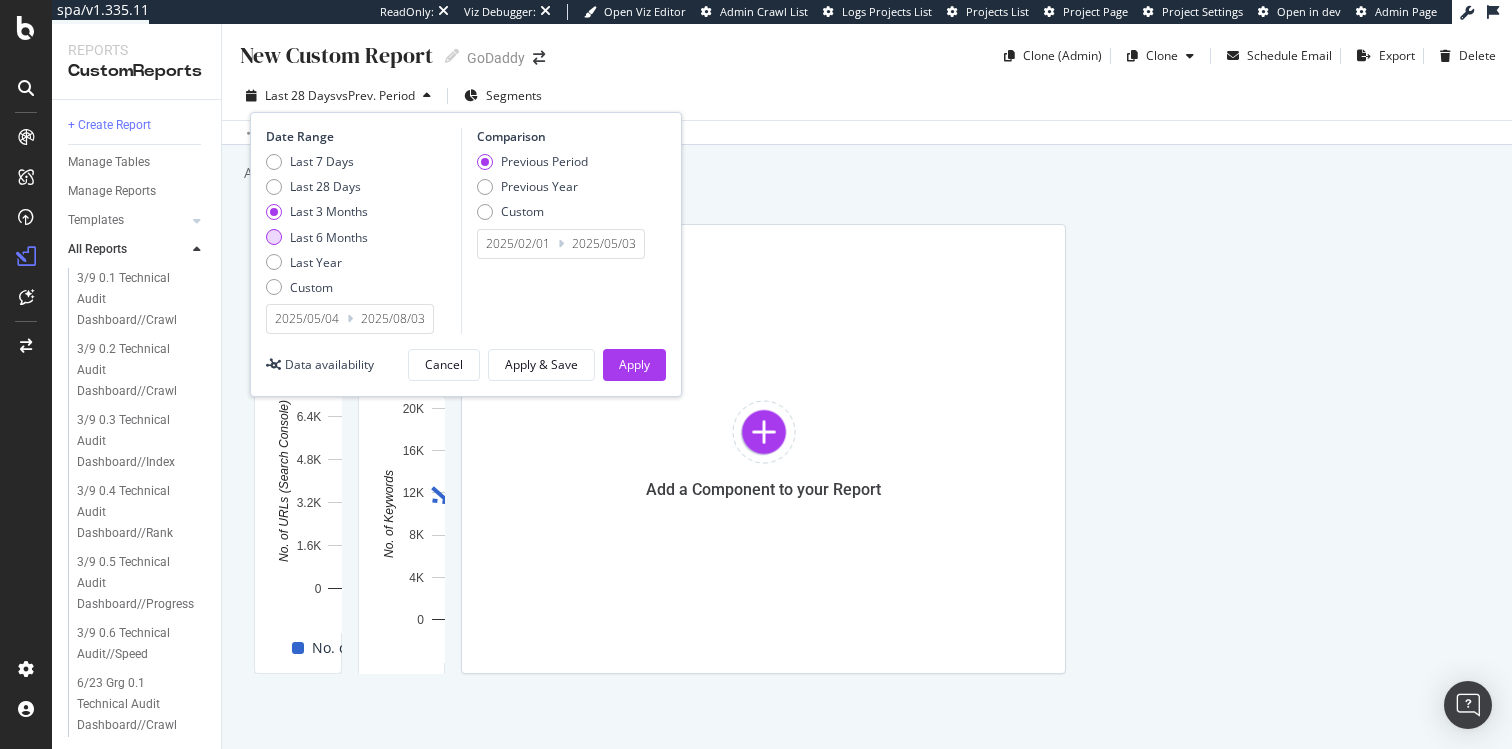 type on "2025/02/04" 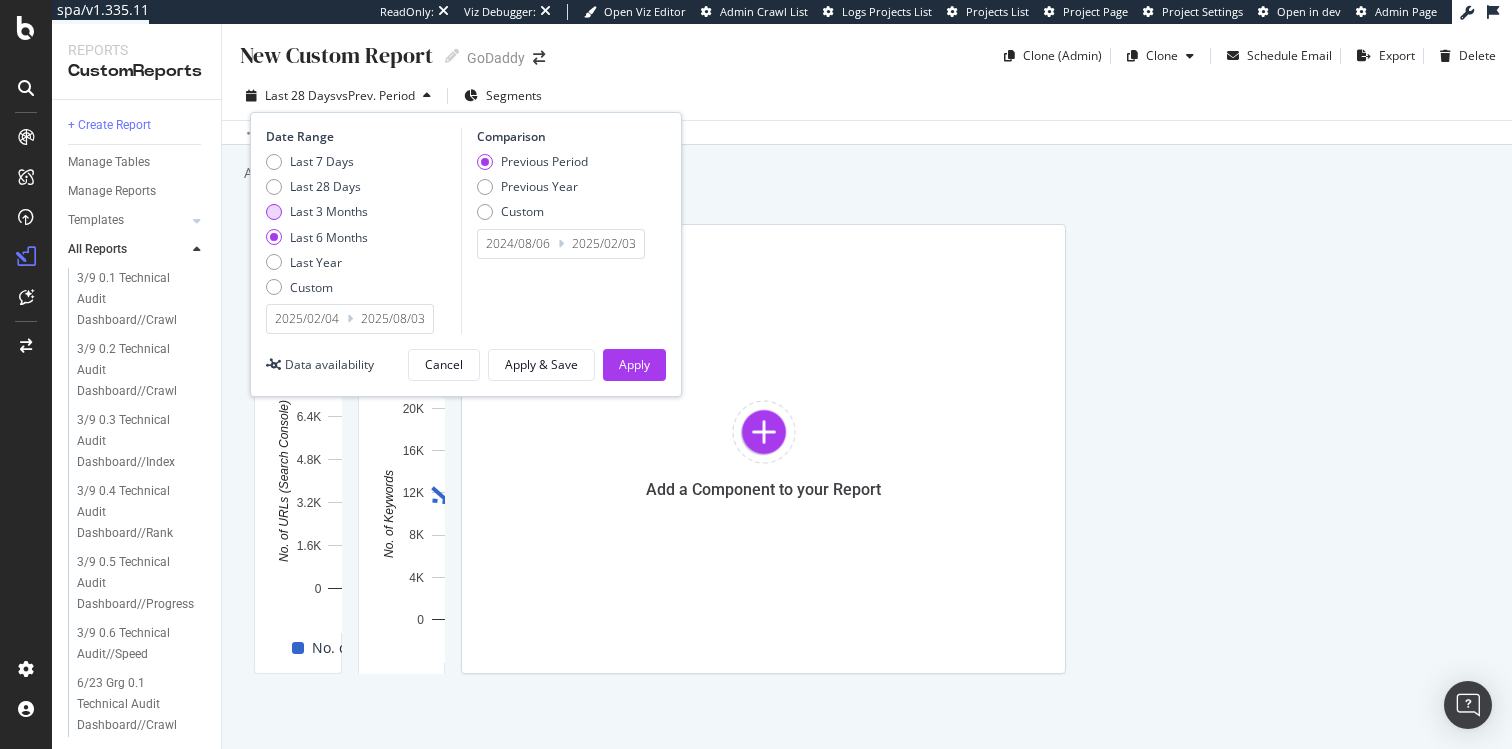click on "Last 3 Months" at bounding box center (329, 211) 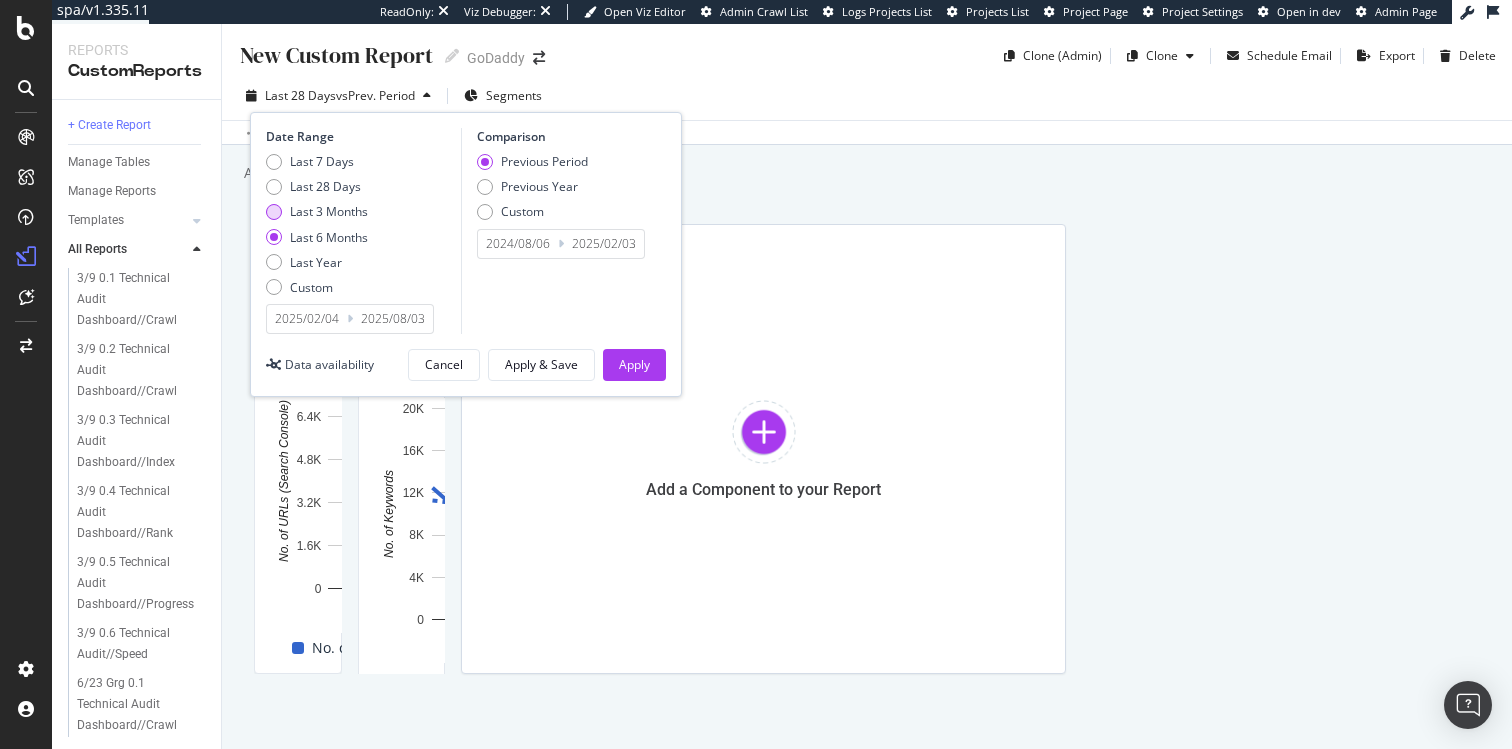 type on "2025/05/04" 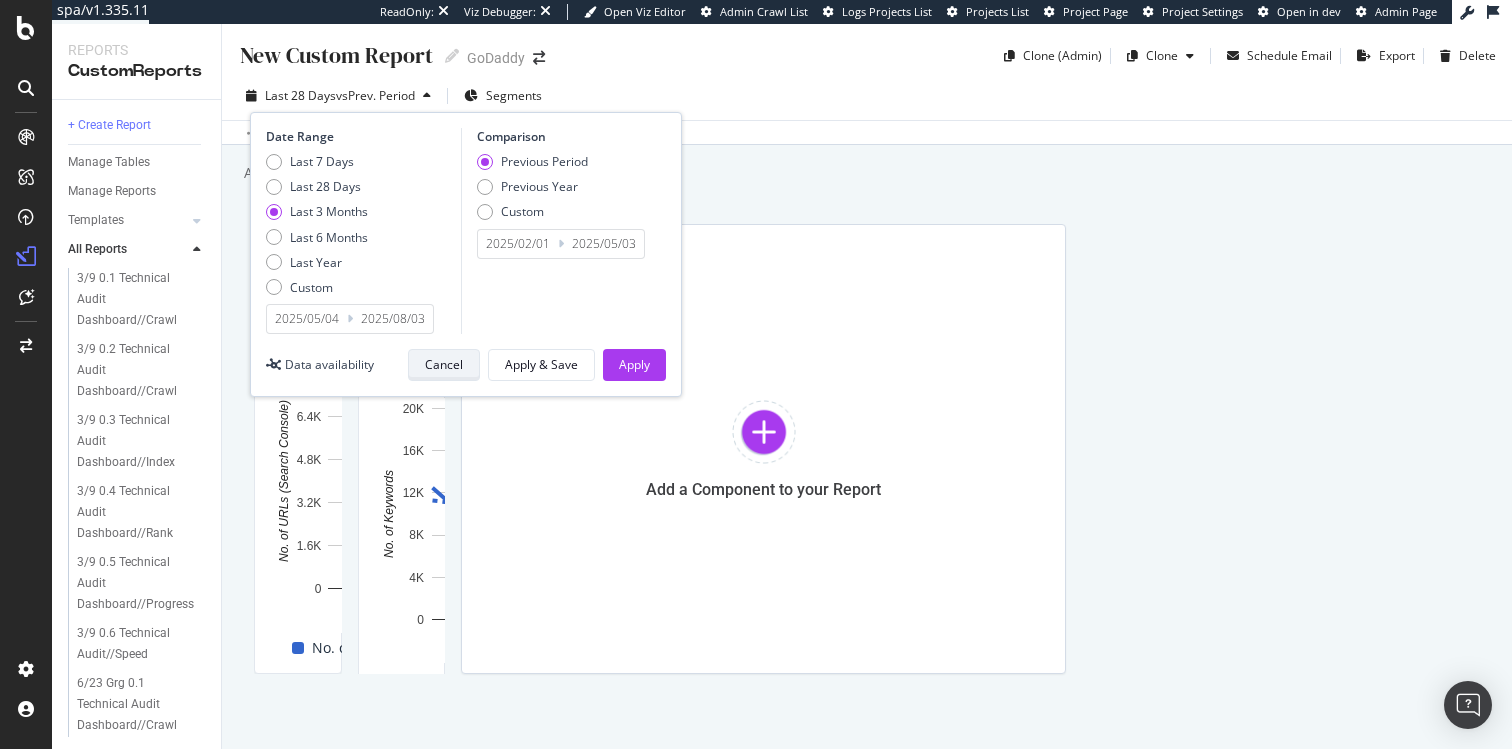 click on "Cancel" at bounding box center [444, 364] 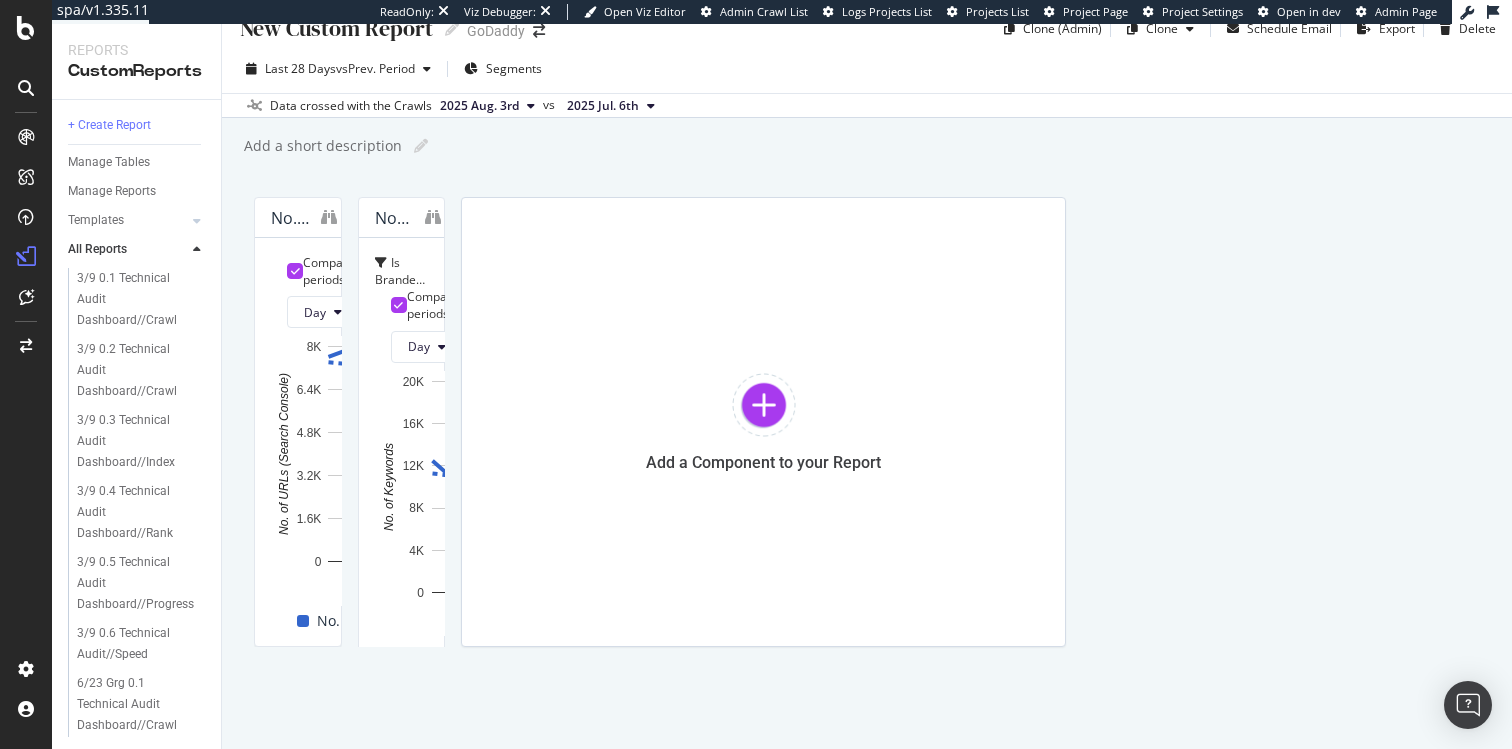 scroll, scrollTop: 168, scrollLeft: 0, axis: vertical 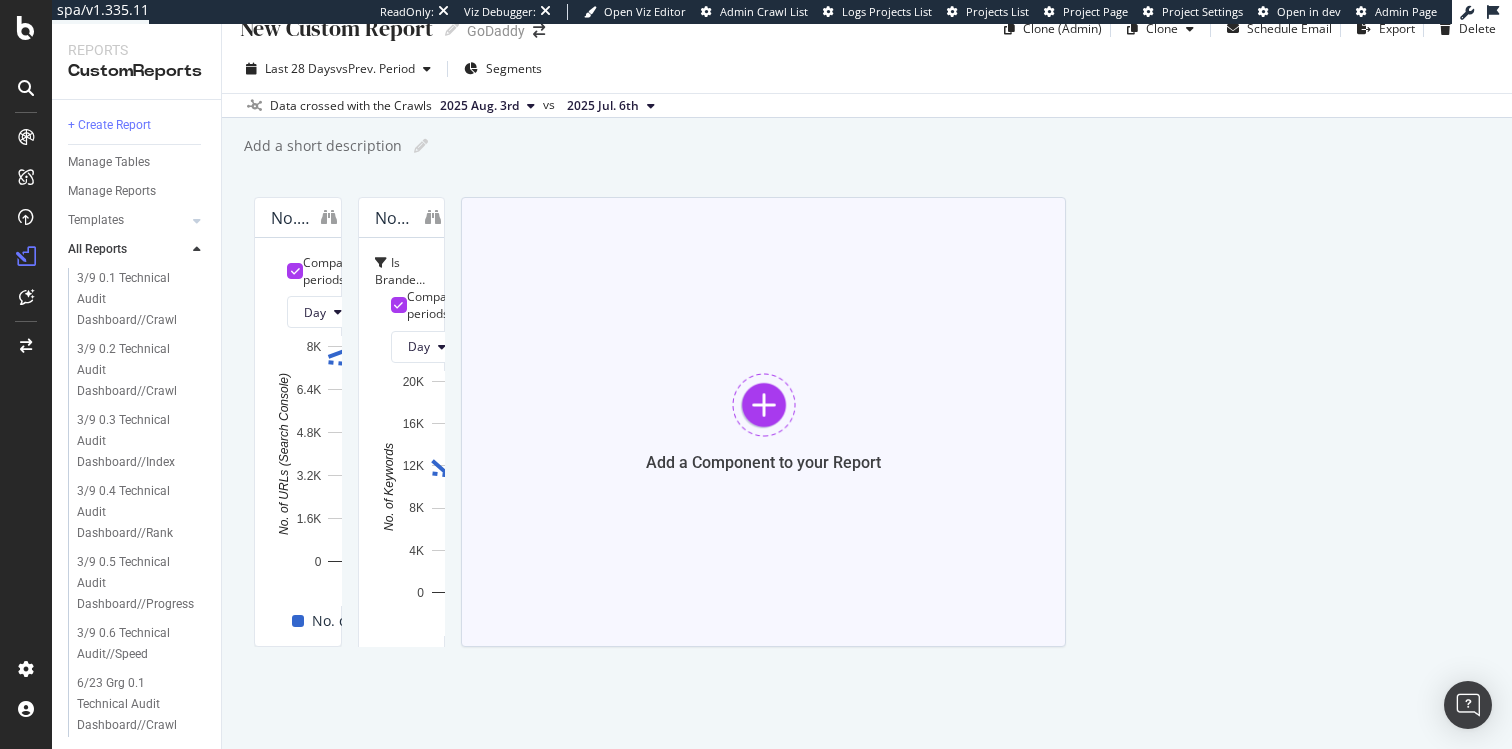 click on "Add a Component to your Report" at bounding box center [763, 422] 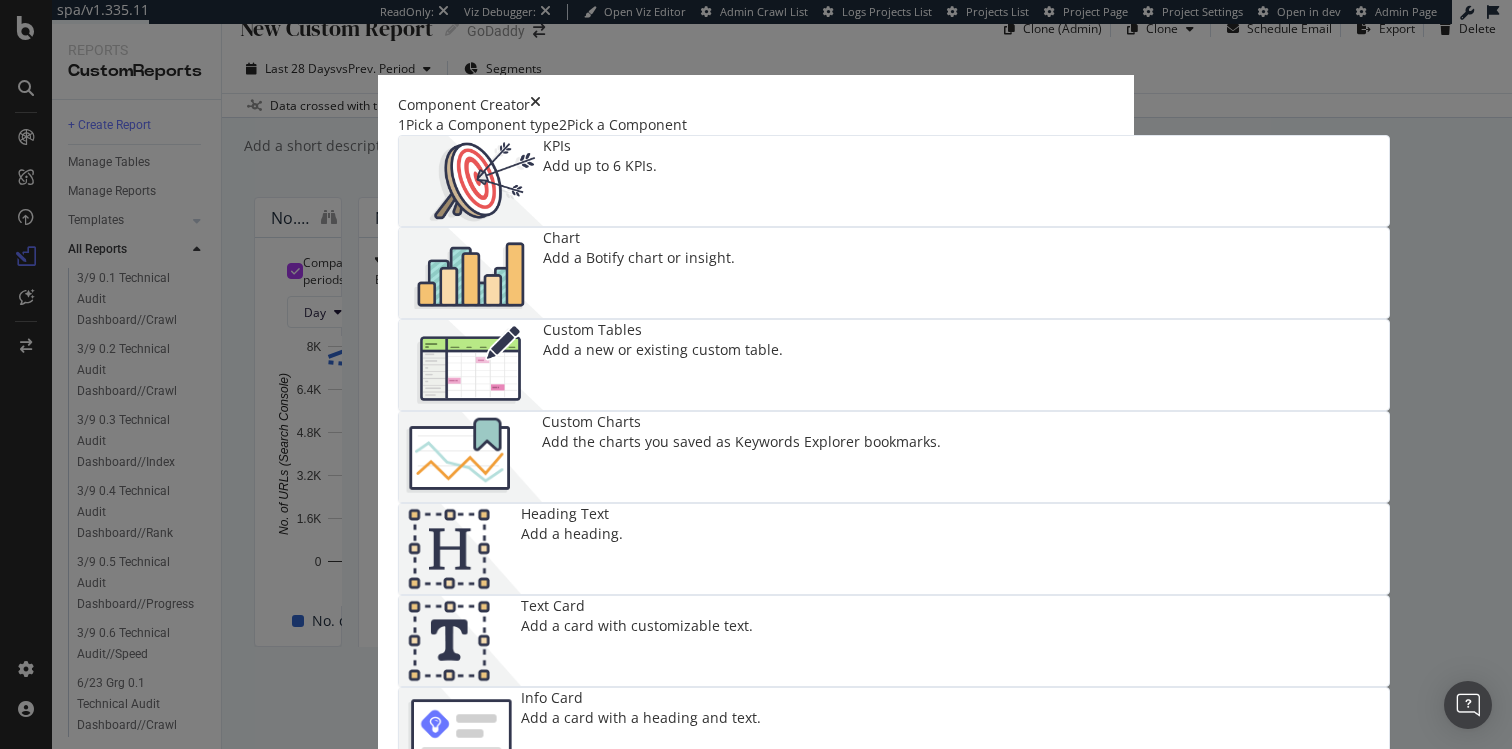 click at bounding box center (471, 273) 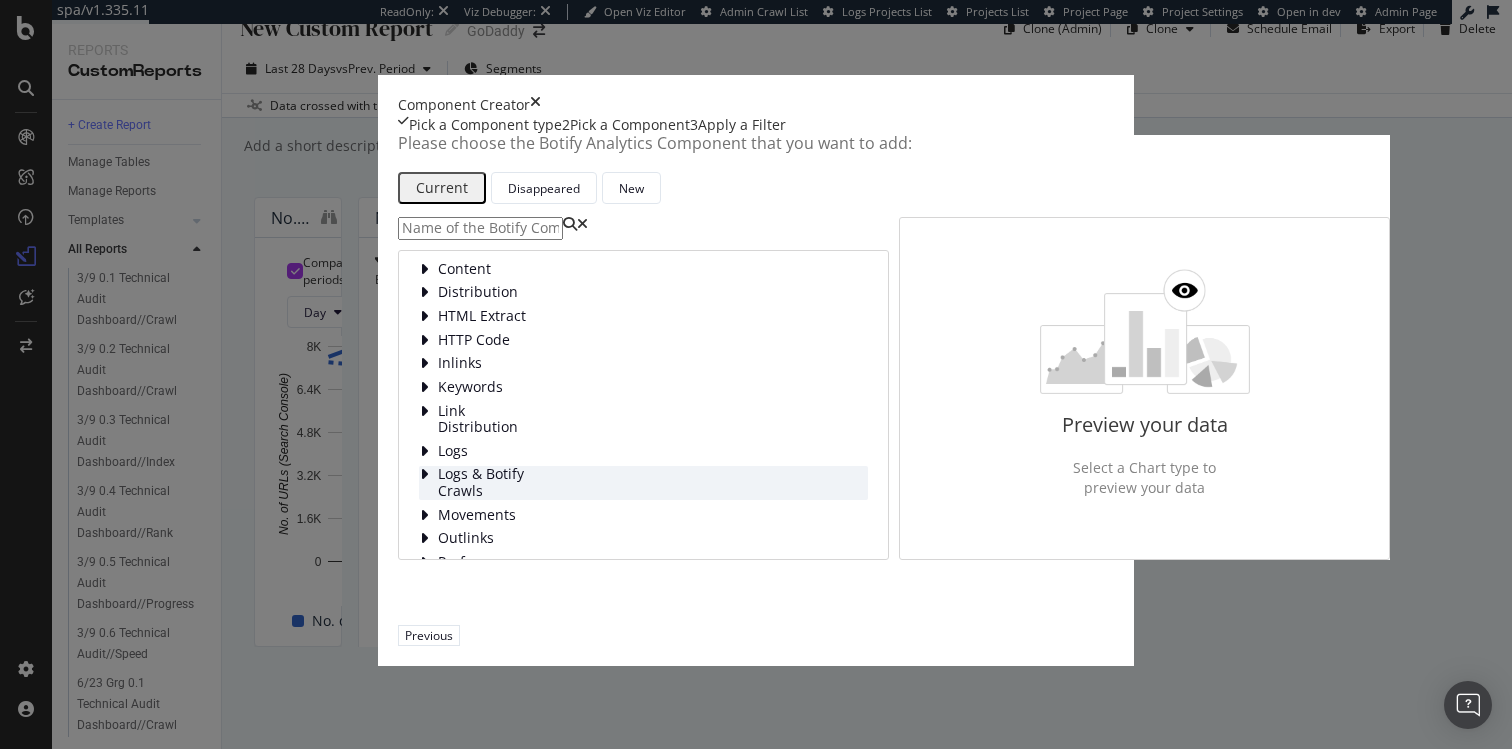 scroll, scrollTop: 129, scrollLeft: 0, axis: vertical 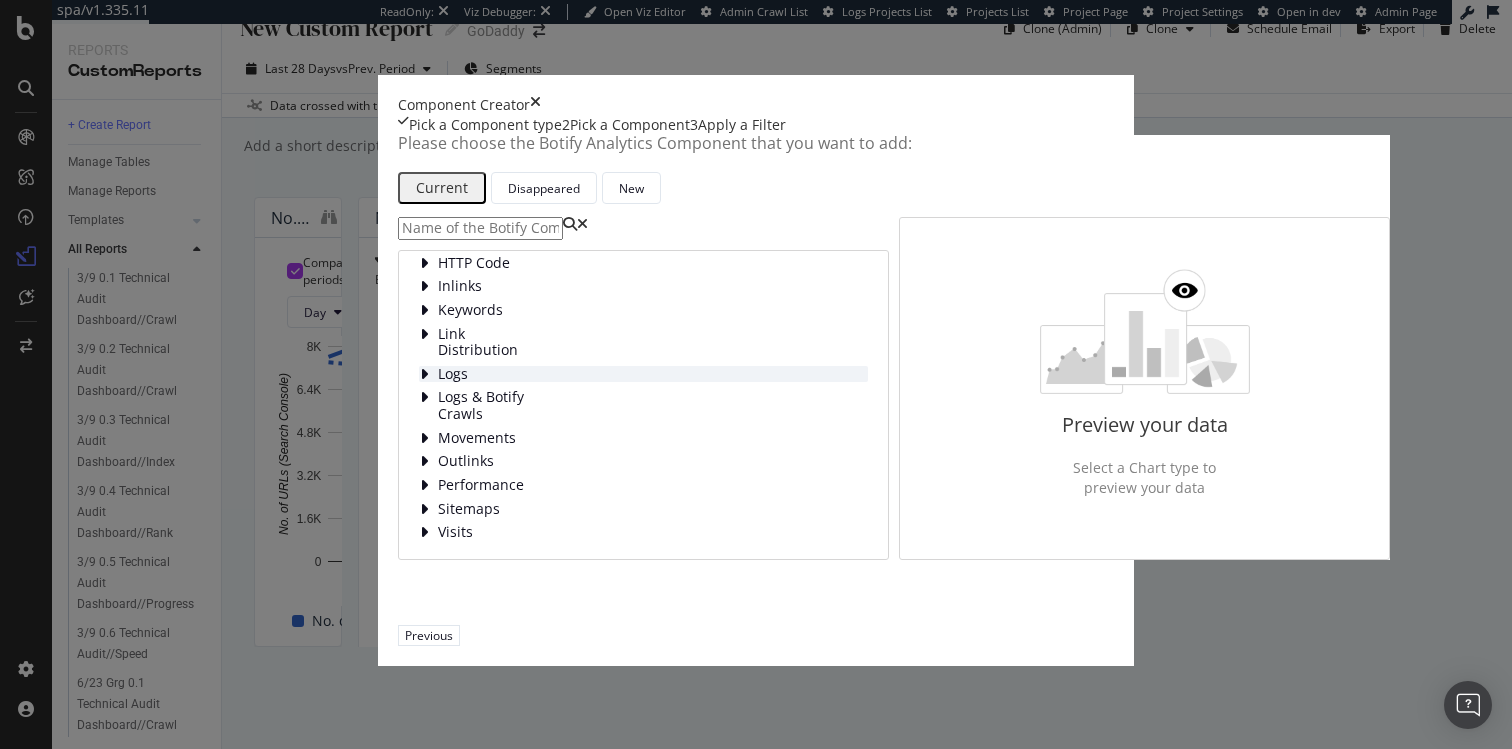 click on "Logs" at bounding box center (482, 374) 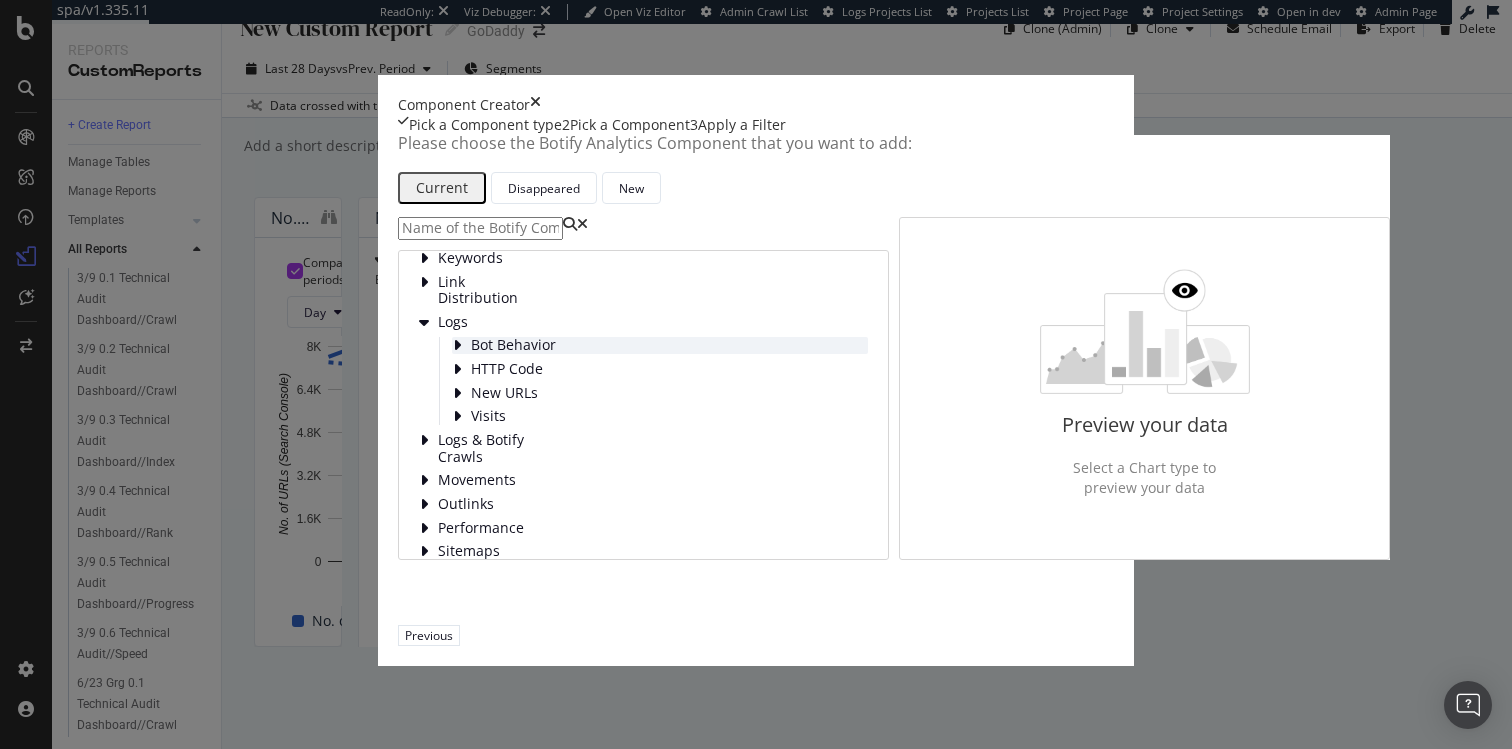 click on "Bot Behavior" at bounding box center (515, 345) 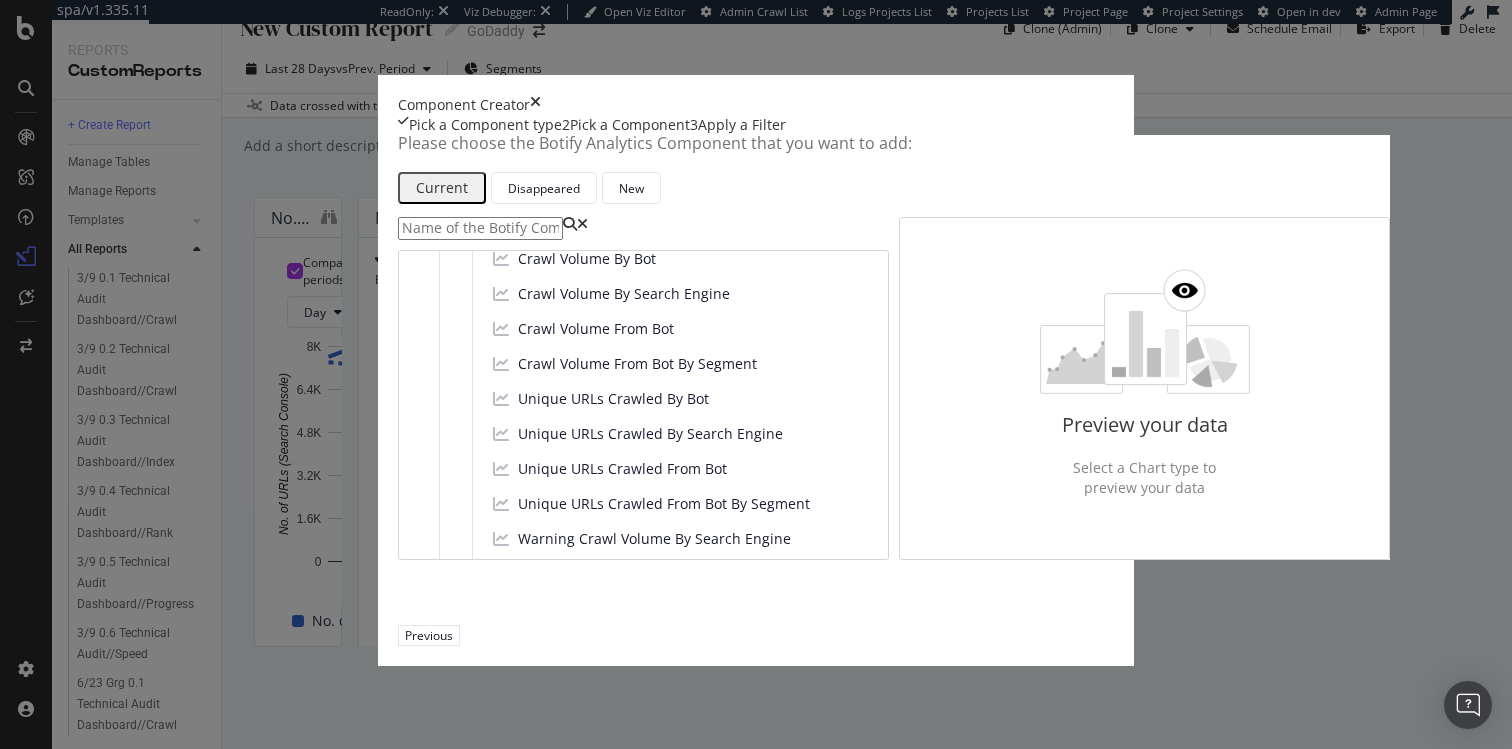 scroll, scrollTop: 229, scrollLeft: 0, axis: vertical 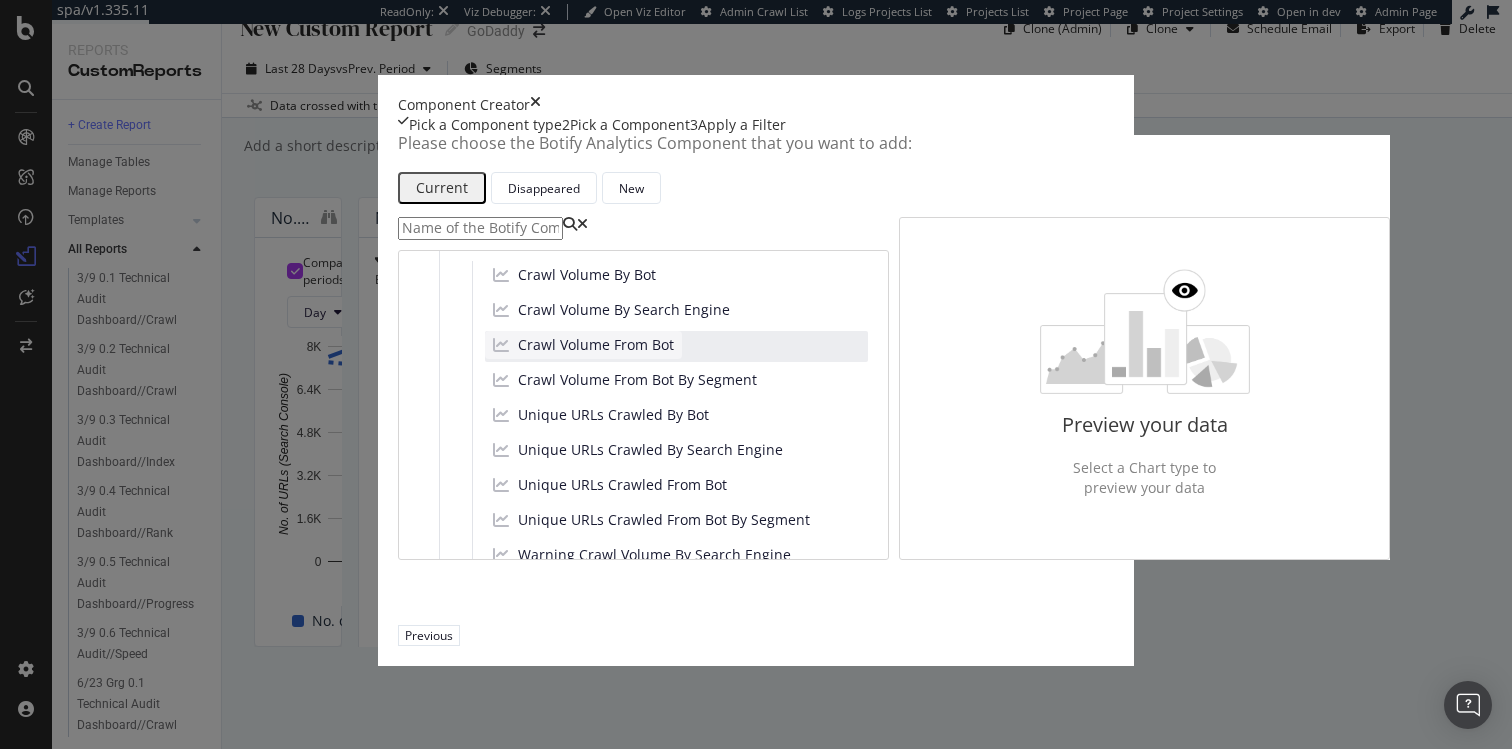 click on "Crawl Volume From Bot" at bounding box center [596, 345] 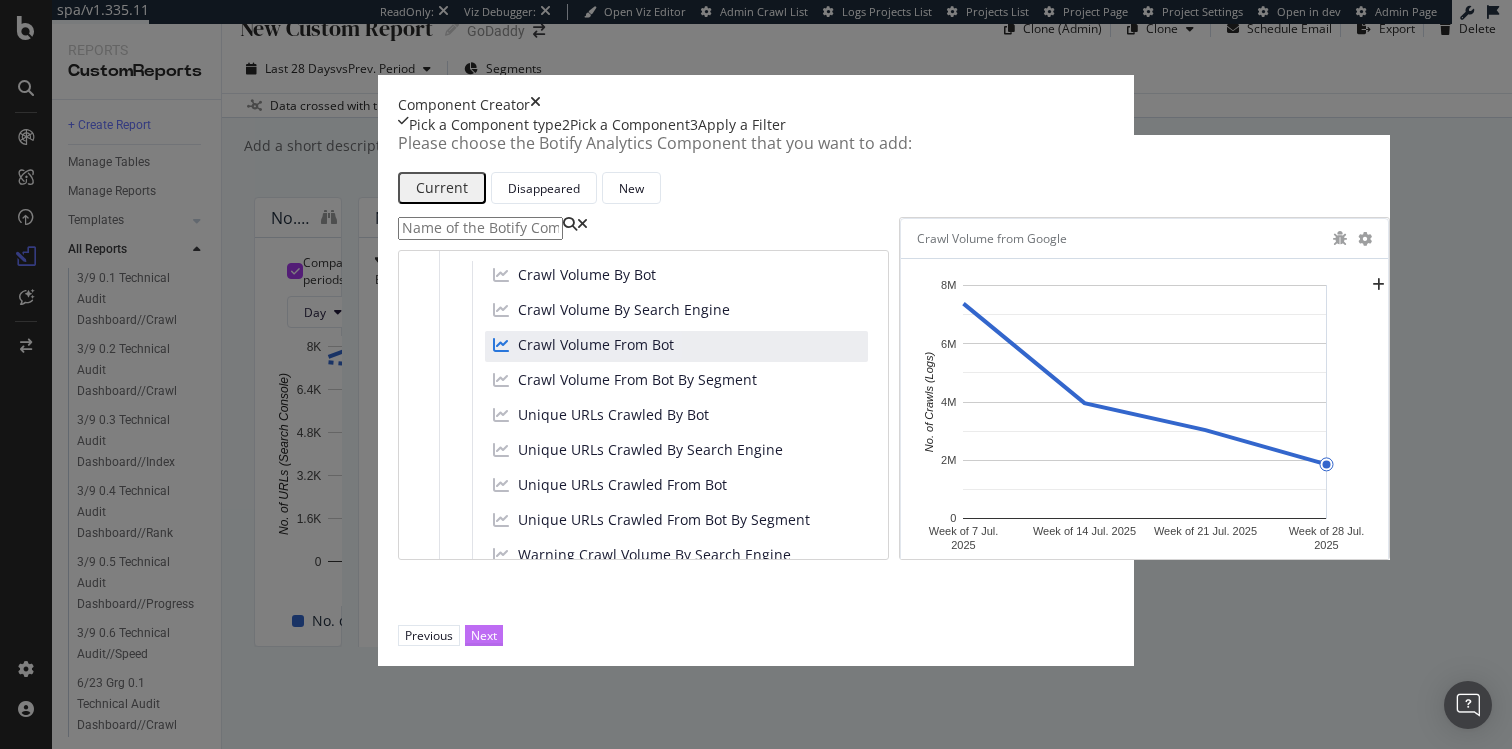 click on "Next" at bounding box center [484, 635] 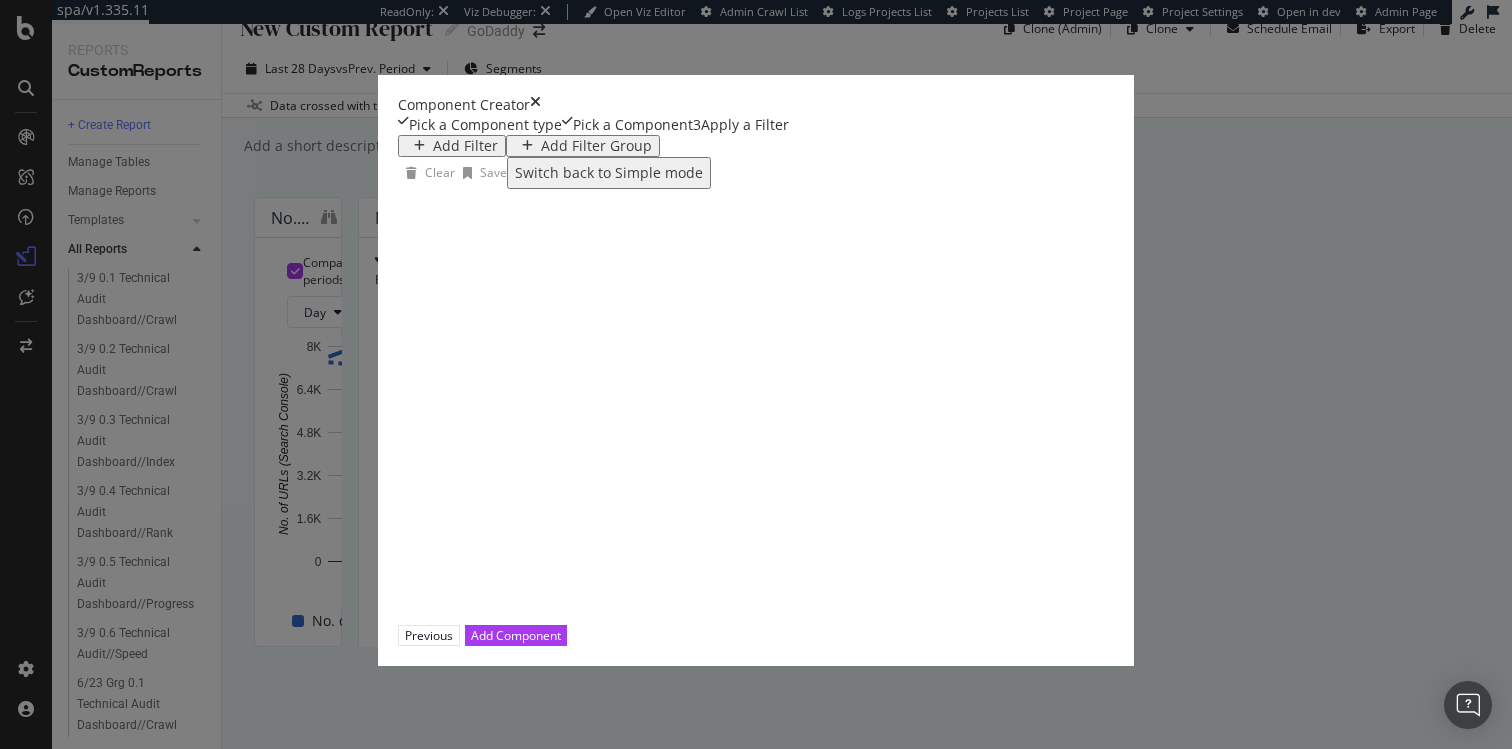 click on "Add Filter Add Filter Group" at bounding box center [894, 146] 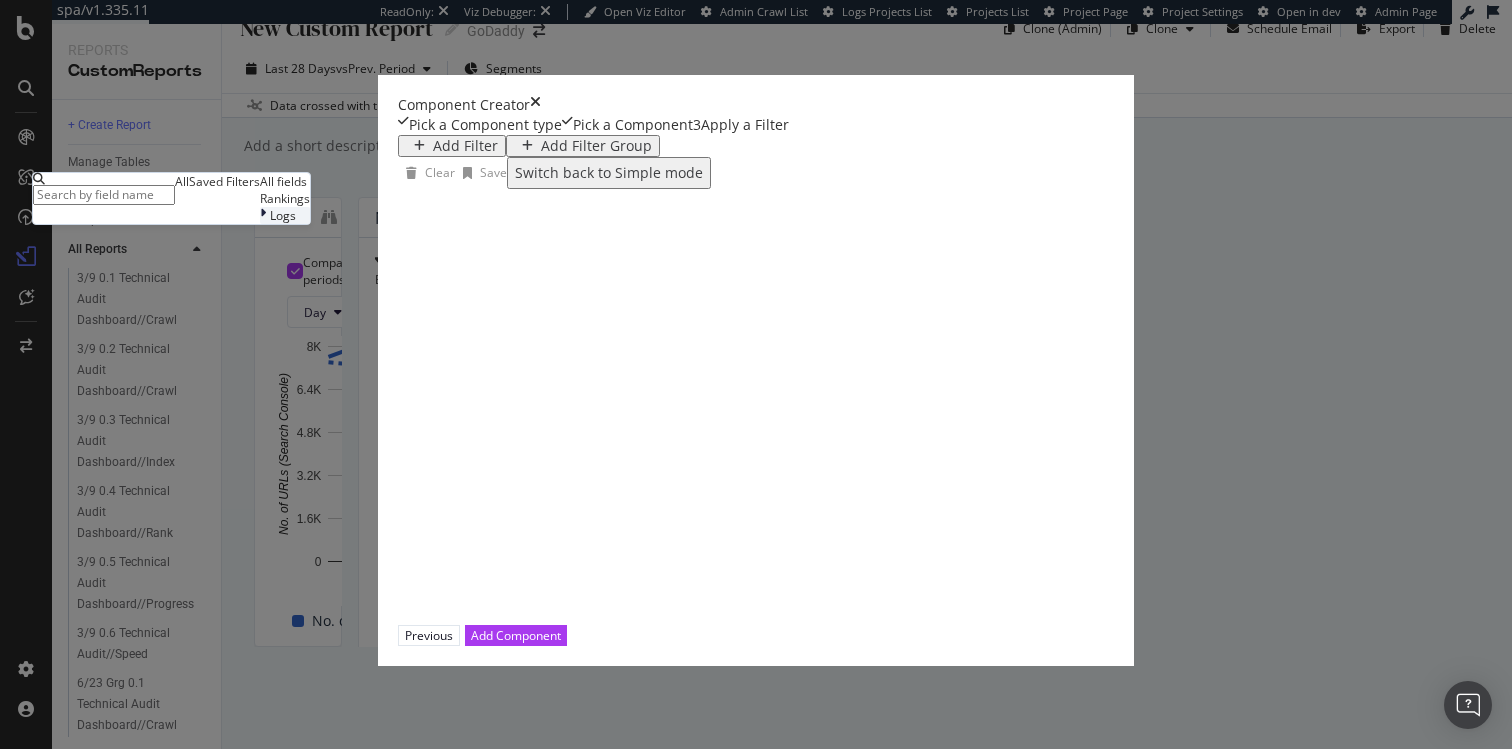 click on "Logs" at bounding box center (285, 215) 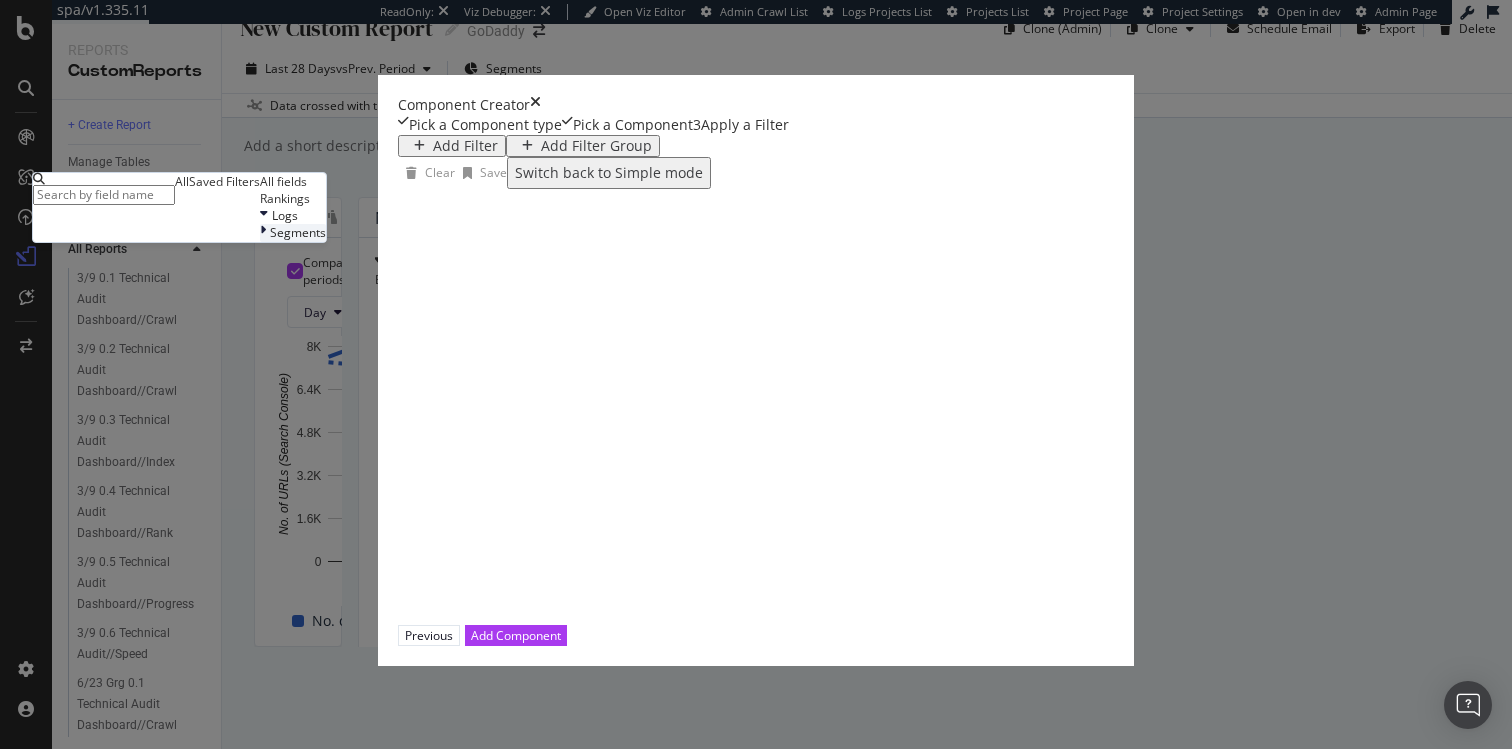 click on "Segments" at bounding box center [293, 232] 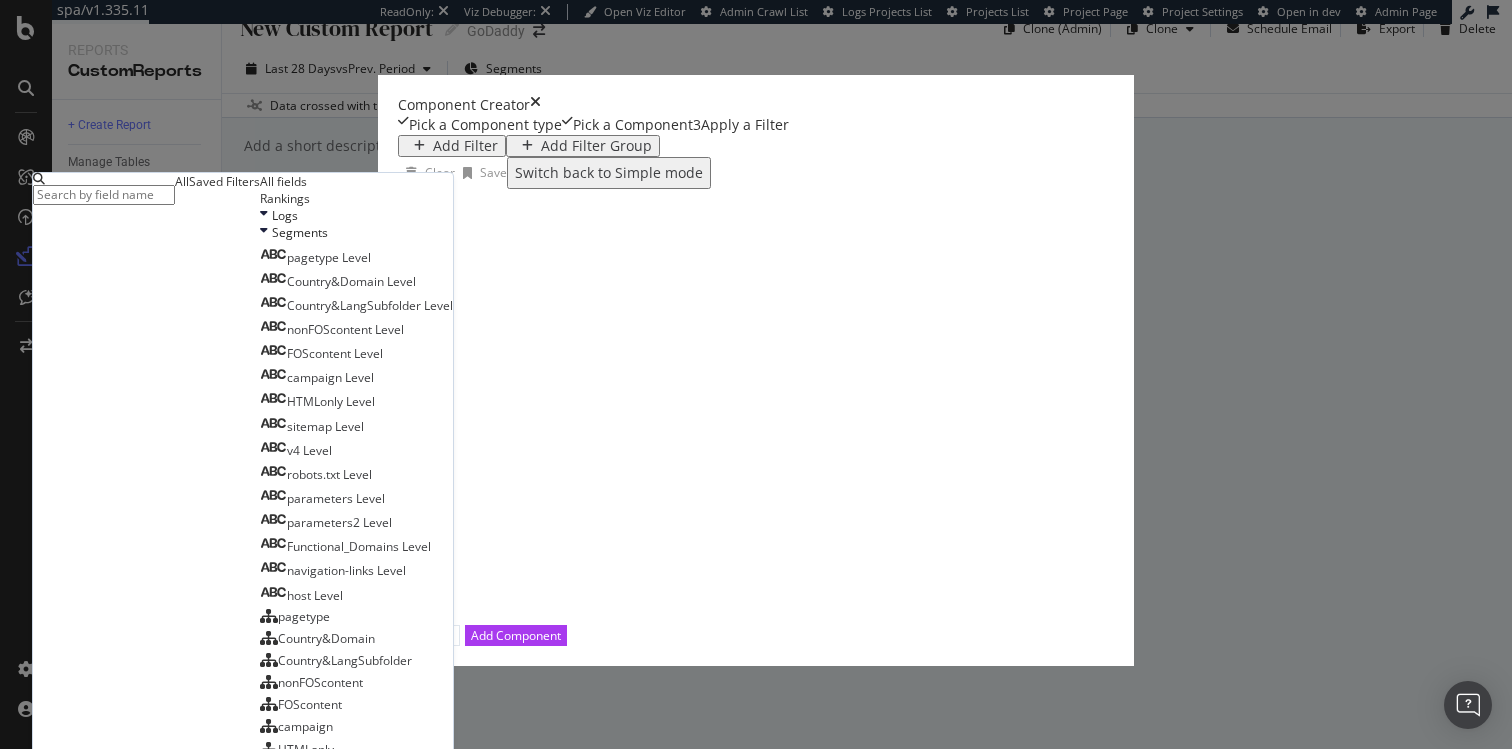 click at bounding box center [104, 195] 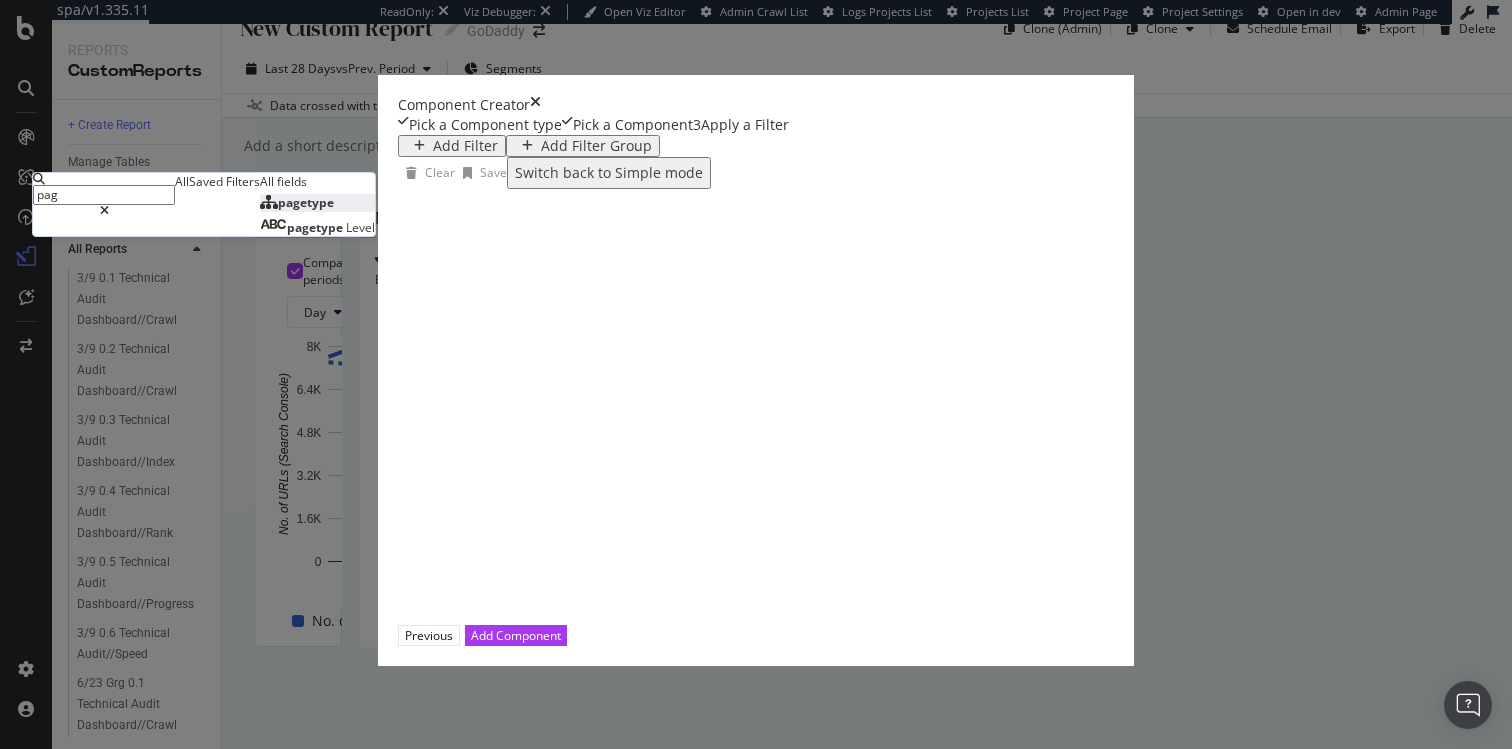 type on "pag" 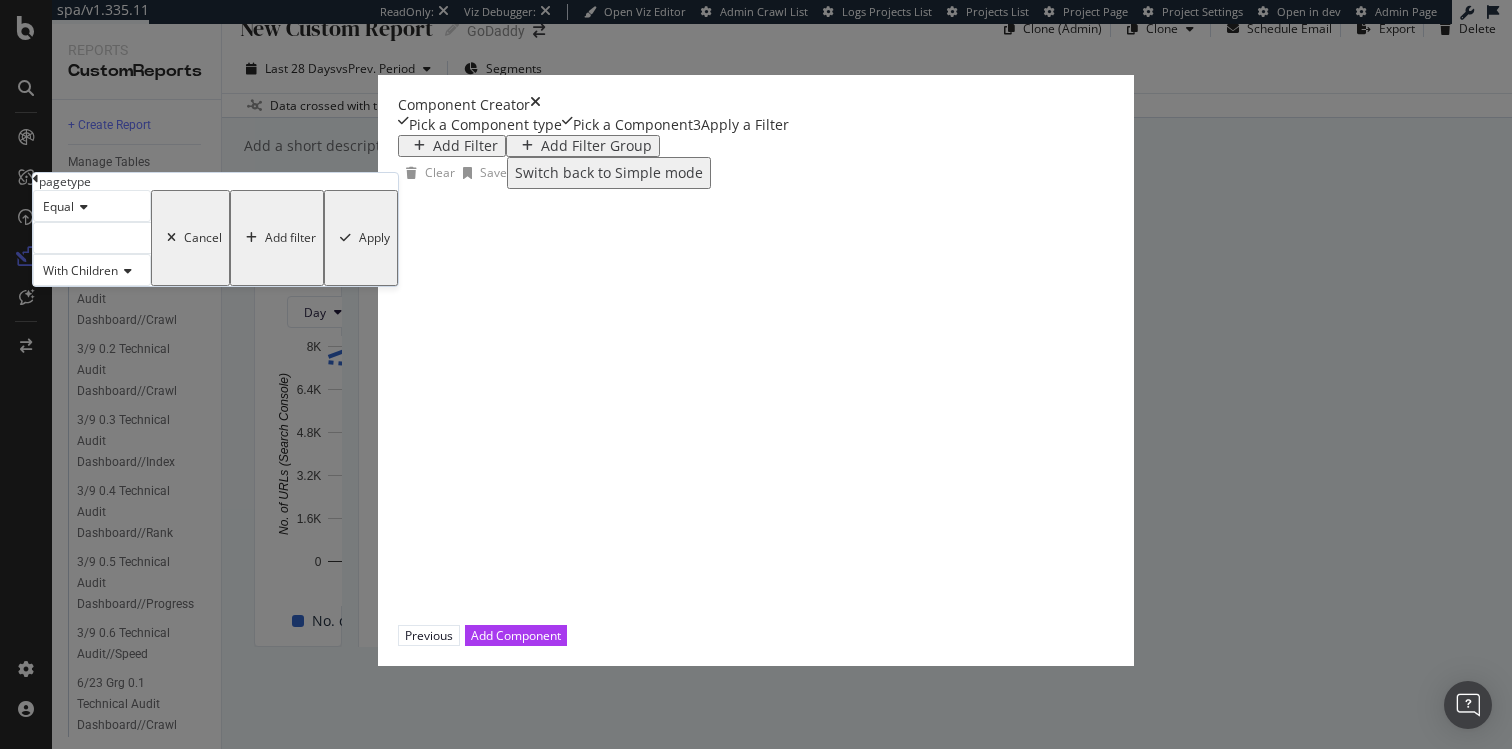 click at bounding box center [92, 238] 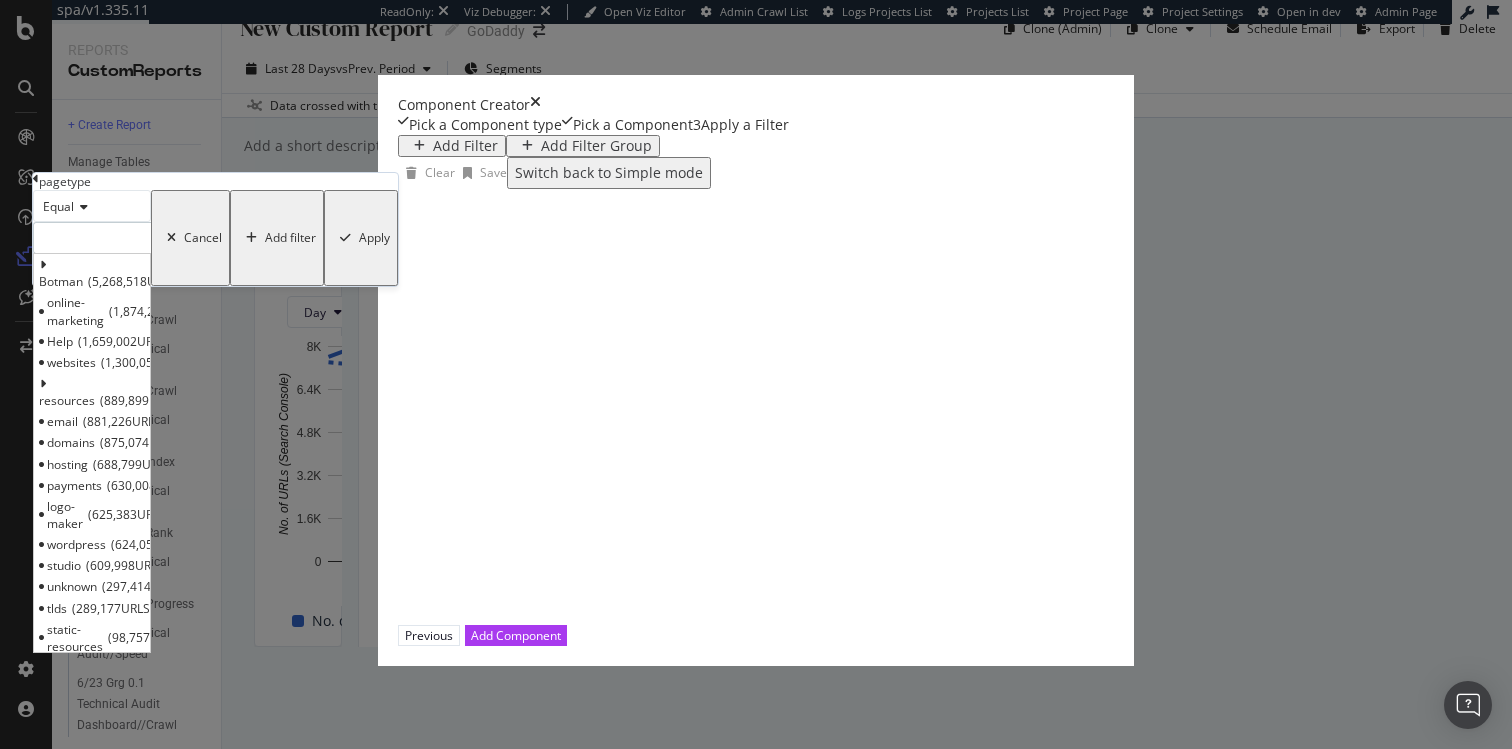click on "Add Filter Add Filter Group Clear Save Switch back to Simple mode pagetype Equal Botman 5,268,518  URLS Select online-marketing 1,874,262  URLS Help 1,659,002  URLS websites 1,300,053  URLS resources 889,899  URLS Select email 881,226  URLS domains 875,074  URLS hosting 688,799  URLS payments 630,008  URLS logo-maker 625,383  URLS wordpress 624,058  URLS studio 609,998  URLS unknown 297,414  URLS tlds 289,177  URLS static-resources 98,757  URLS Offers 96,173  URLS auctions 82,249  URLS home 77,878  URLS blog 64,436  URLS Select web_security 48,715  URLS airo 48,159  URLS legal 32,000  URLS garage 23,099  URLS Select whois 13,864  URLS assets 12,949  URLS business 12,261  URLS pricing 10,322  URLS website-templates 10,037  URLS community 9,582  URLS pro 6,086  URLS company 6,047  URLS promos 5,778  URLS contact-us 4,107  URLS products 3,673  URLS affiliate 3,427  URLS trust_center 3,282  URLS reseller_program 3,109  URLS agreements 1,897  URLS conversations 1,349  URLS back-end 1,276  URLS Select 859  URLS 848" at bounding box center (894, 380) 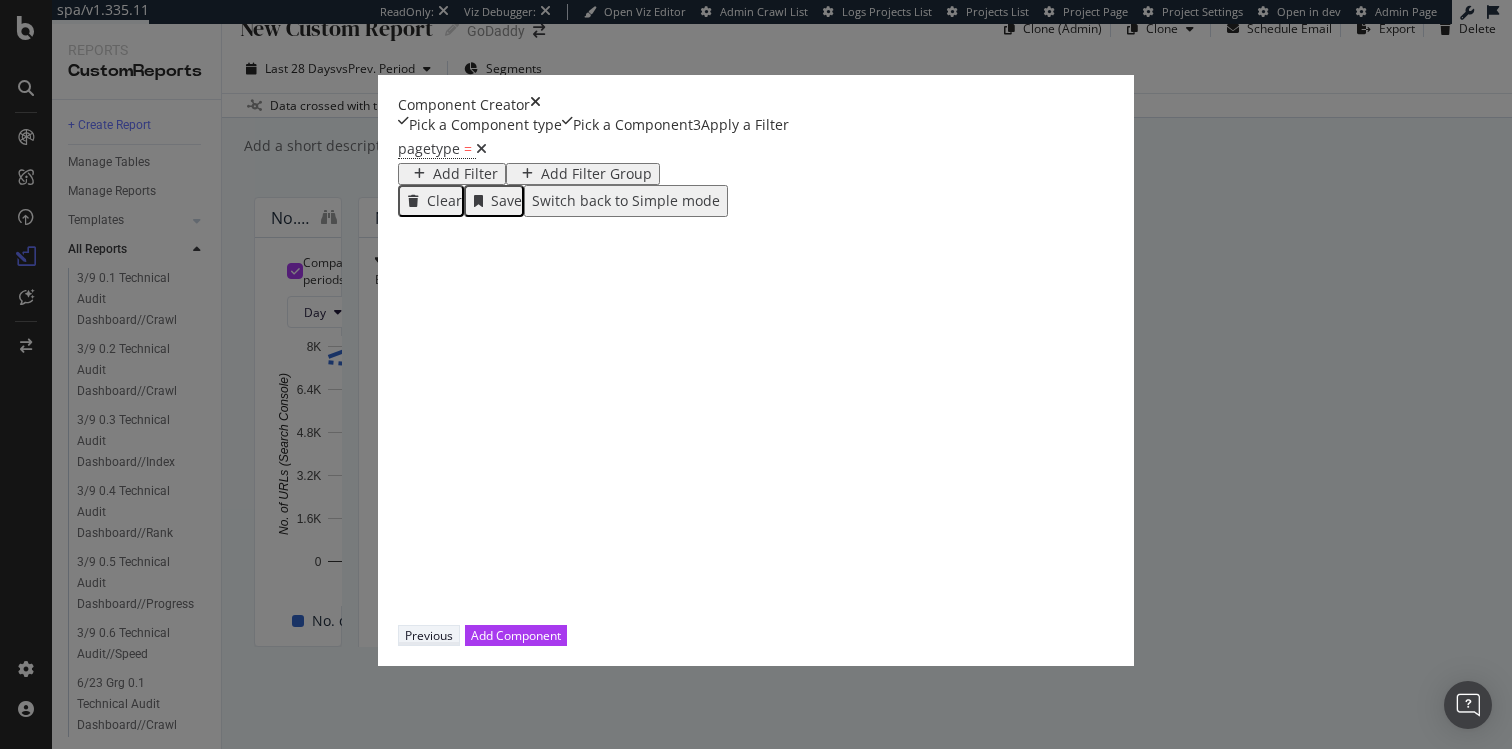 click on "Previous" at bounding box center (429, 635) 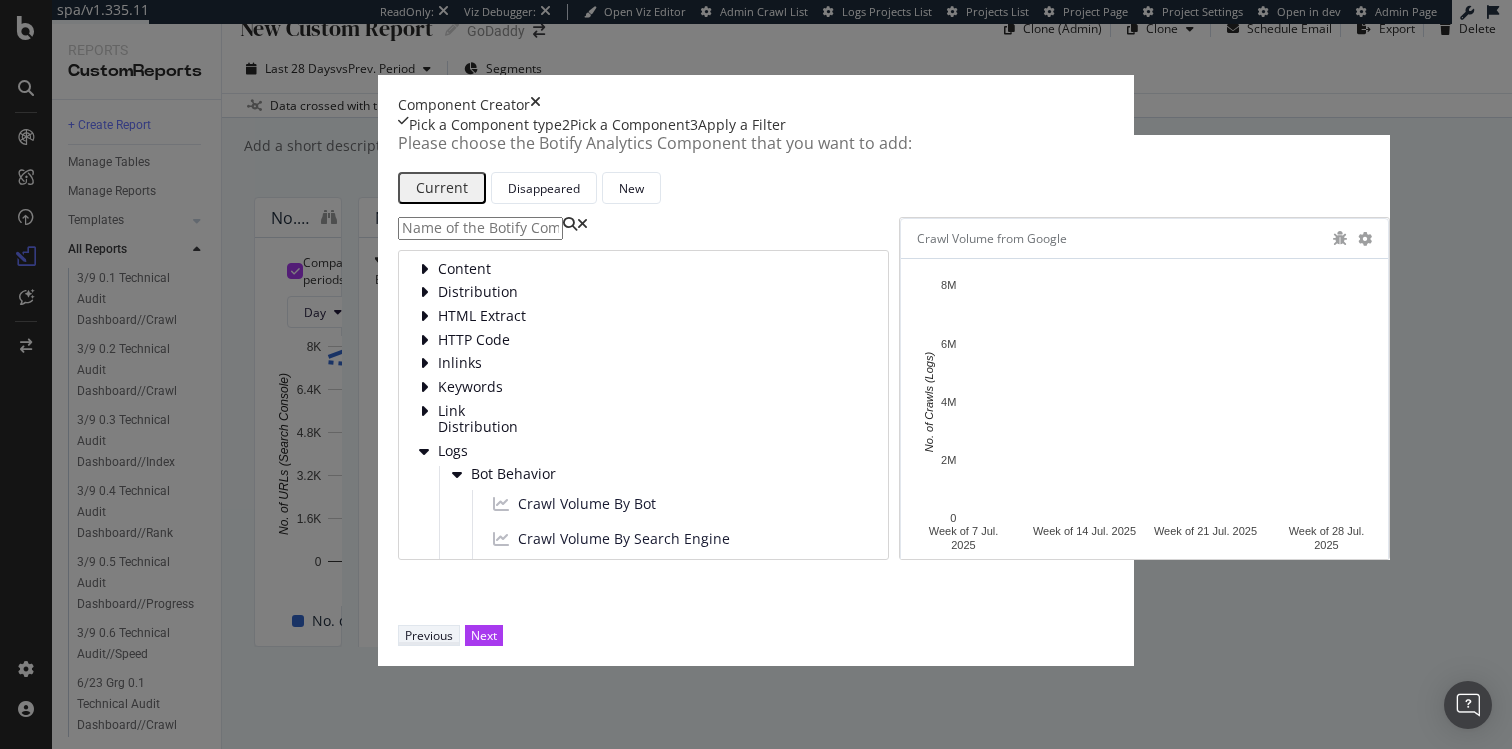 click on "Previous" at bounding box center [429, 635] 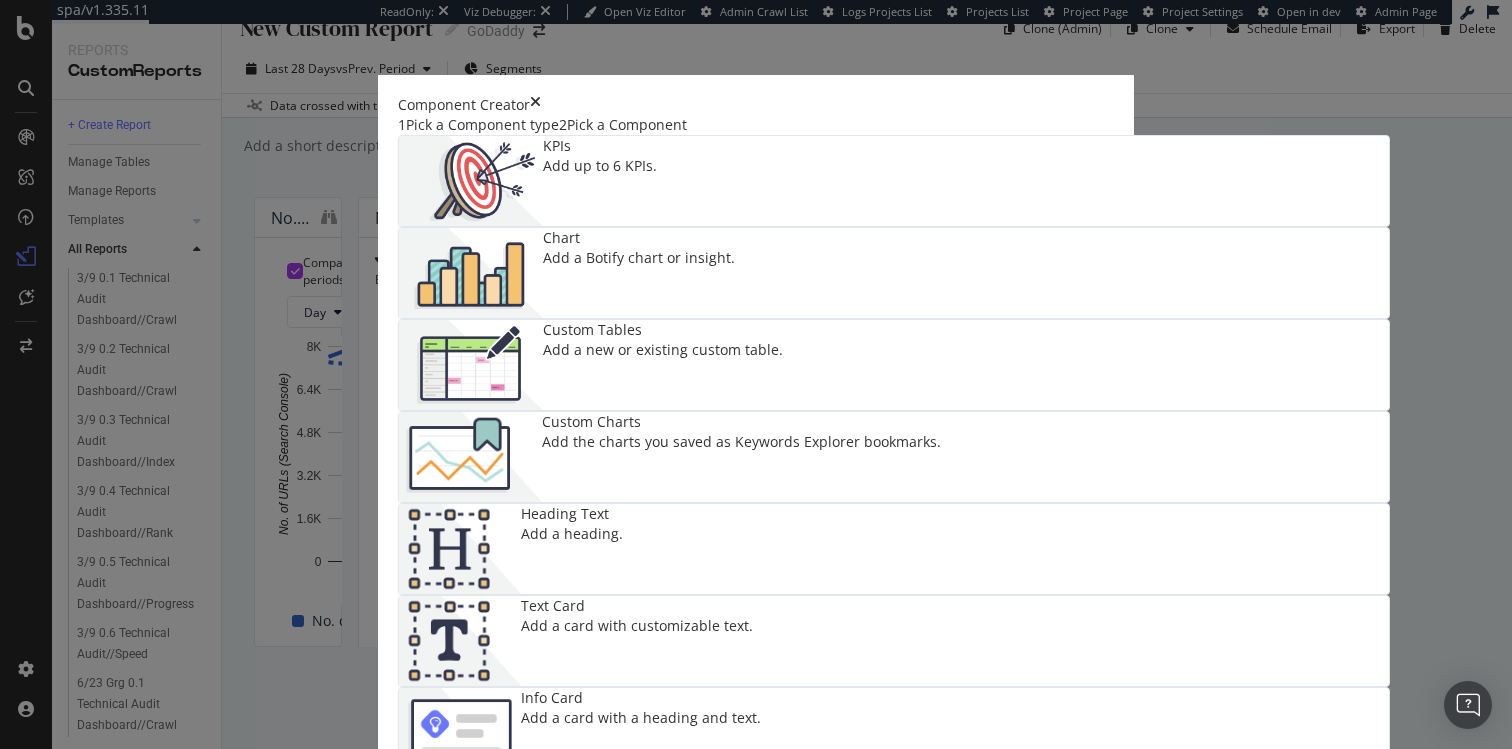 click on "Cancel" at bounding box center (424, 789) 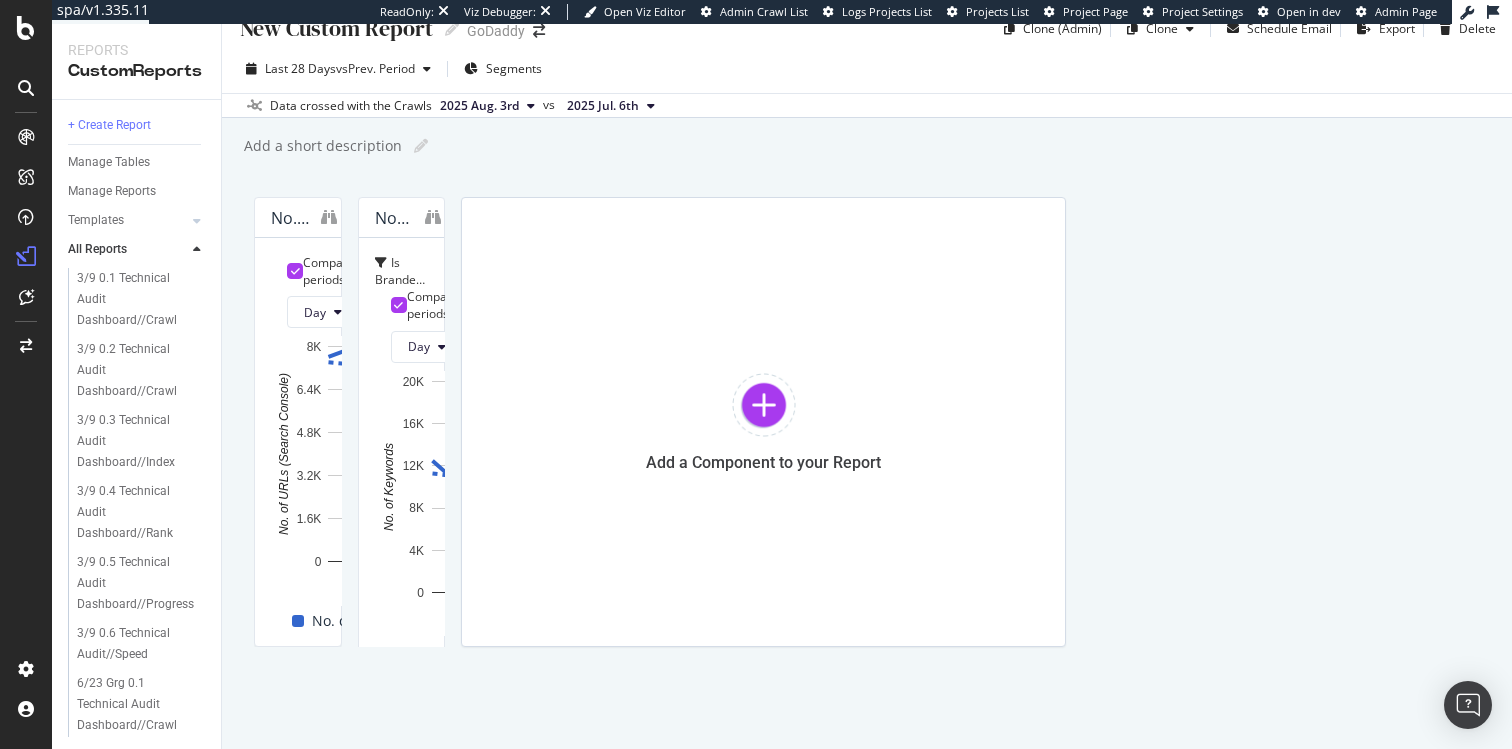 scroll, scrollTop: 78, scrollLeft: 0, axis: vertical 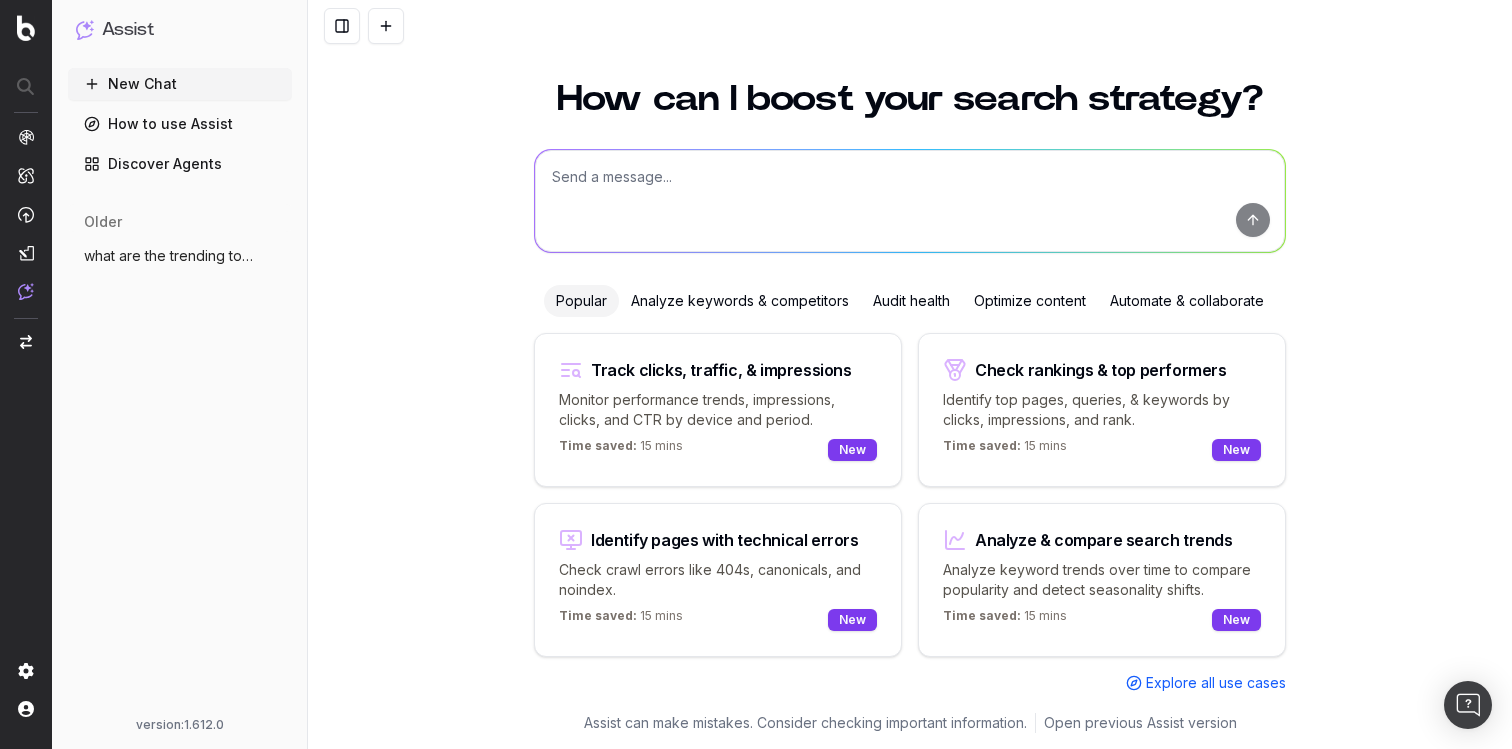 click on "How to use Assist" at bounding box center [180, 124] 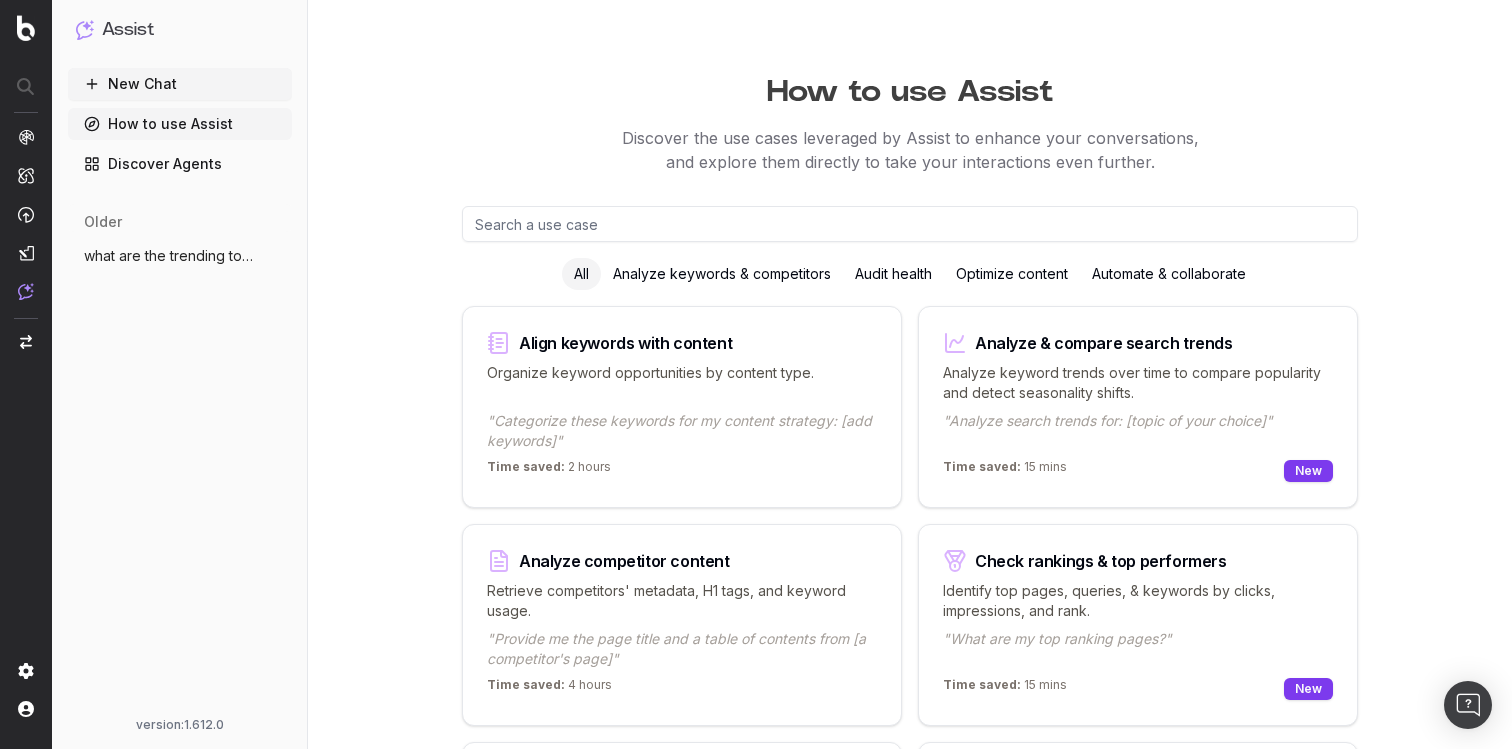 click at bounding box center (910, 224) 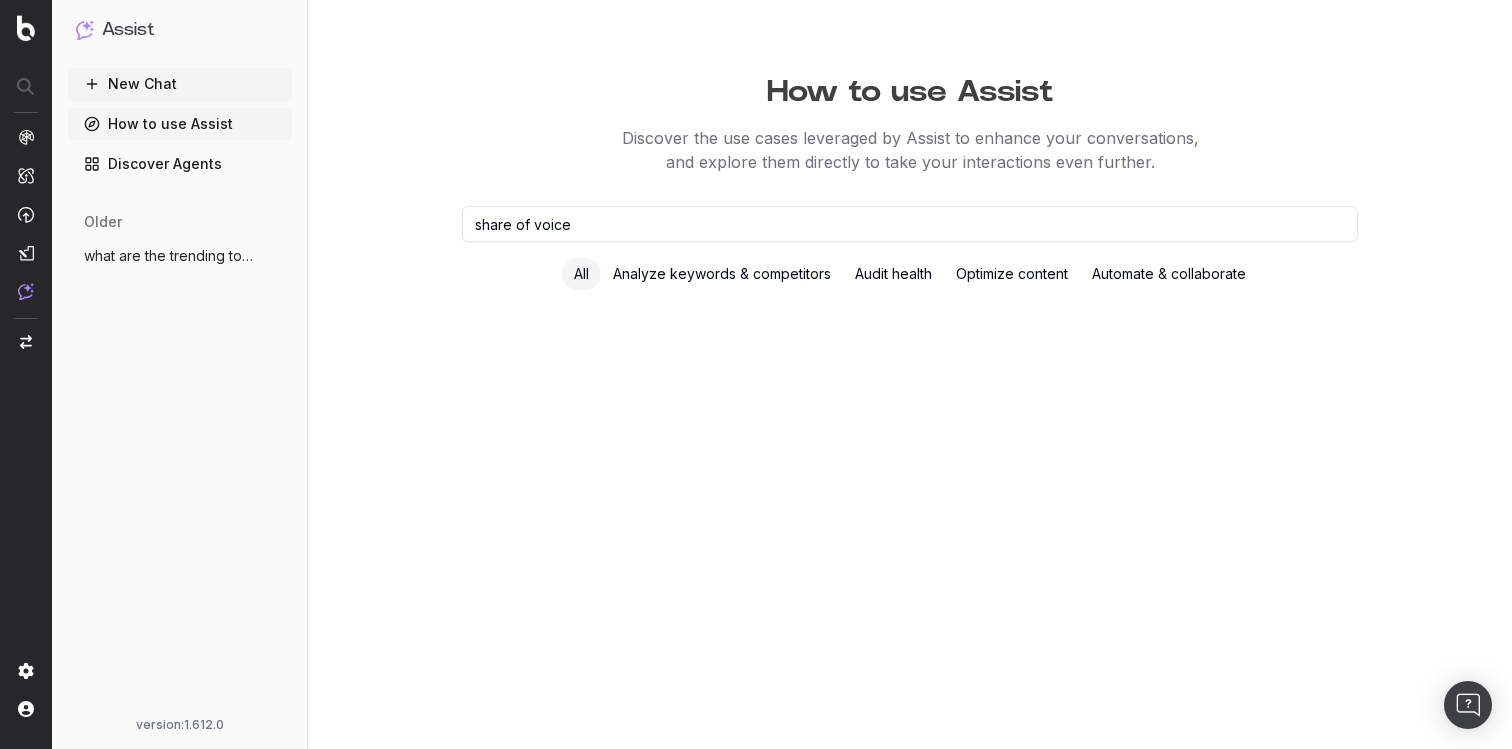 type on "share of voice" 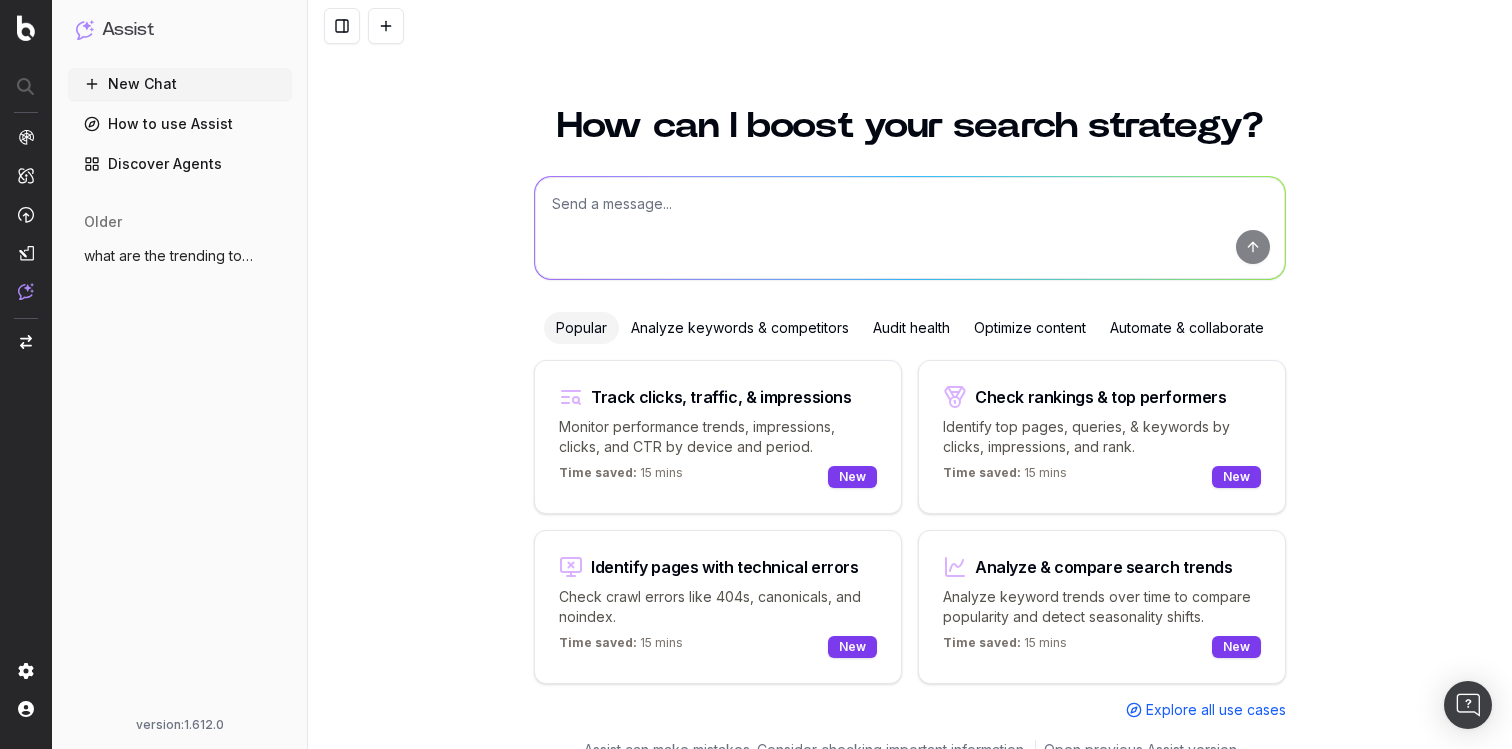 scroll, scrollTop: 27, scrollLeft: 0, axis: vertical 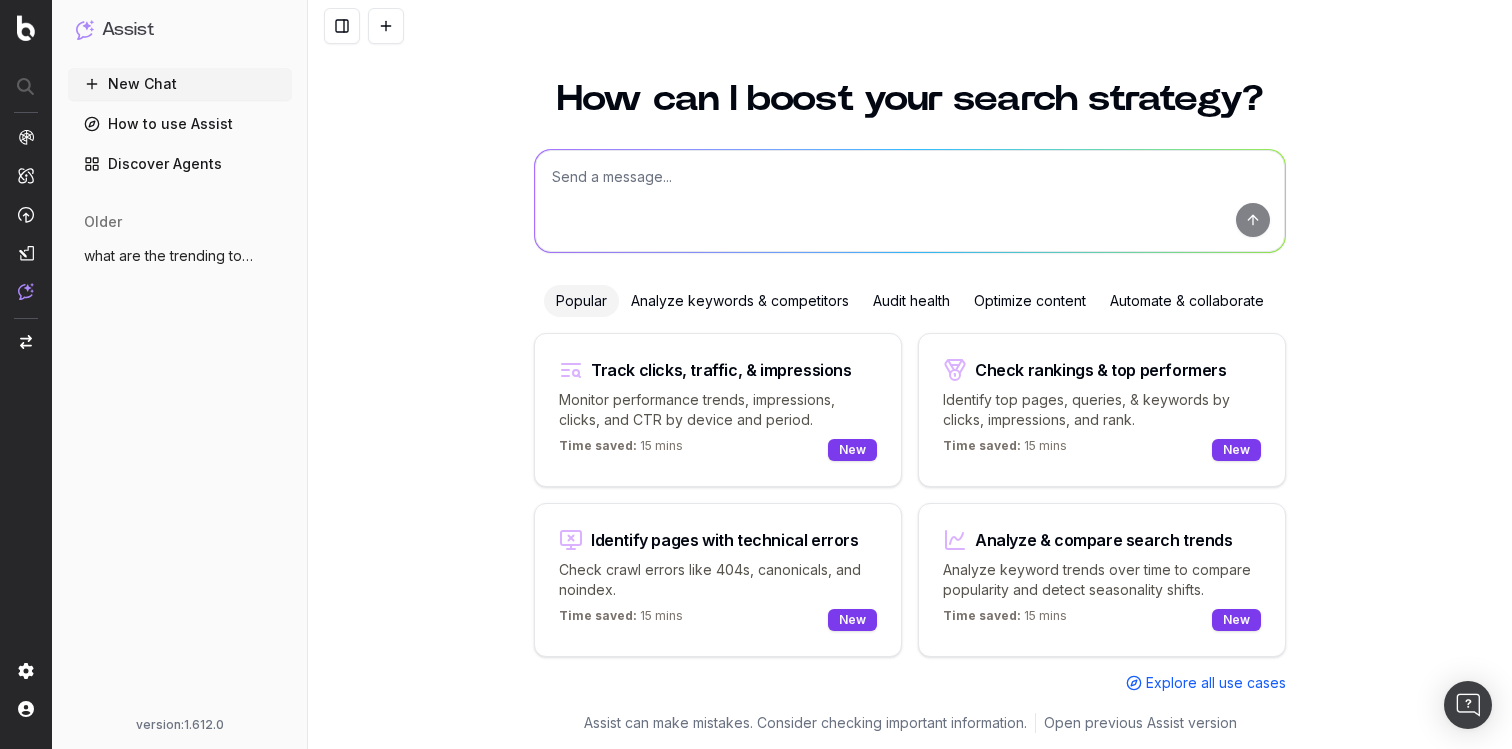 click at bounding box center [910, 201] 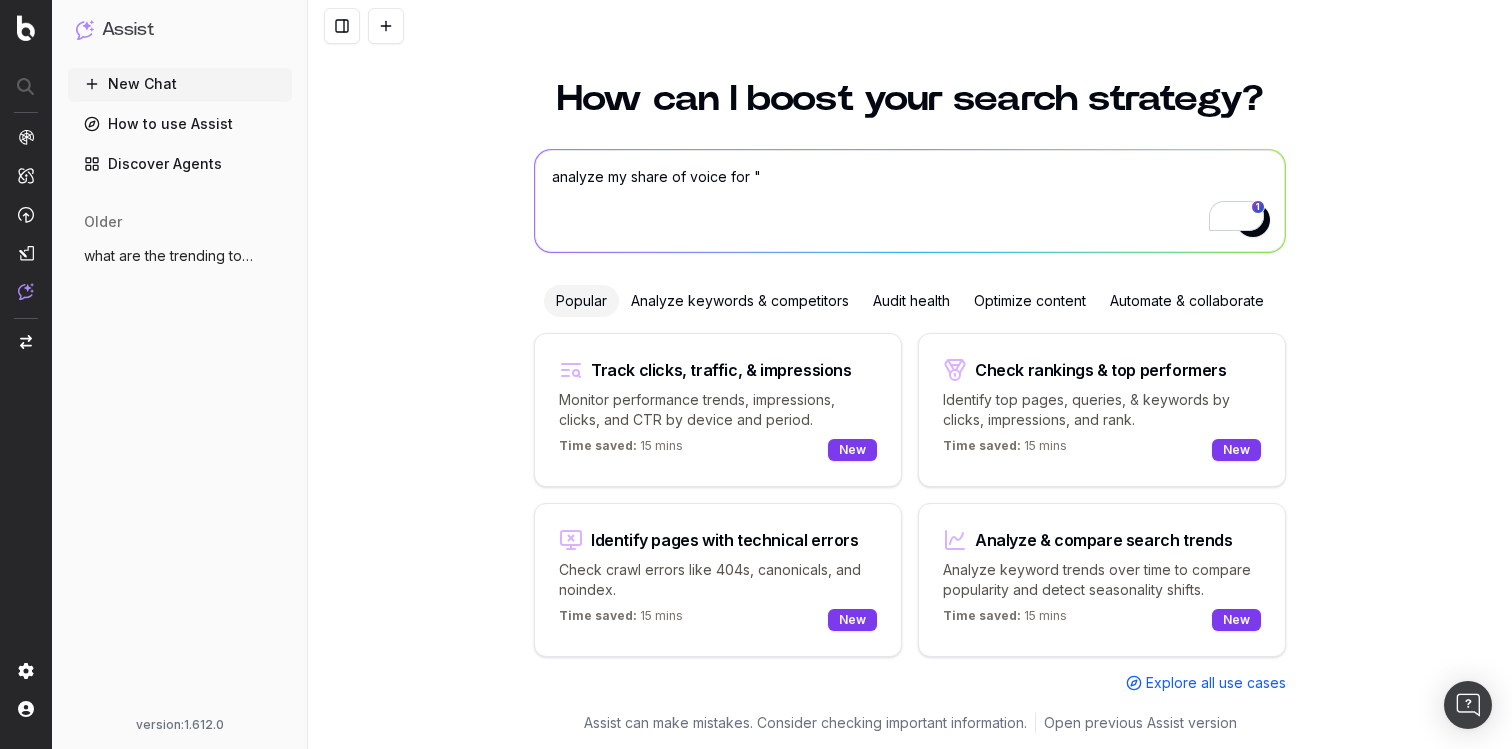 paste on "buy domain" 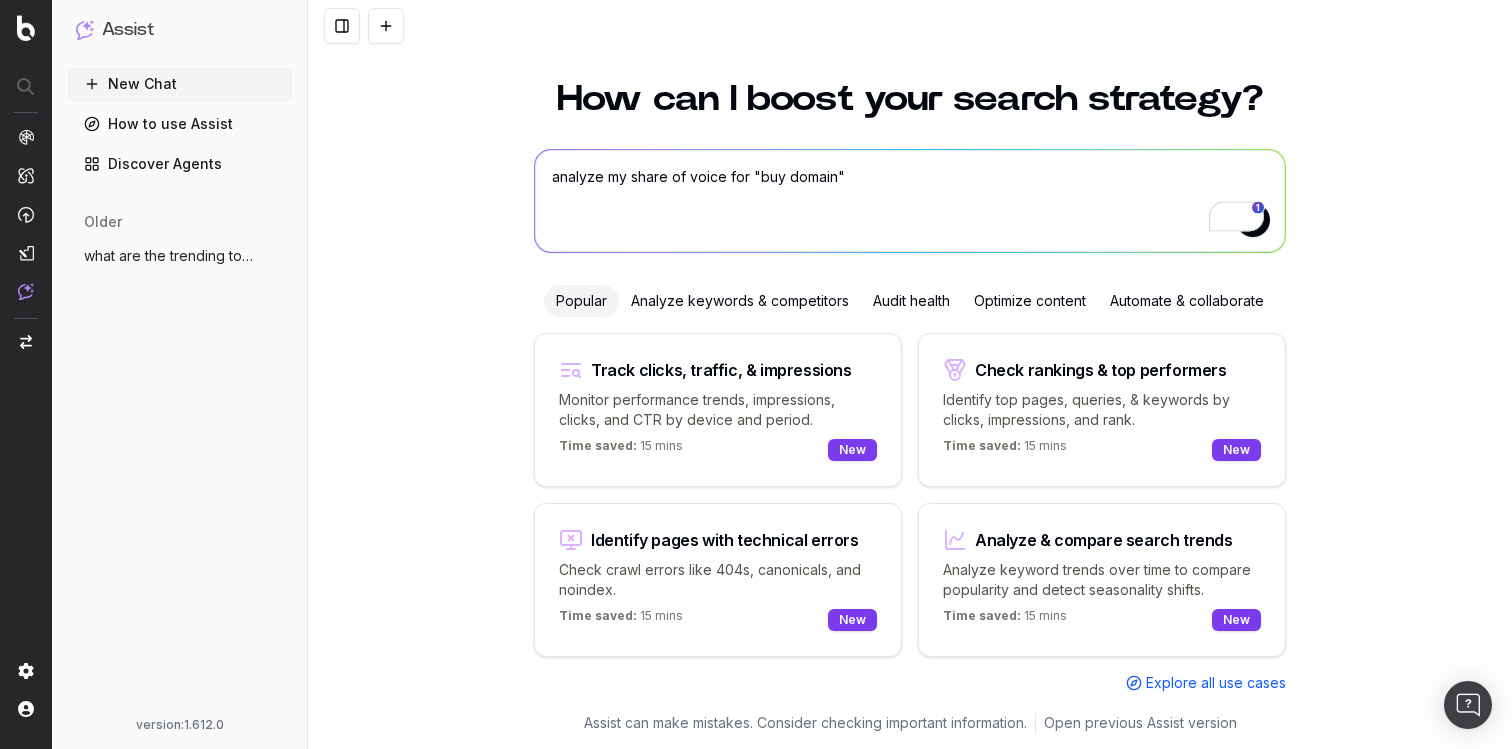 click on "analyze my share of voice for "buy domain"" at bounding box center [910, 201] 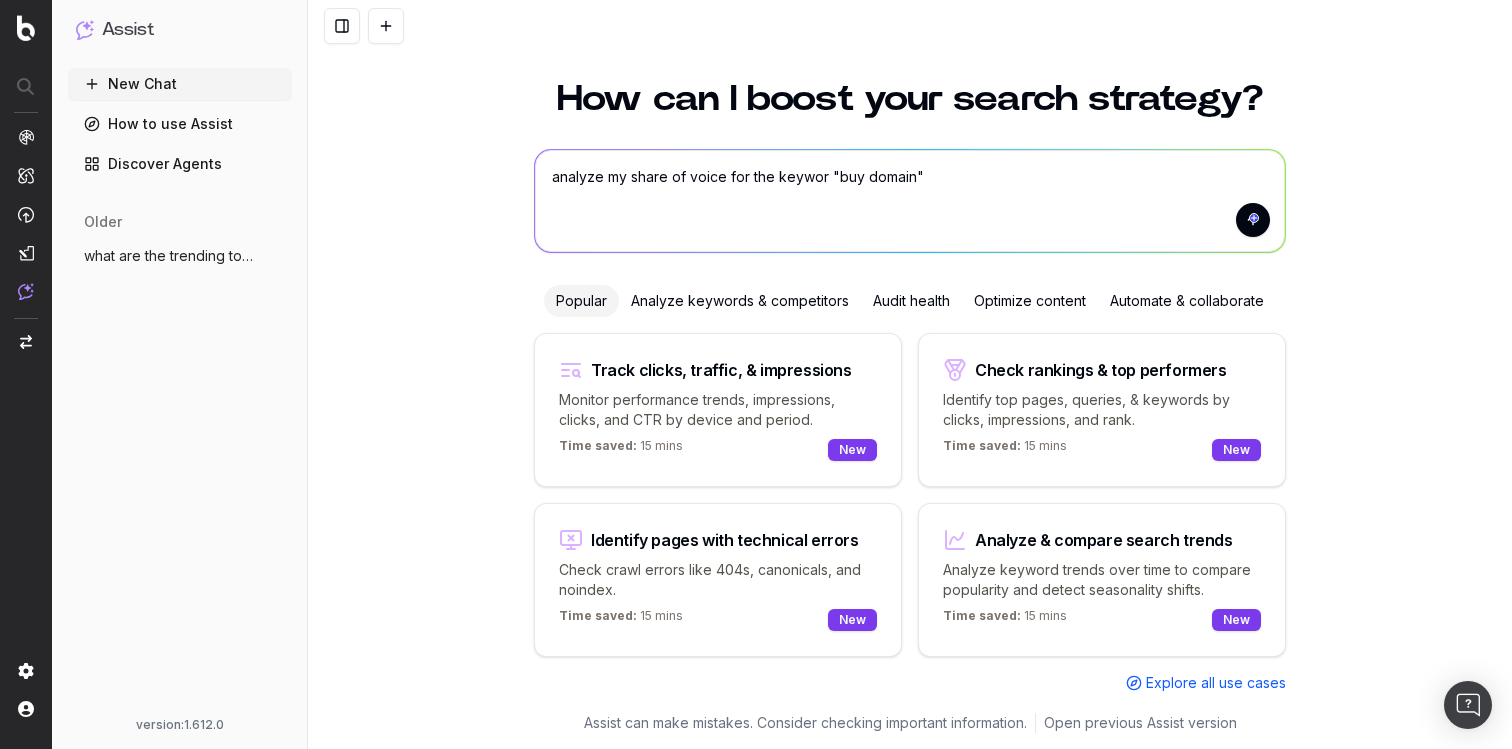 type on "analyze my share of voice for the keyword "buy domain"" 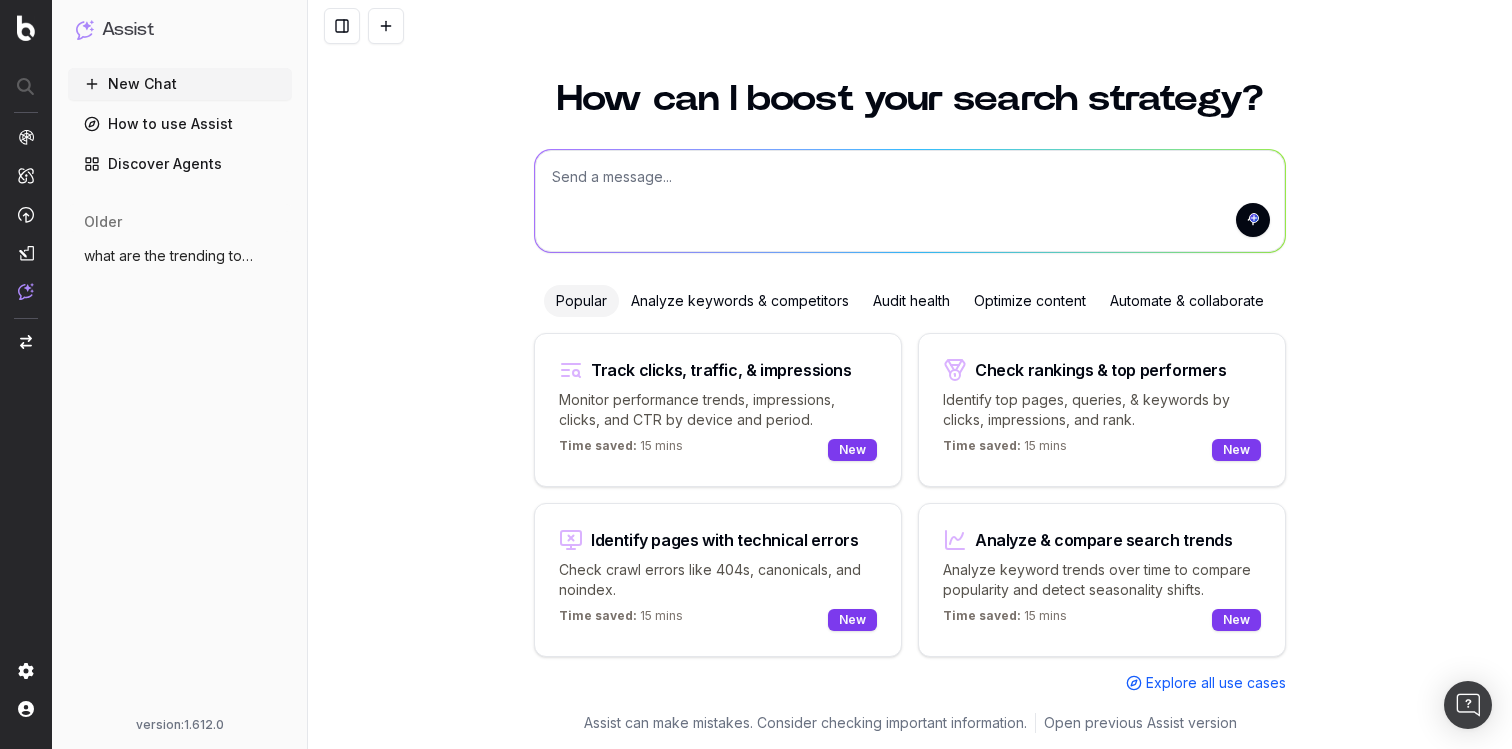 scroll, scrollTop: 0, scrollLeft: 0, axis: both 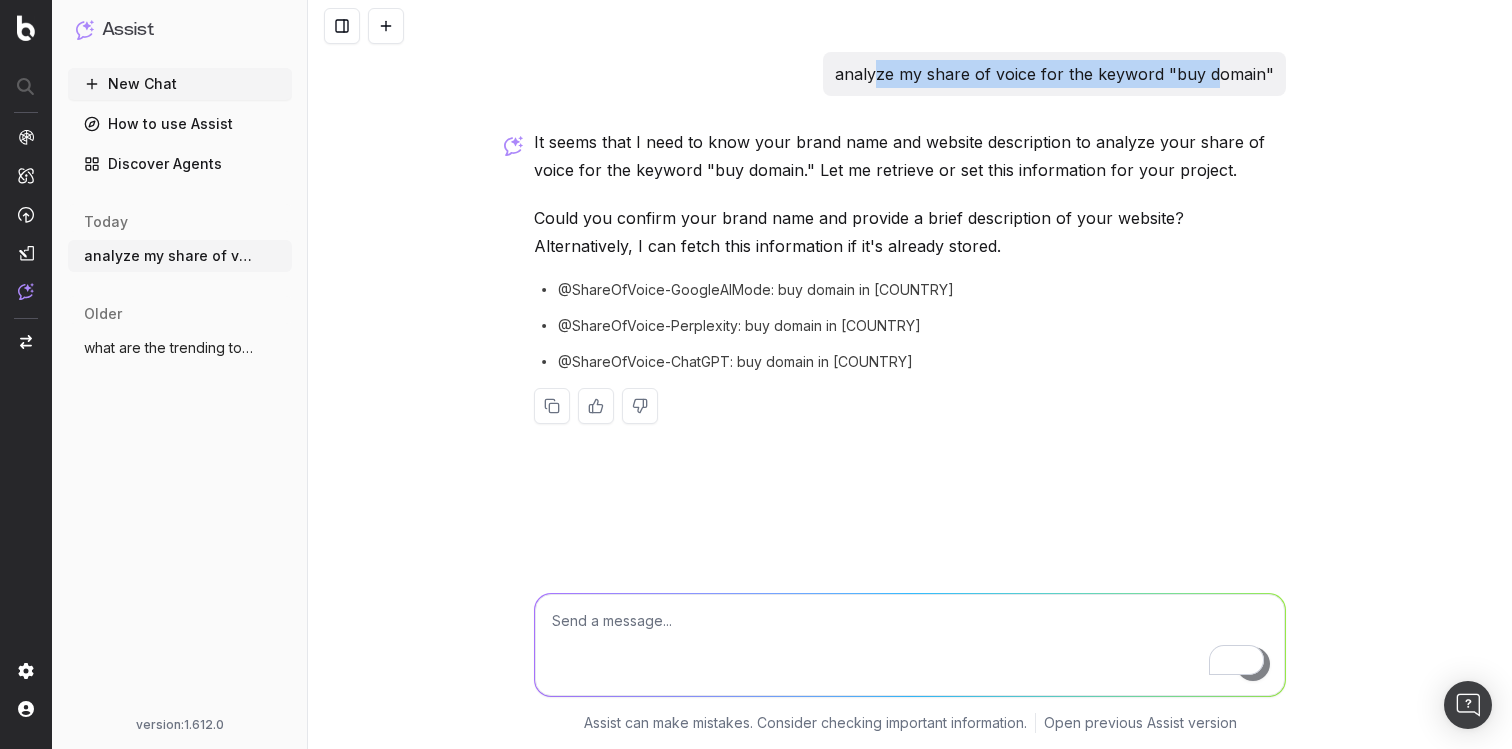 drag, startPoint x: 885, startPoint y: 76, endPoint x: 1220, endPoint y: 85, distance: 335.12088 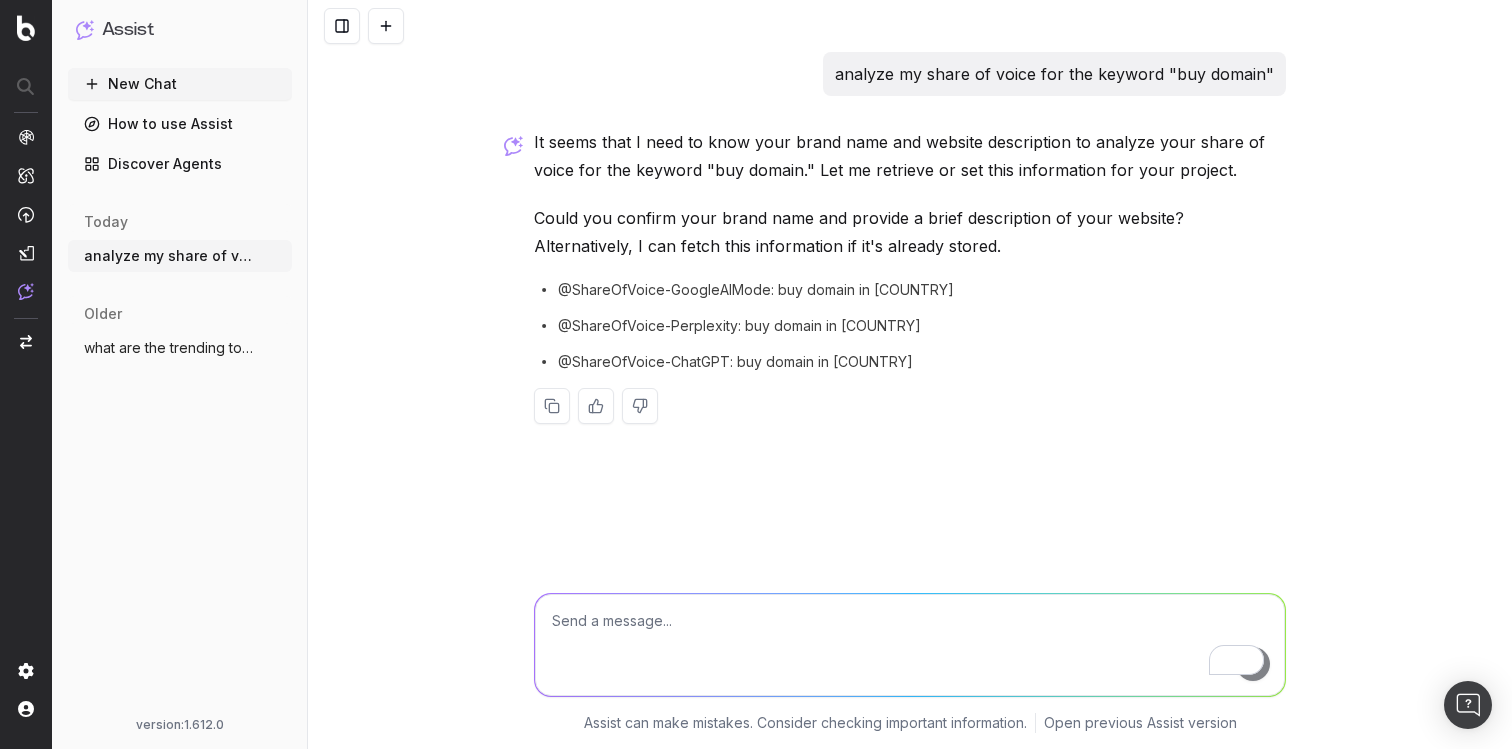 click at bounding box center (910, 645) 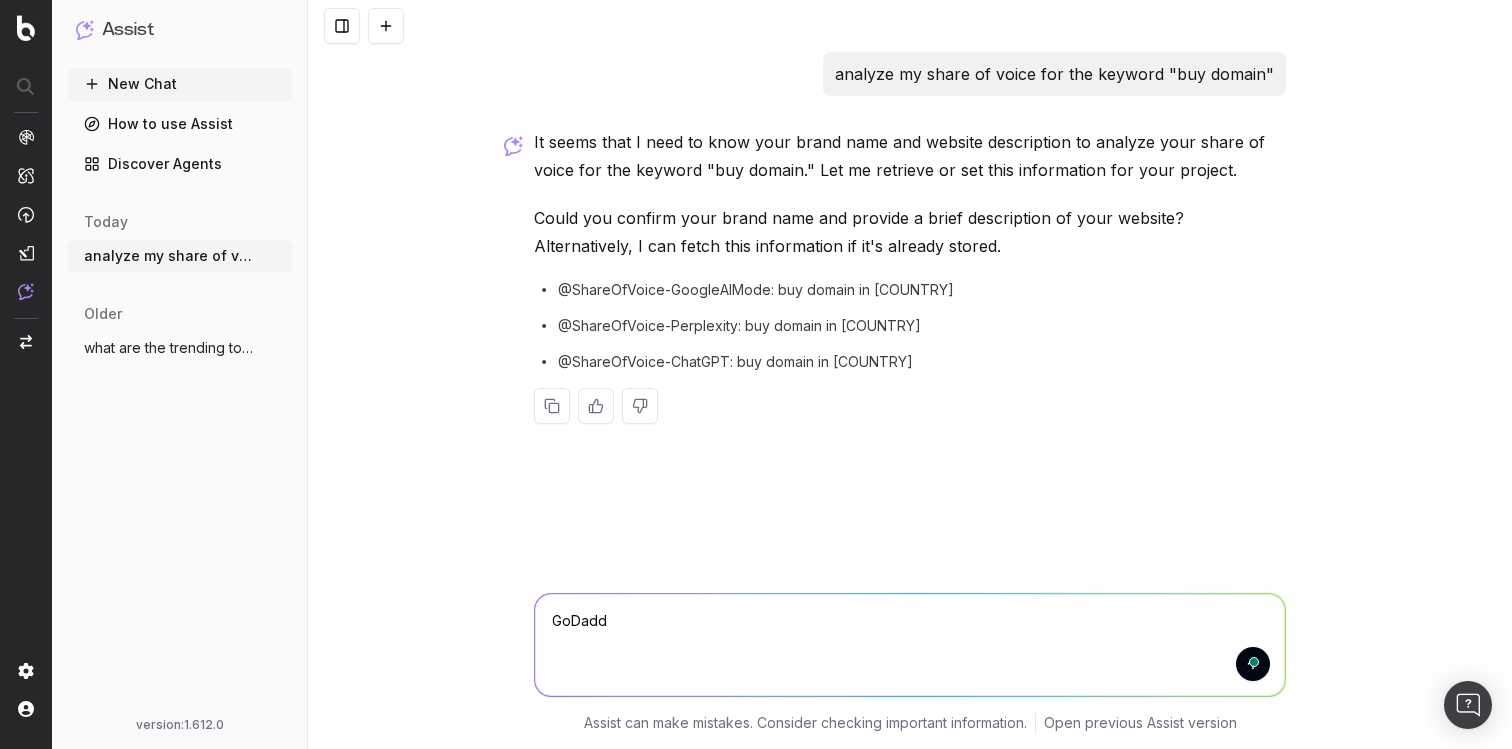 type on "GoDaddy" 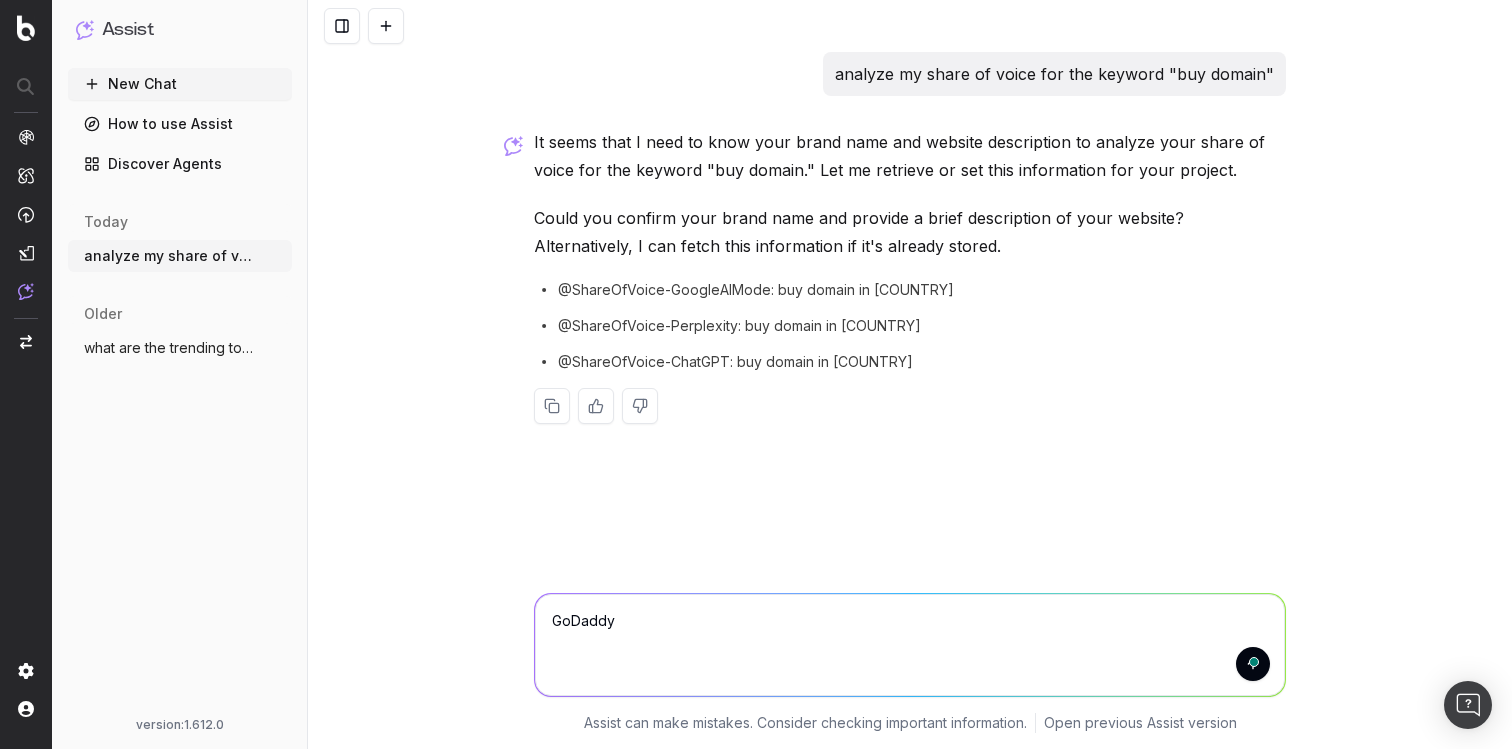 type 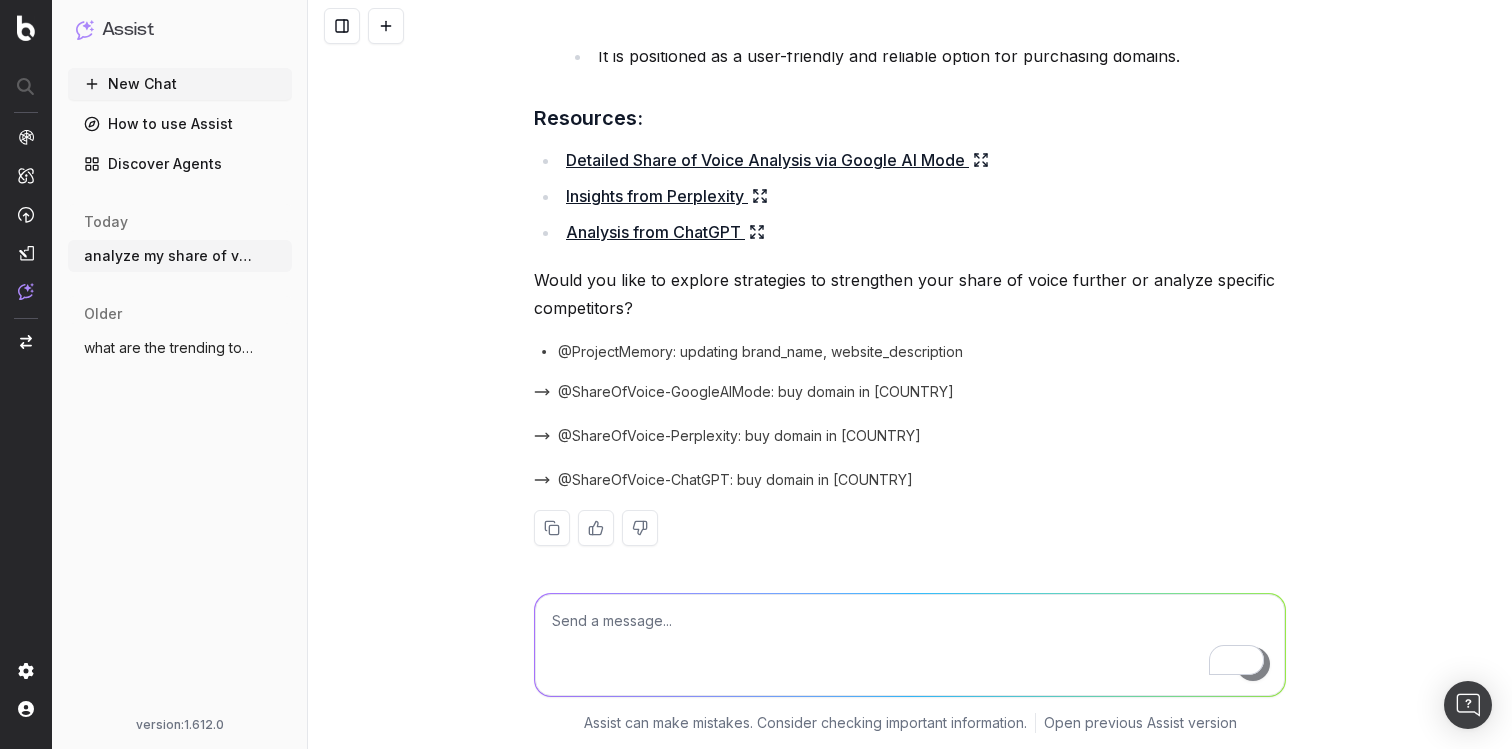 scroll, scrollTop: 1387, scrollLeft: 0, axis: vertical 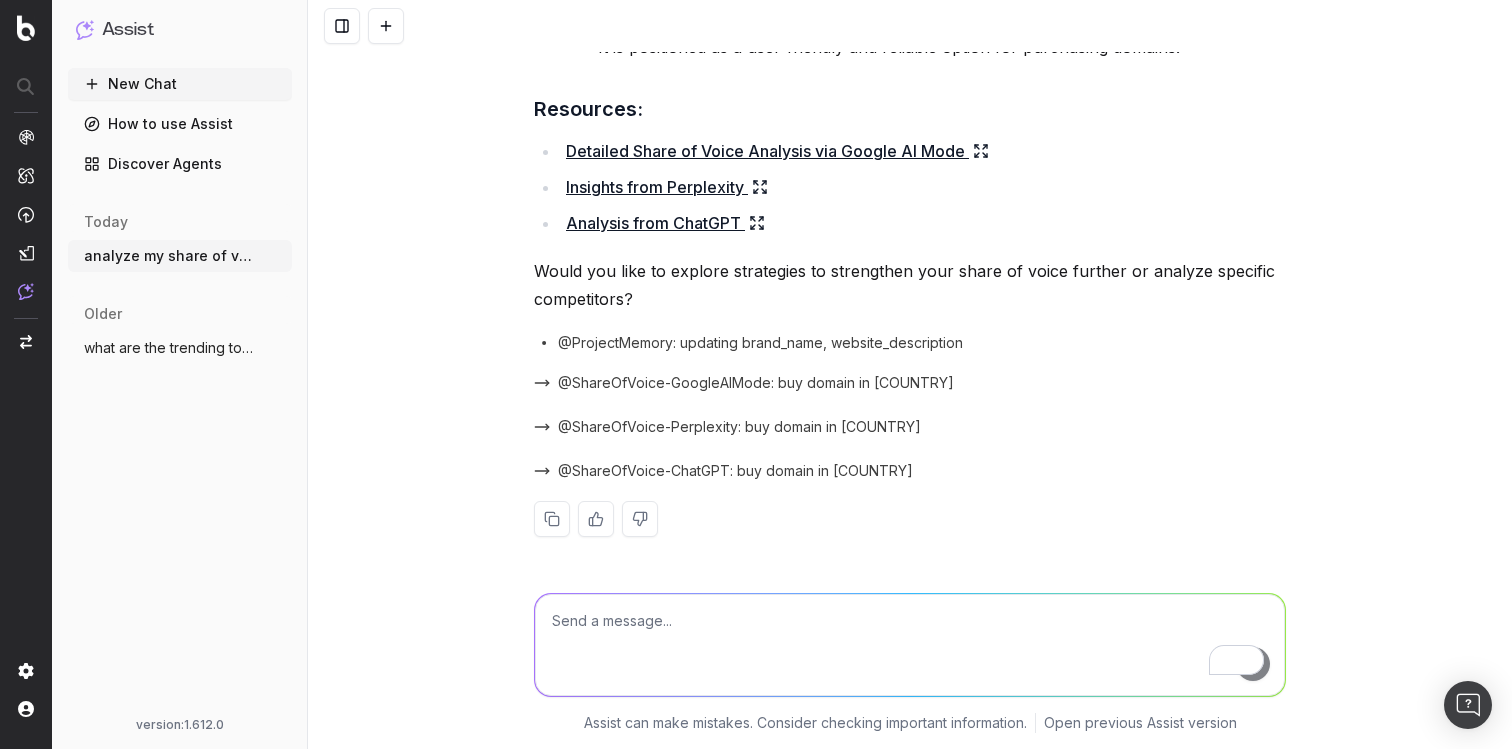 click at bounding box center [910, 645] 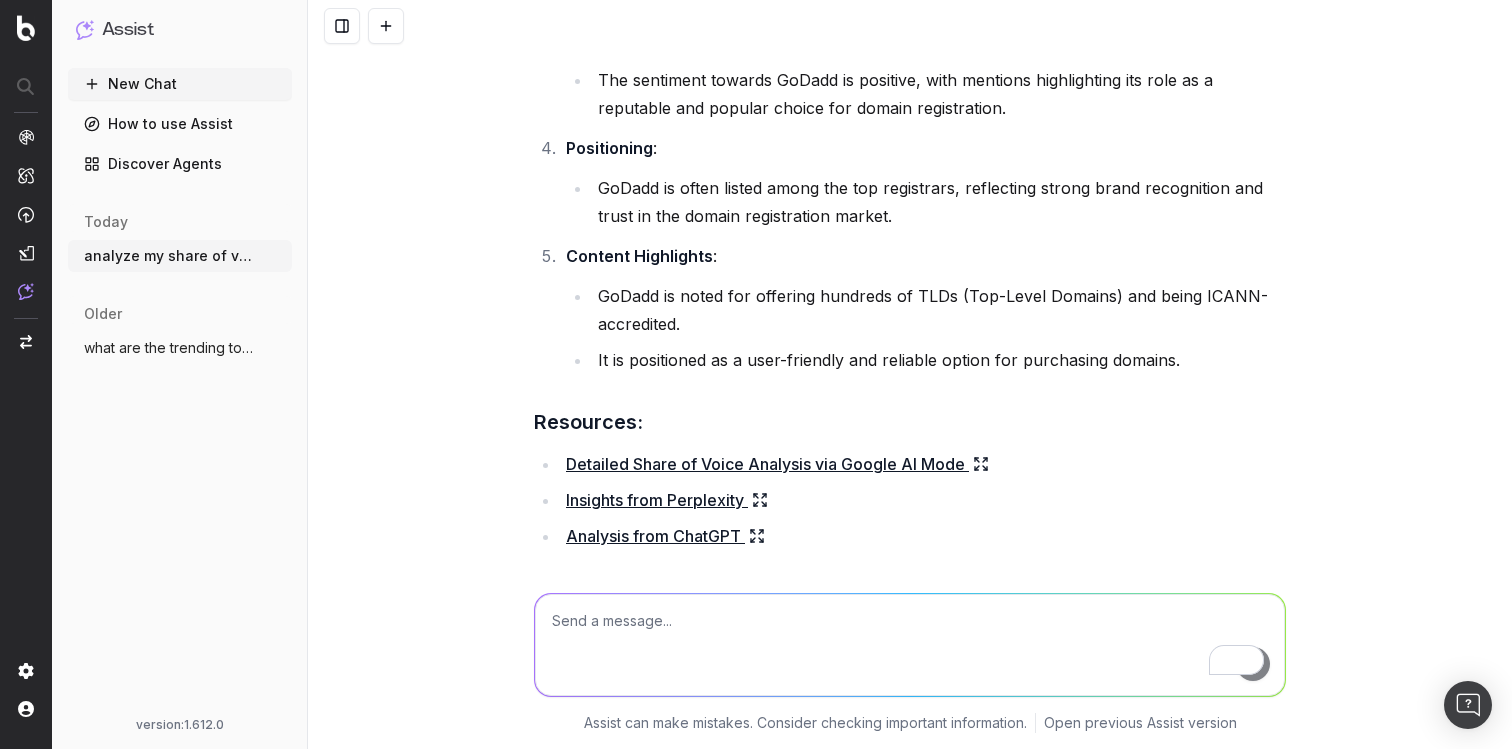 scroll, scrollTop: 1069, scrollLeft: 0, axis: vertical 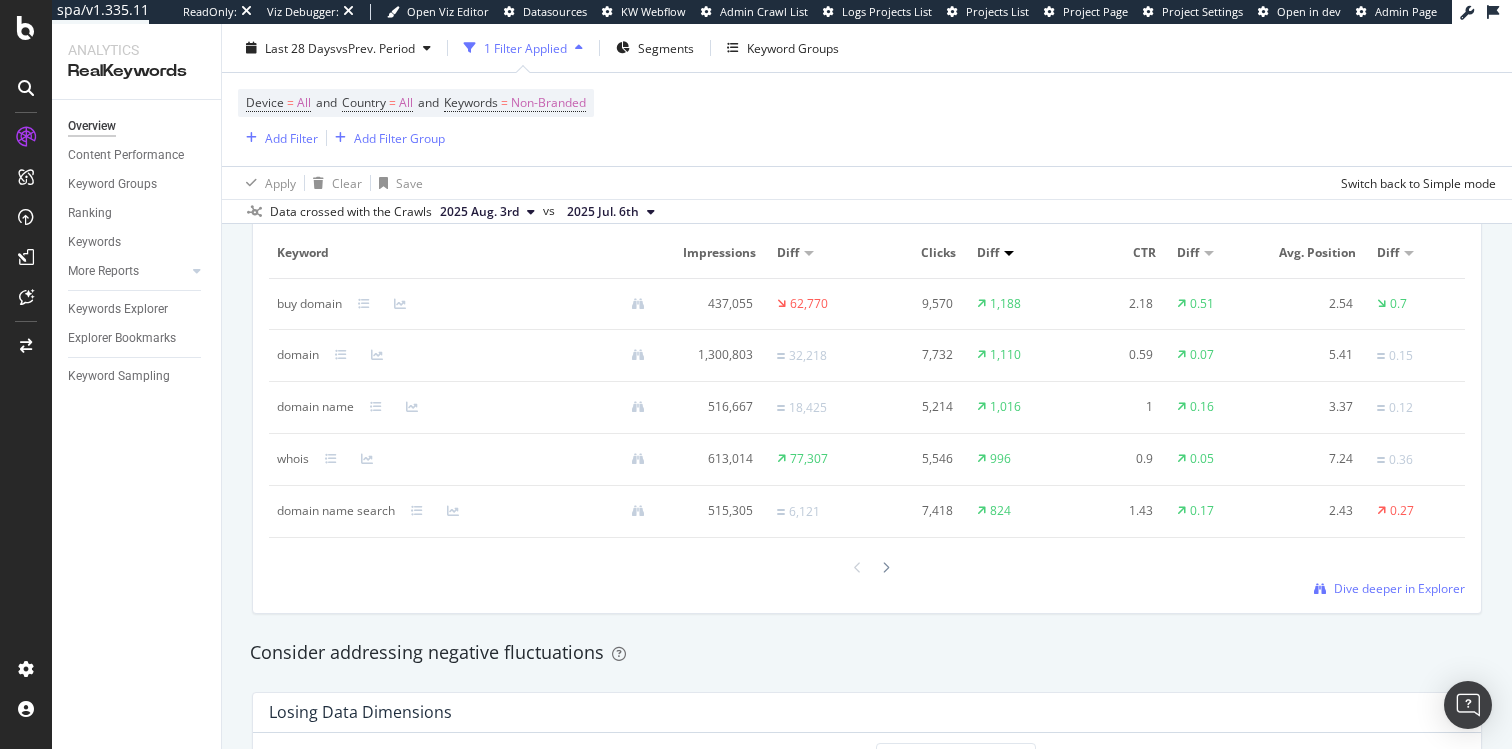 click on "buy domain" at bounding box center (309, 304) 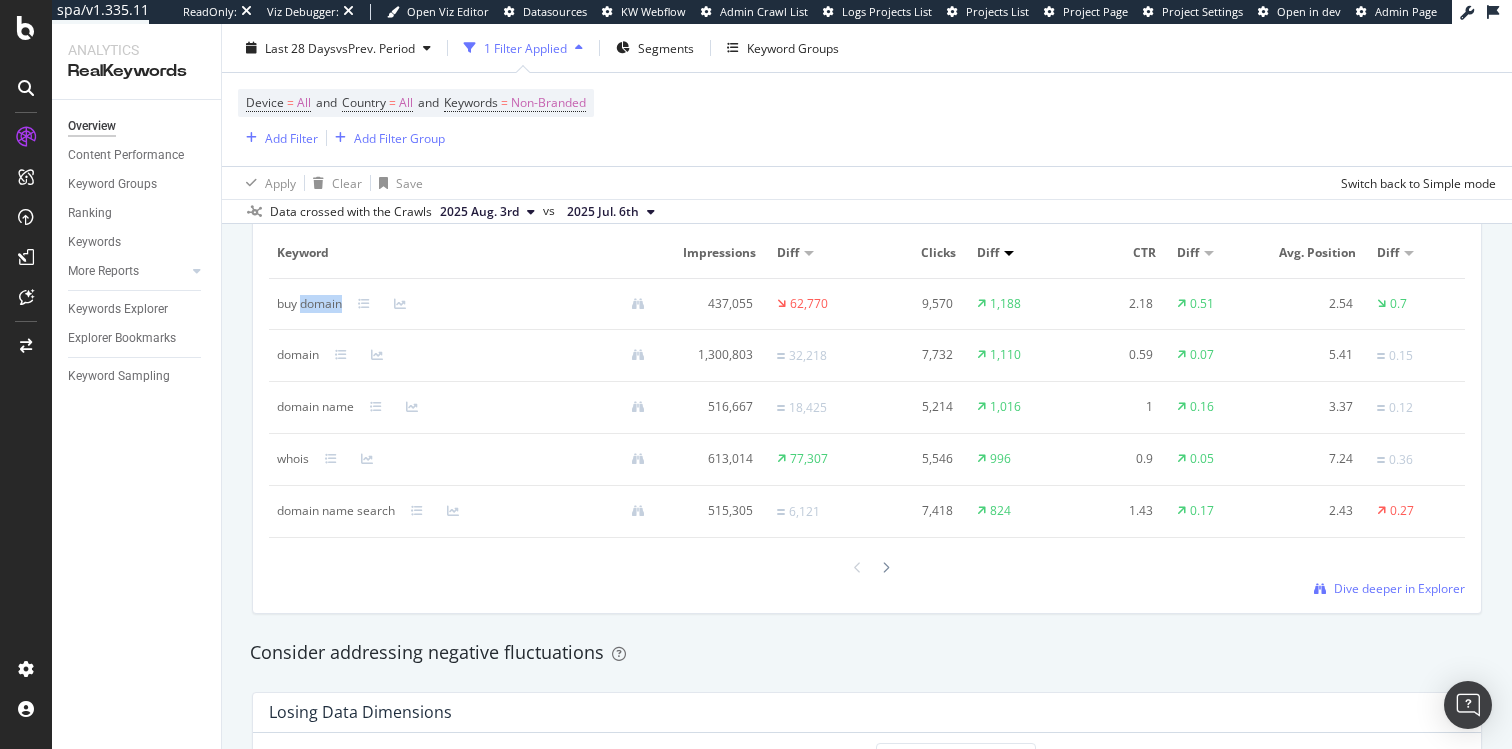 click on "buy domain" at bounding box center (309, 304) 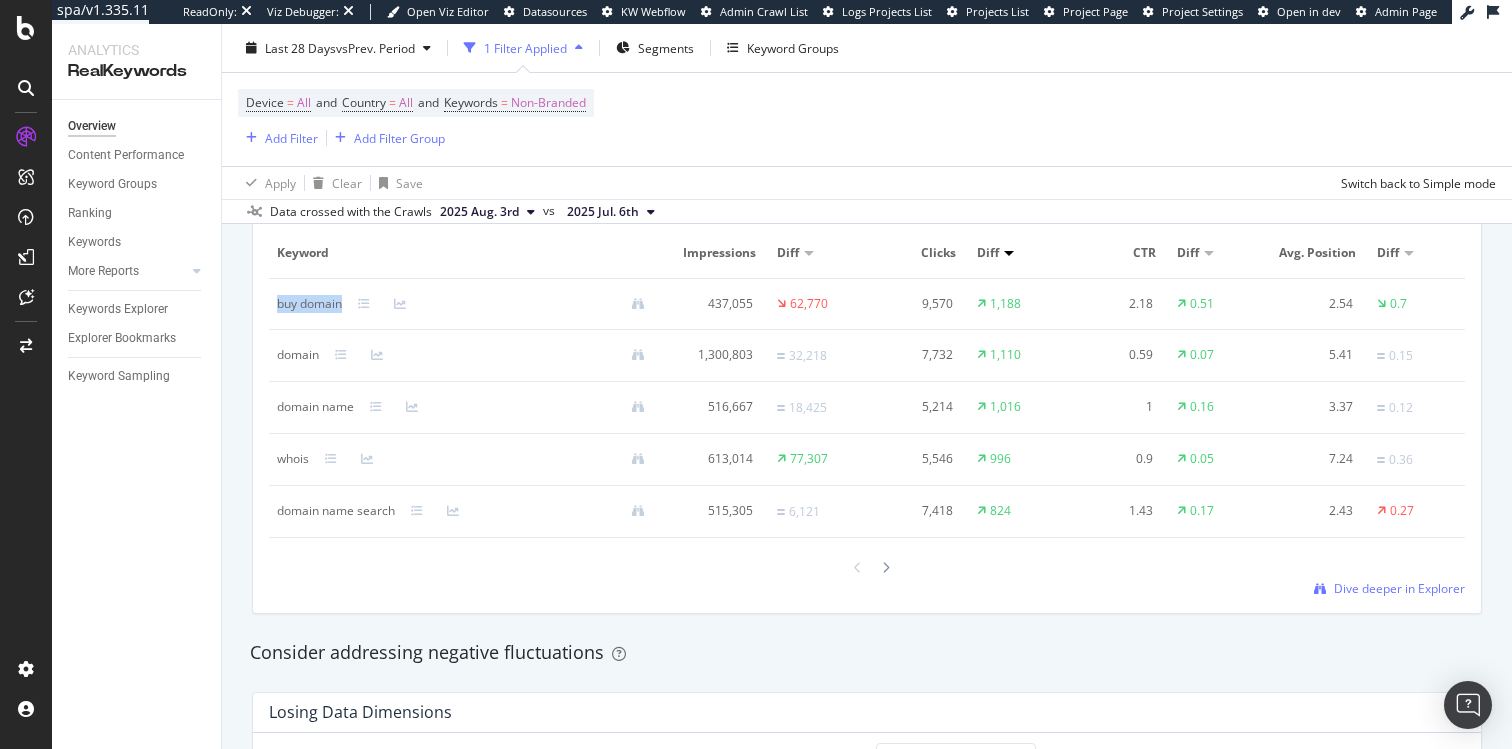 click on "buy domain" at bounding box center [309, 304] 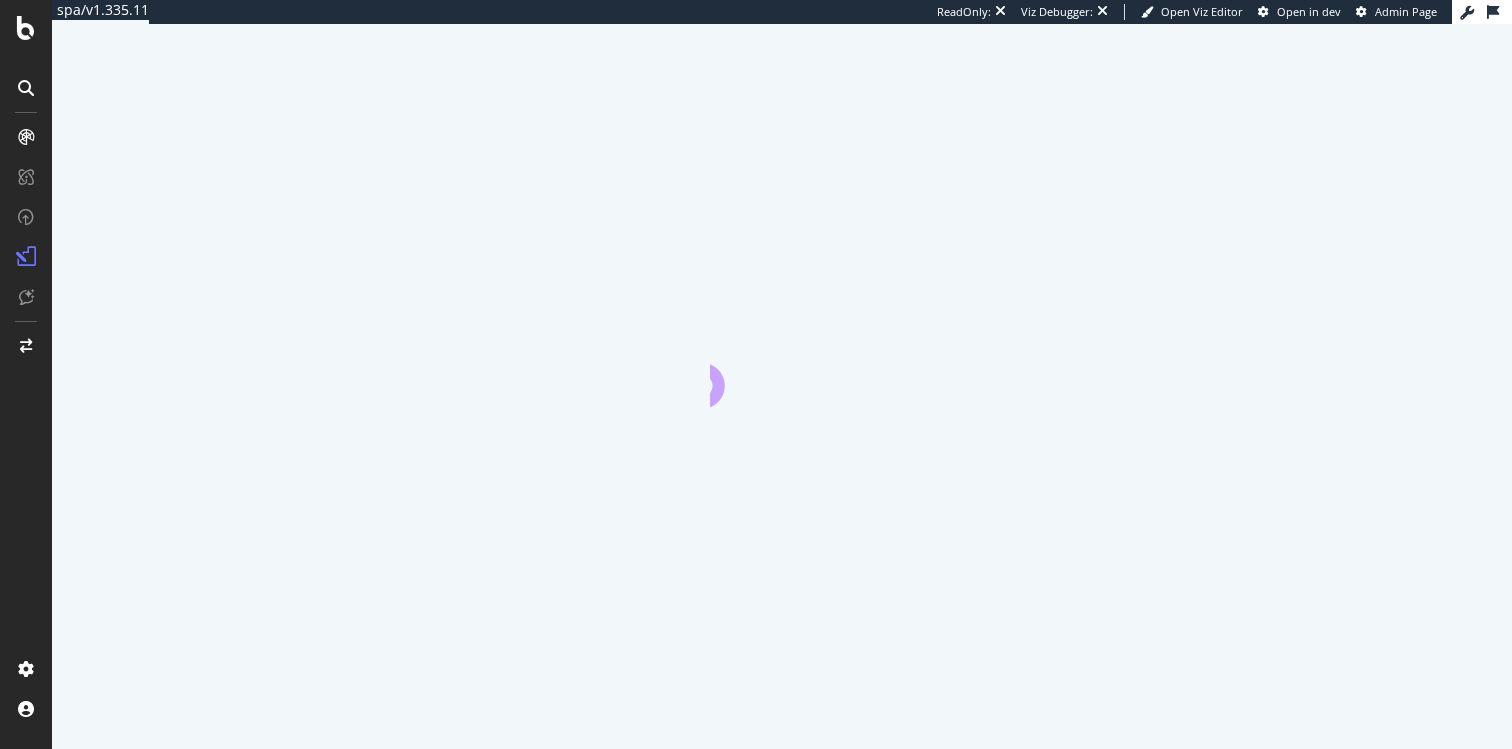 scroll, scrollTop: 0, scrollLeft: 0, axis: both 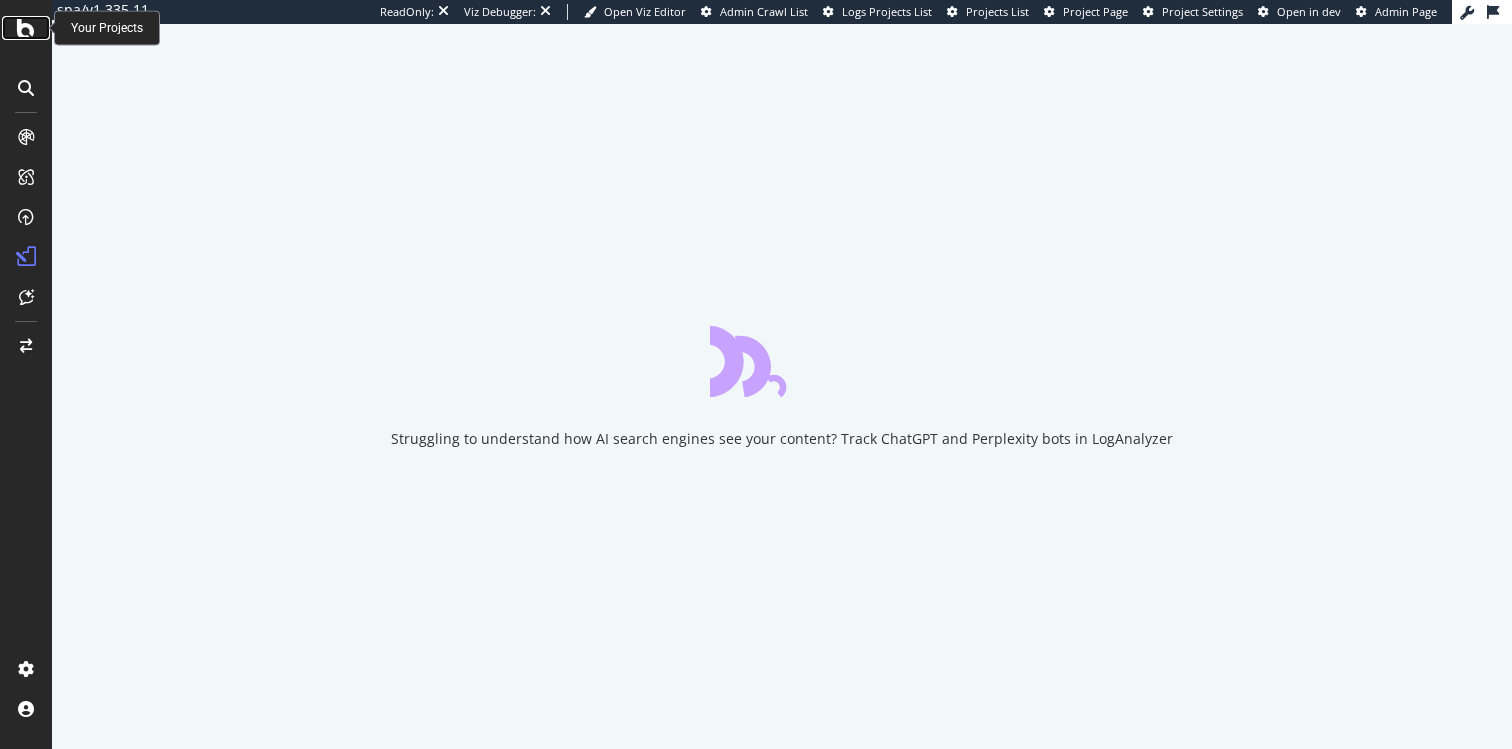 click at bounding box center (26, 28) 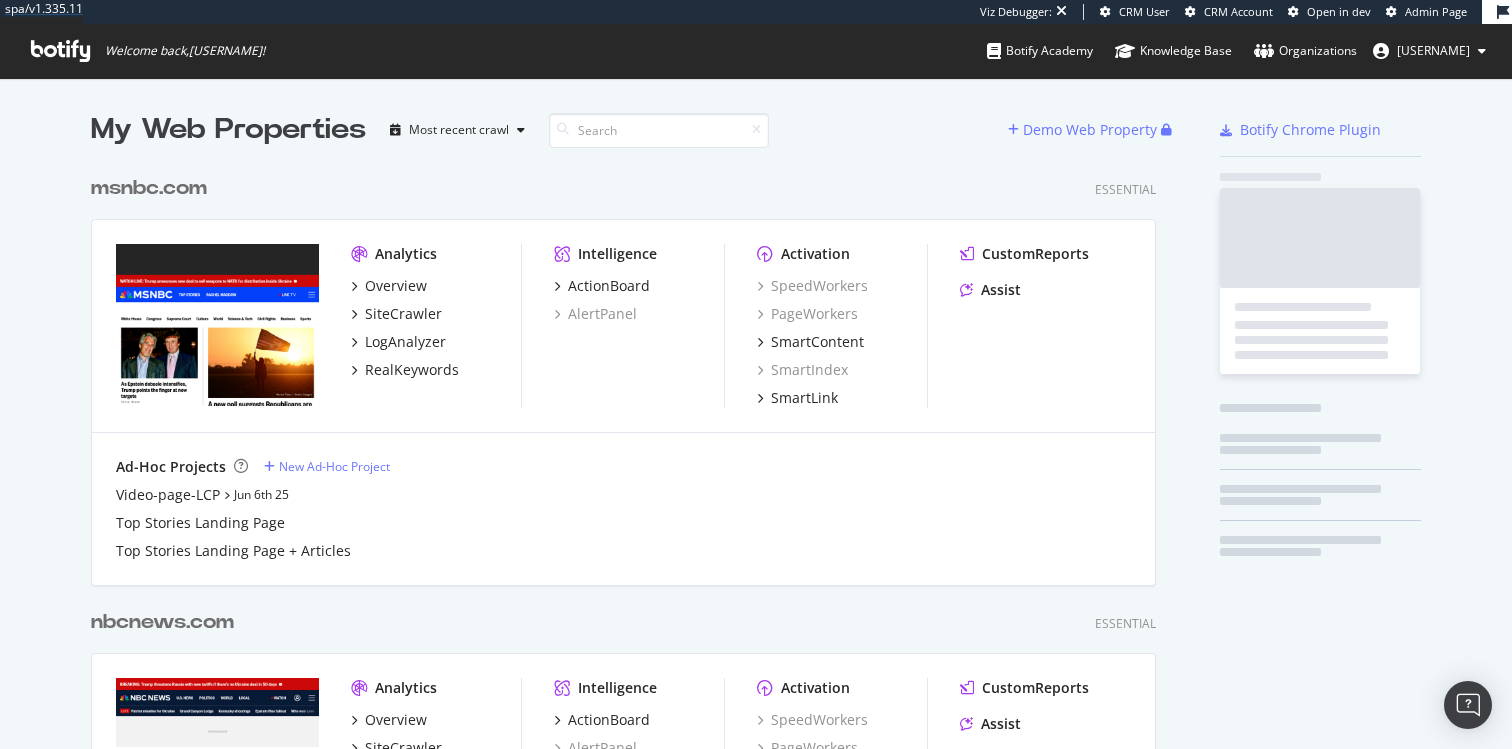 scroll, scrollTop: 1, scrollLeft: 1, axis: both 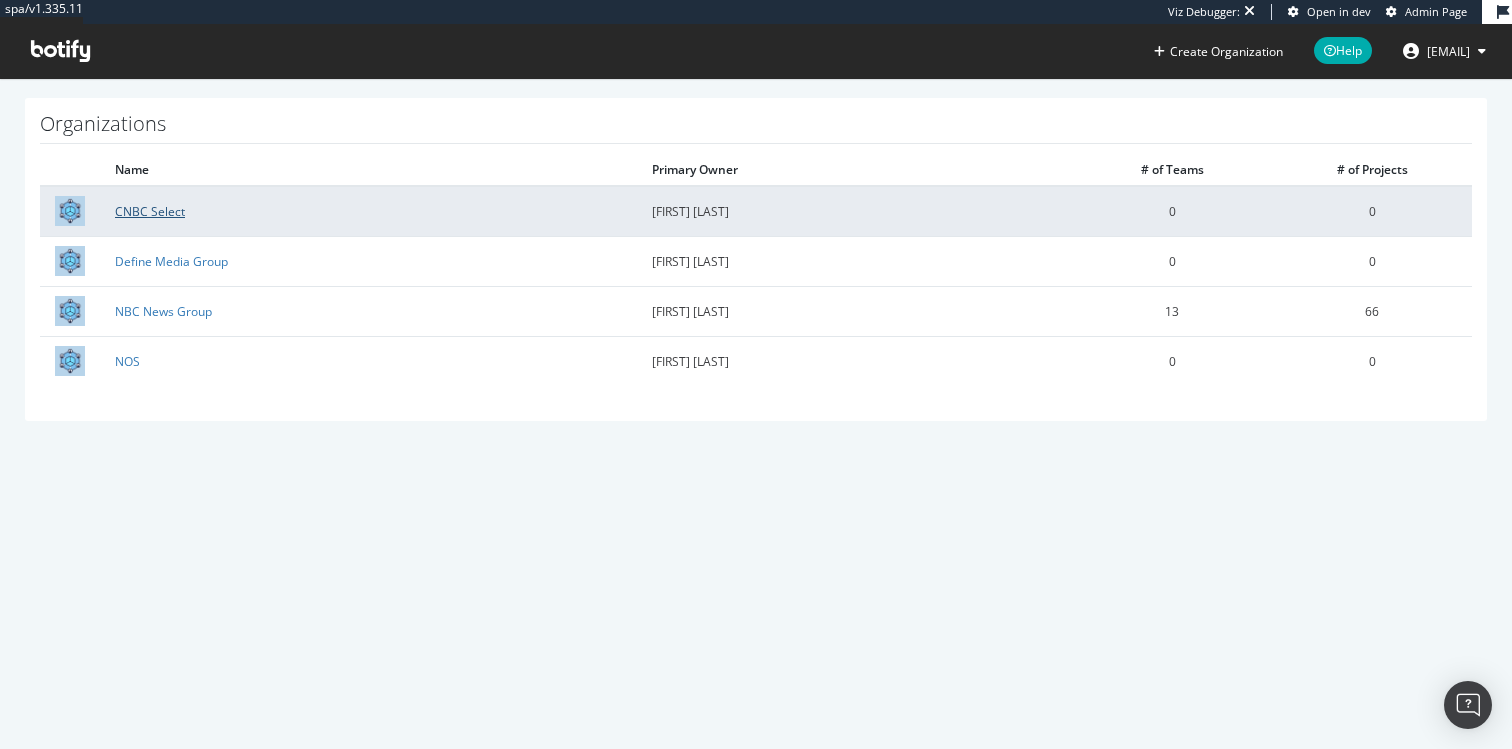 click on "CNBC Select" at bounding box center (150, 211) 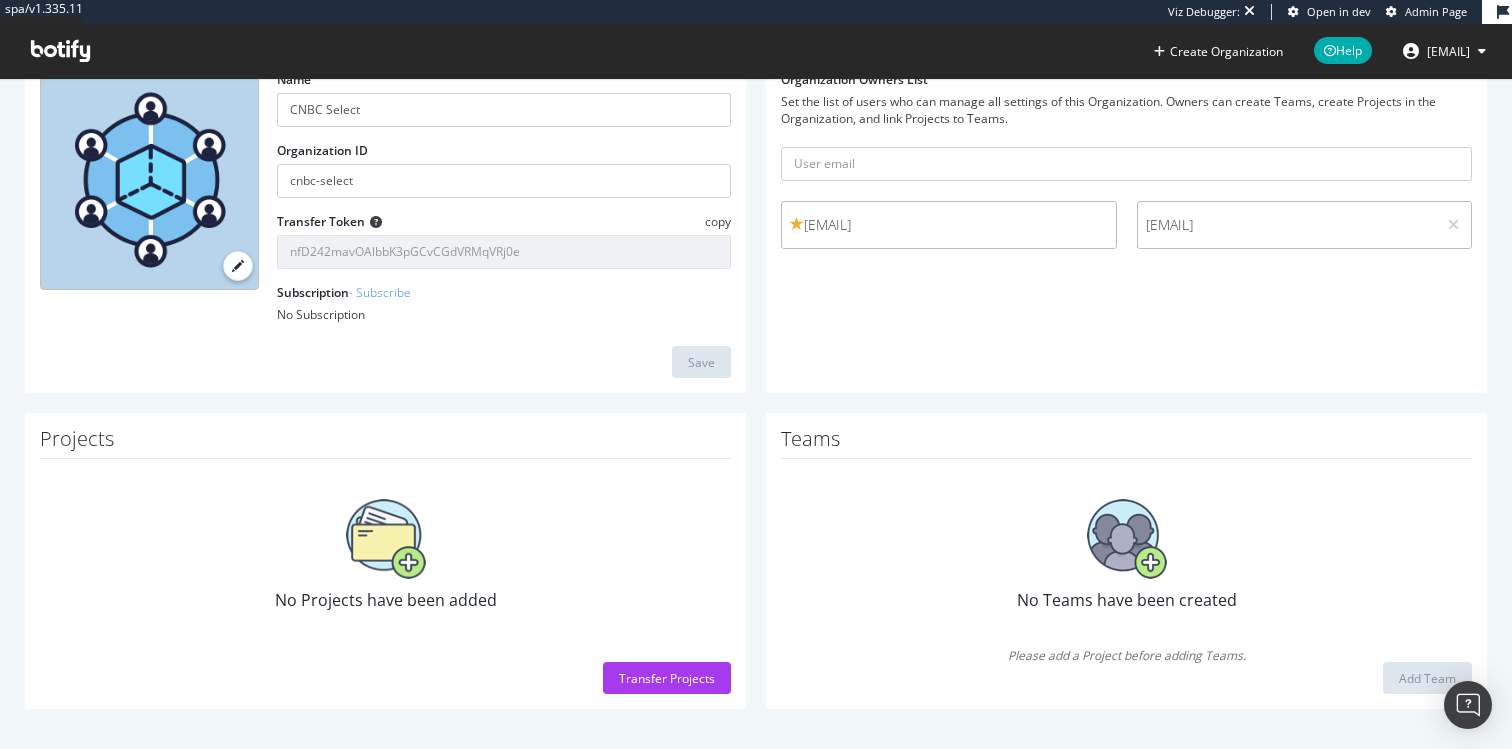 scroll, scrollTop: 0, scrollLeft: 0, axis: both 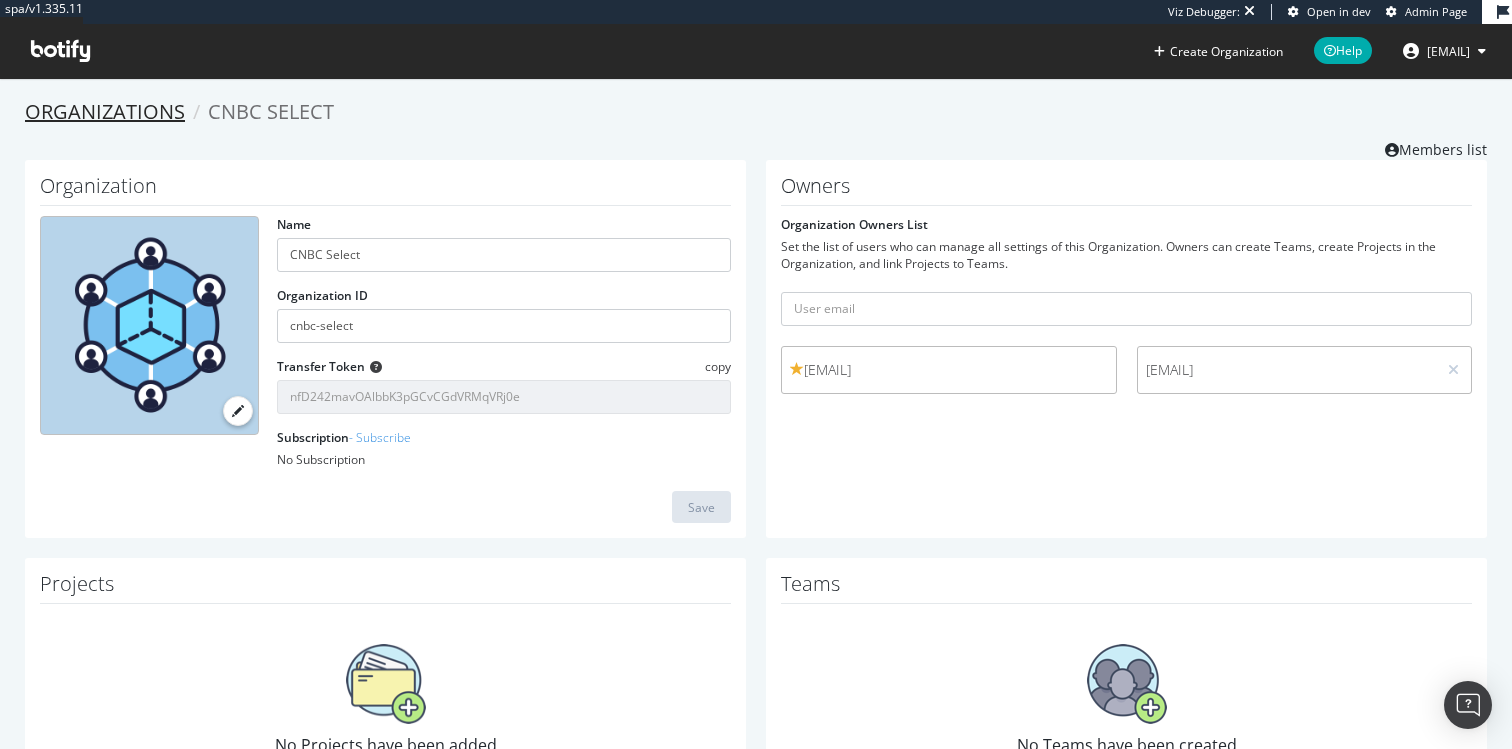 click on "Organizations" at bounding box center (105, 111) 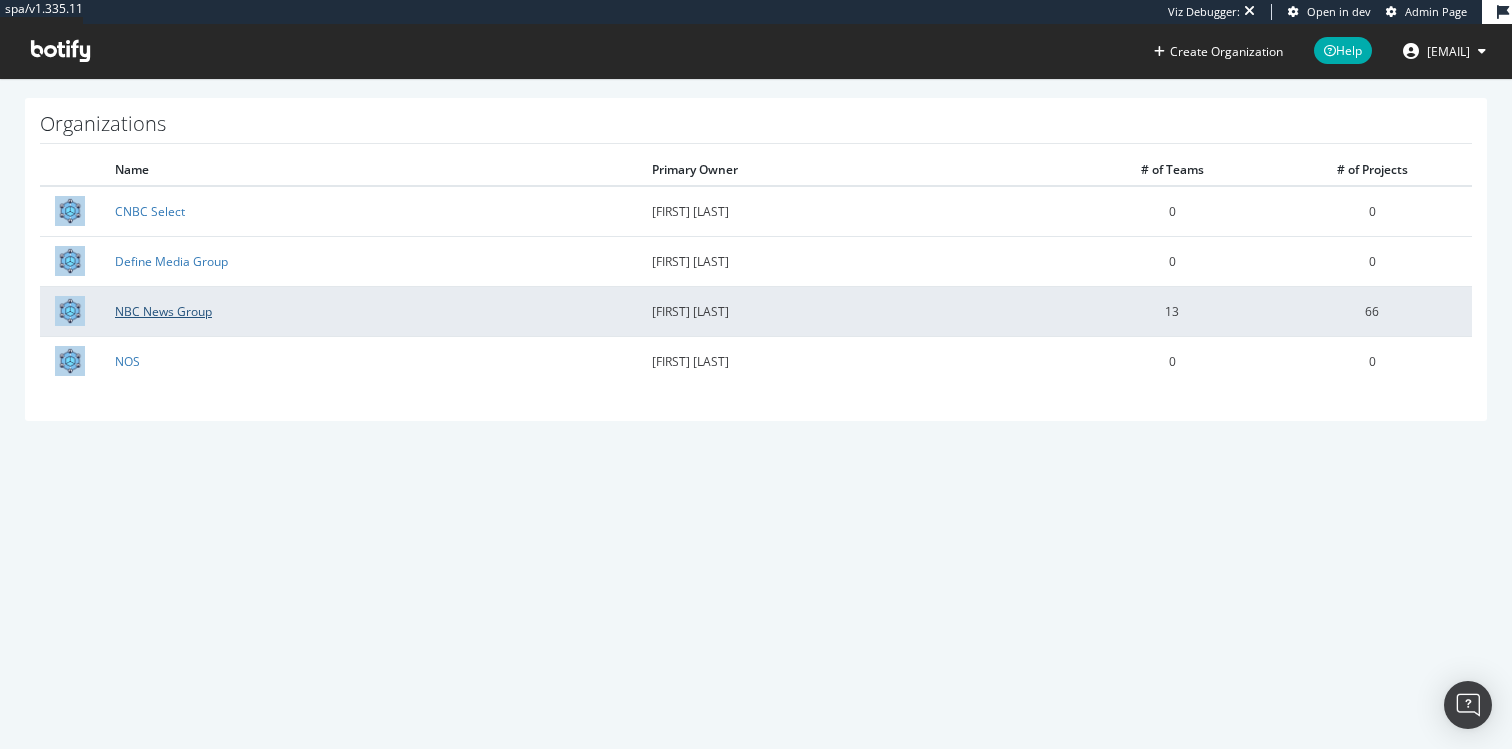click on "NBC News Group" at bounding box center [163, 311] 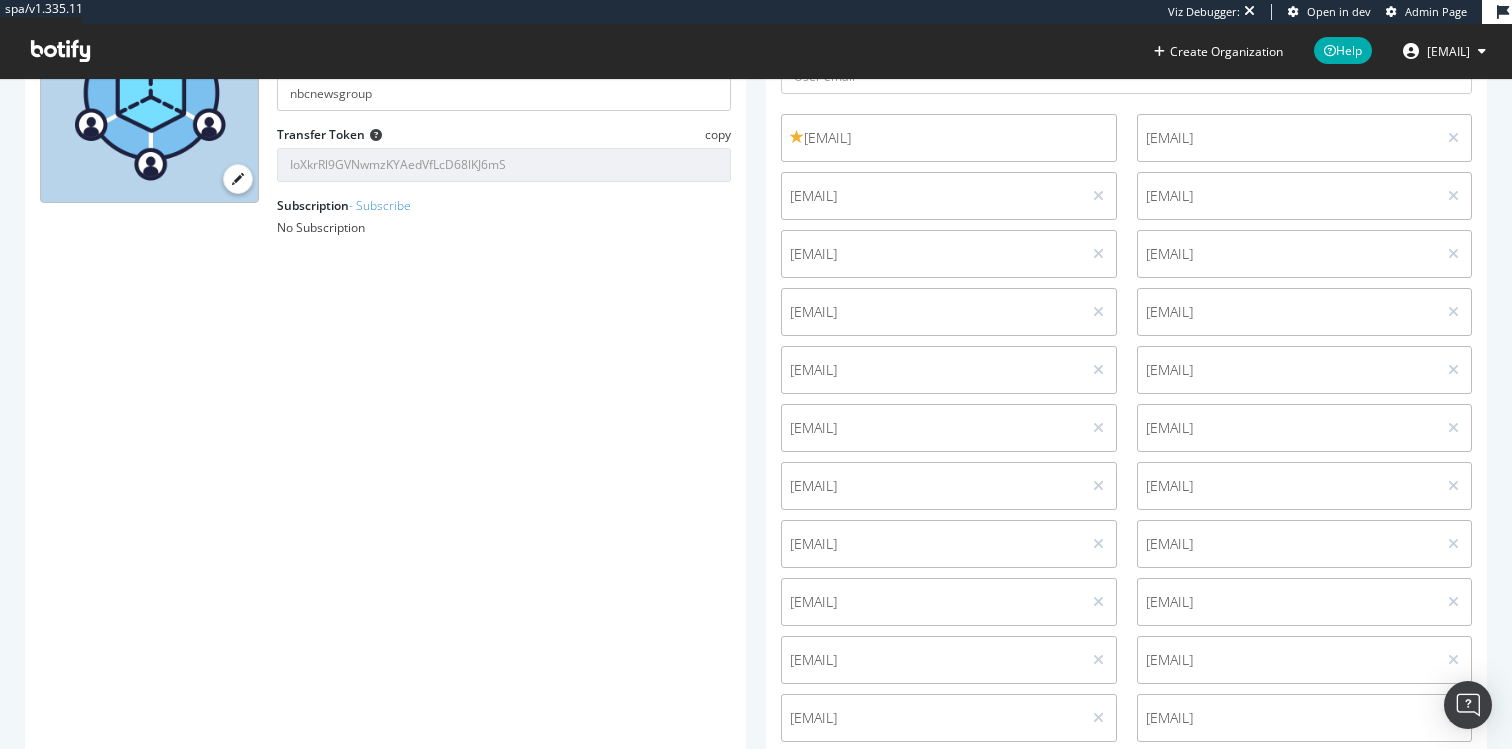 scroll, scrollTop: 0, scrollLeft: 0, axis: both 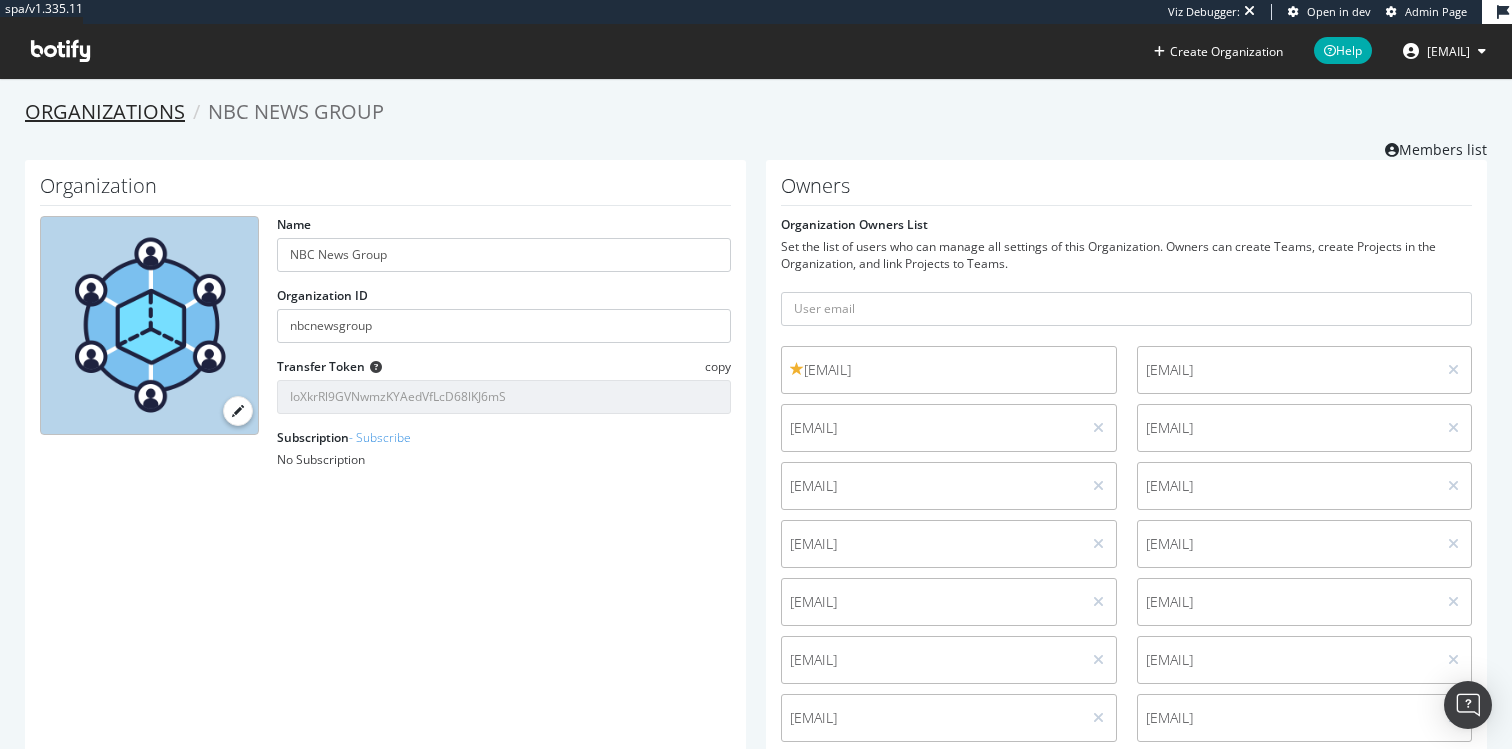 click on "Organizations" at bounding box center (105, 111) 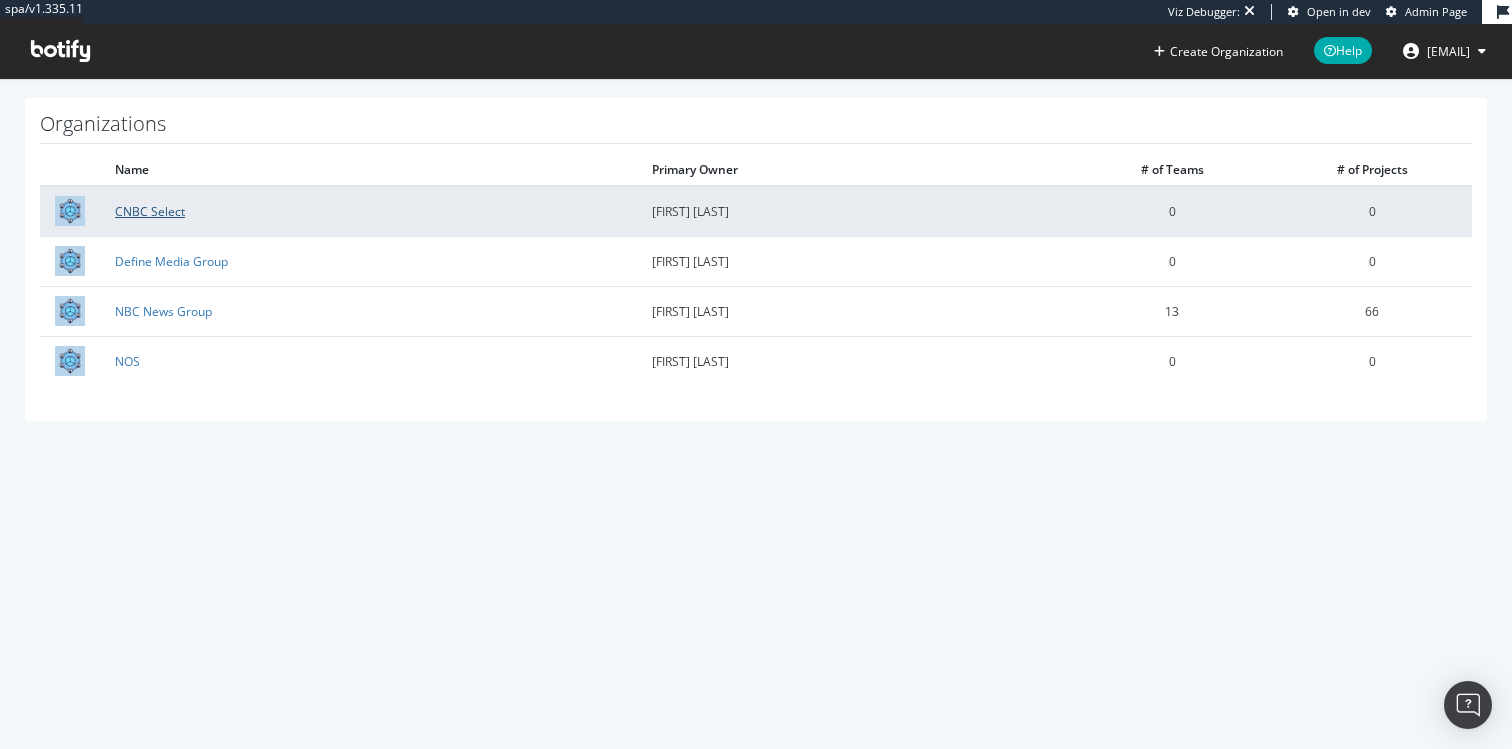 click on "CNBC Select" at bounding box center [150, 211] 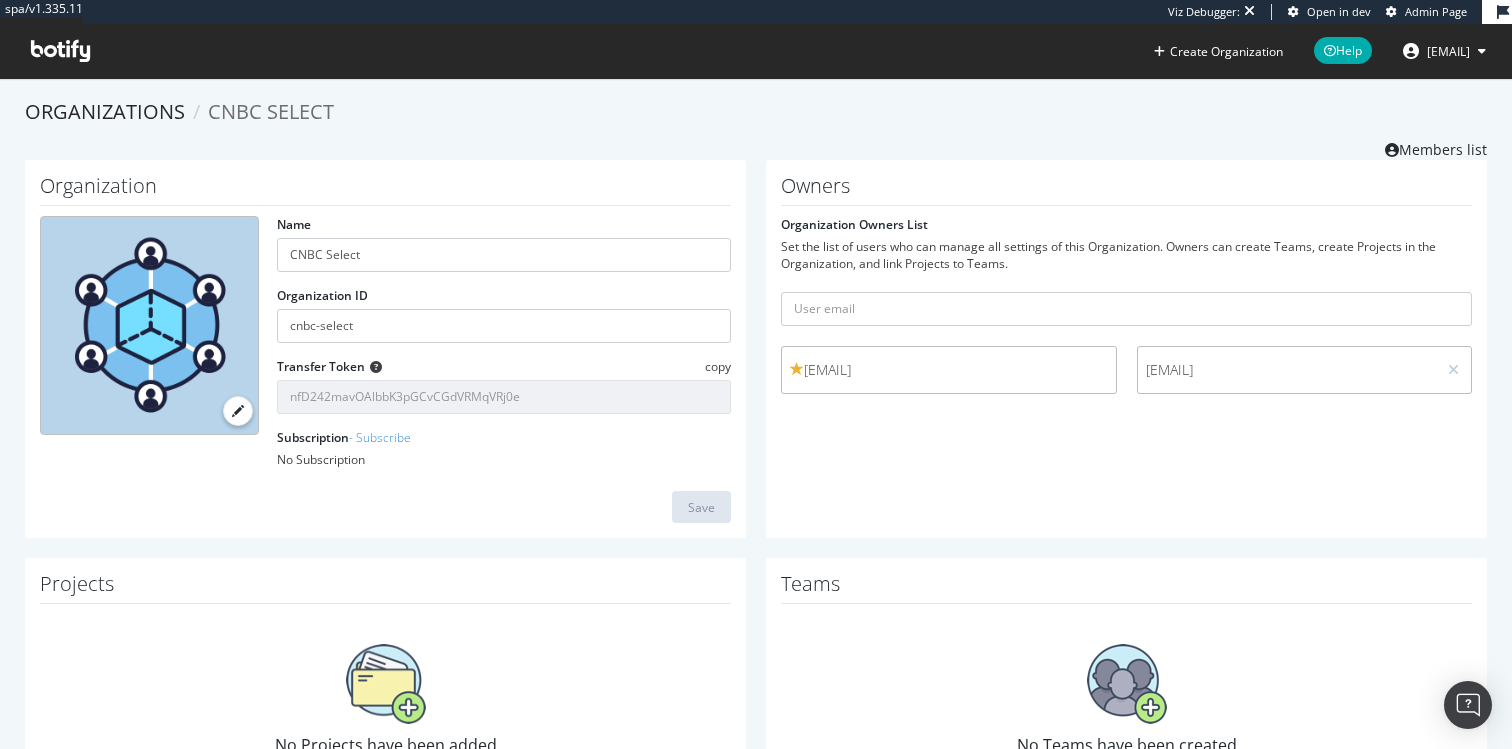 scroll, scrollTop: 145, scrollLeft: 0, axis: vertical 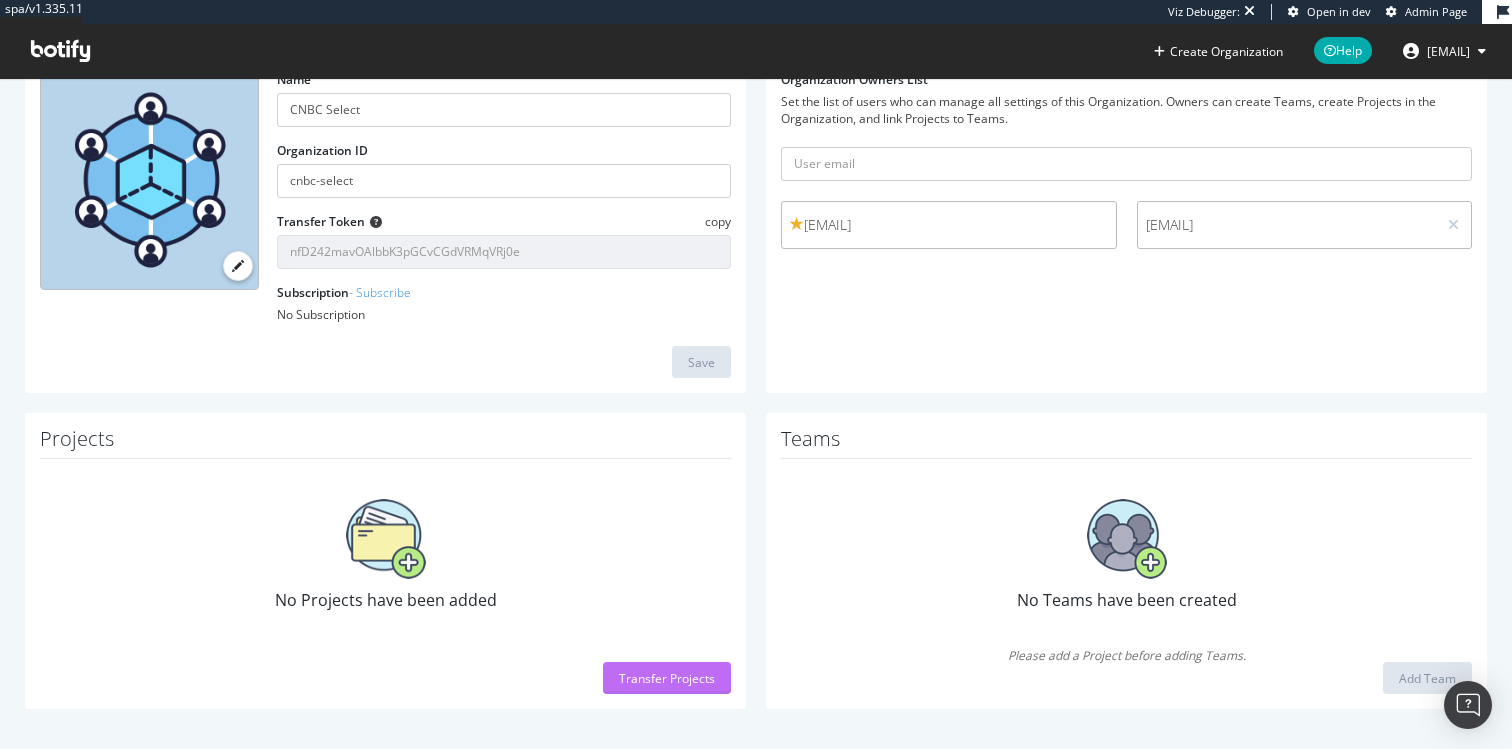 click on "Transfer Projects" at bounding box center [667, 678] 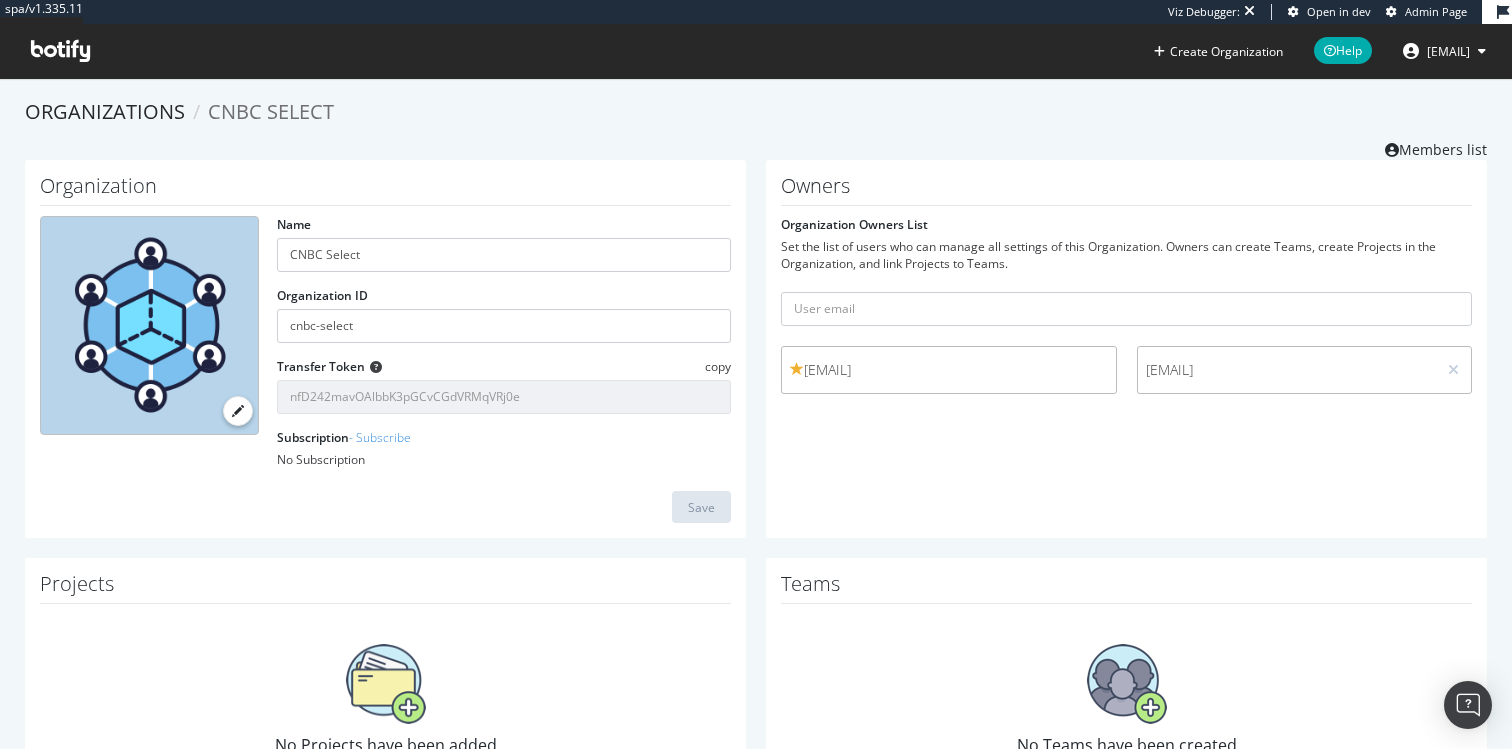 scroll, scrollTop: 2, scrollLeft: 0, axis: vertical 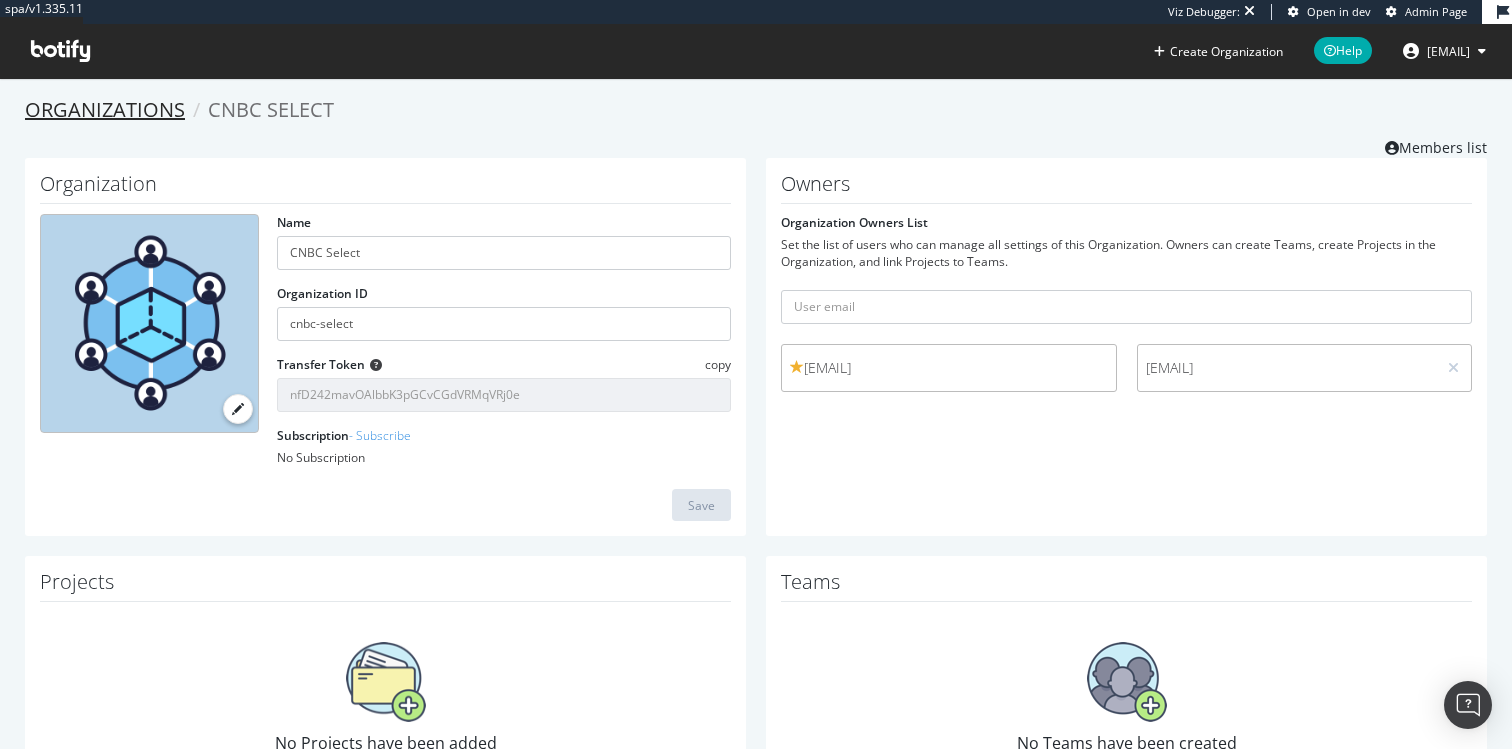 click on "Organizations" at bounding box center [105, 109] 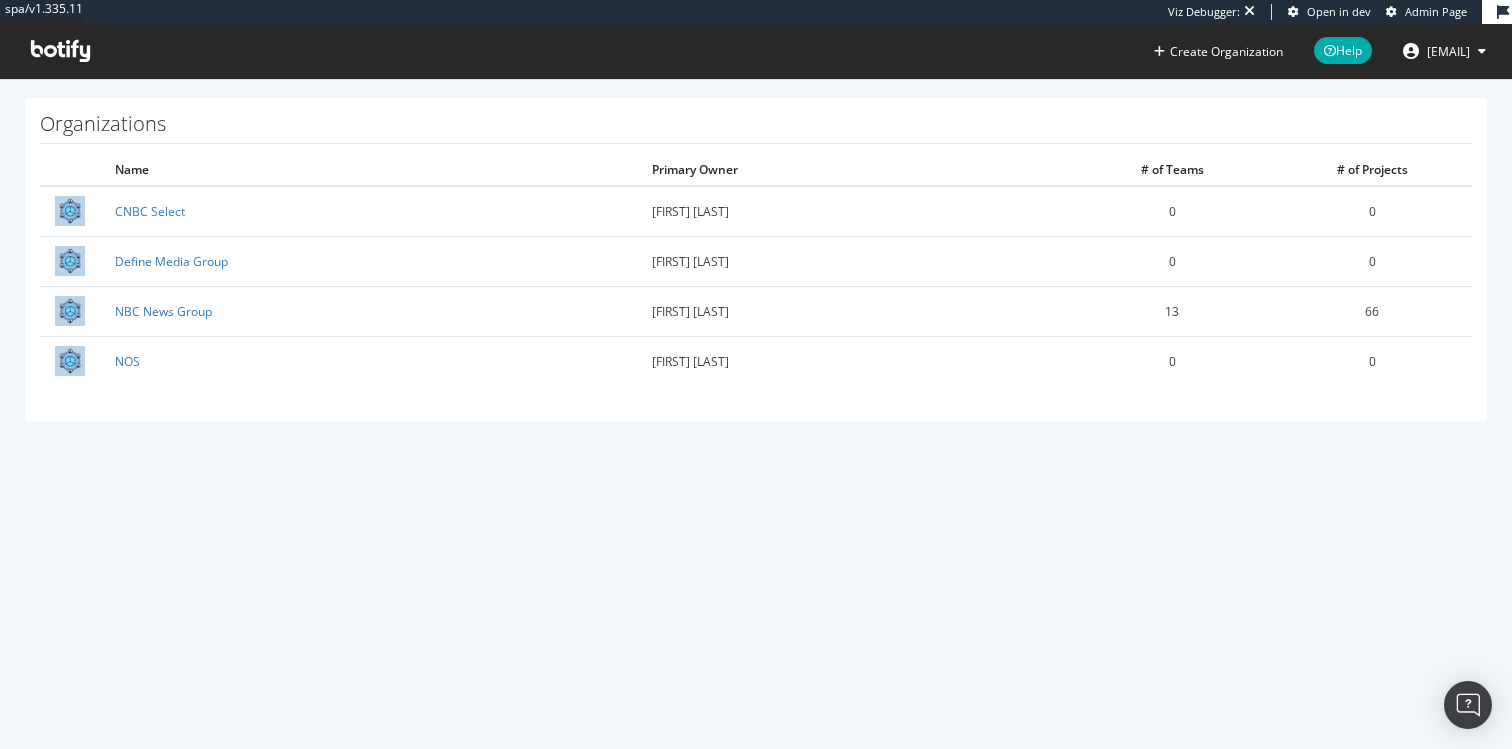 scroll, scrollTop: 0, scrollLeft: 0, axis: both 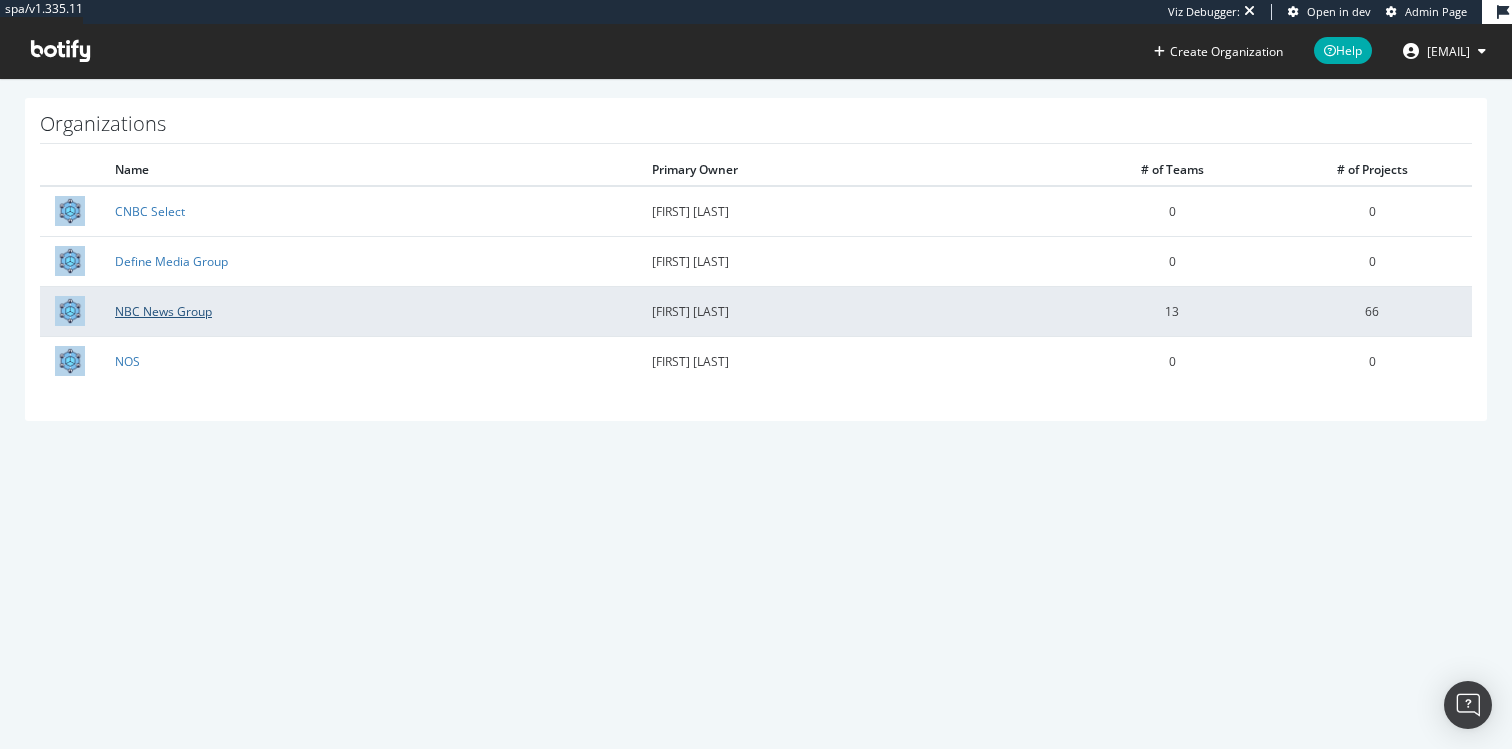 click on "NBC News Group" at bounding box center (163, 311) 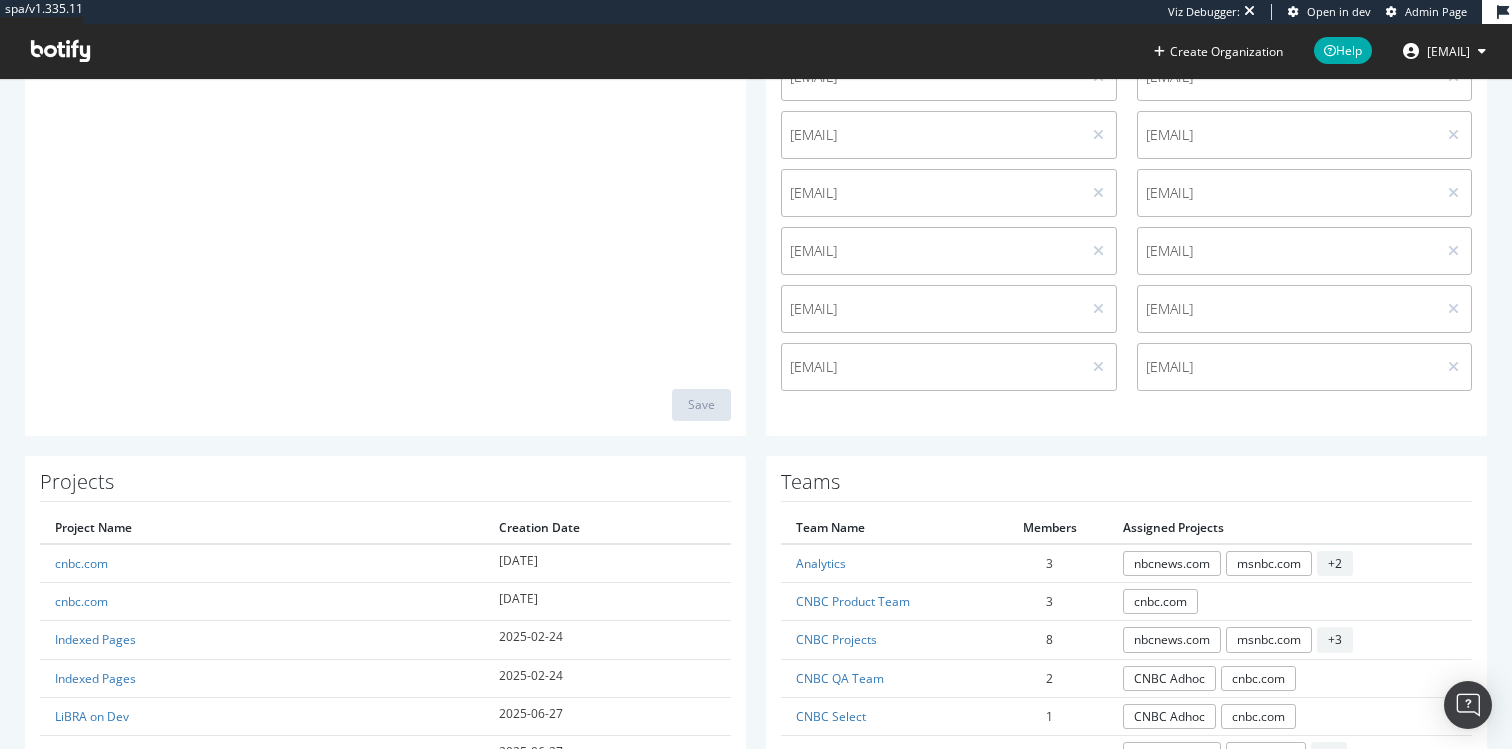 scroll, scrollTop: 985, scrollLeft: 0, axis: vertical 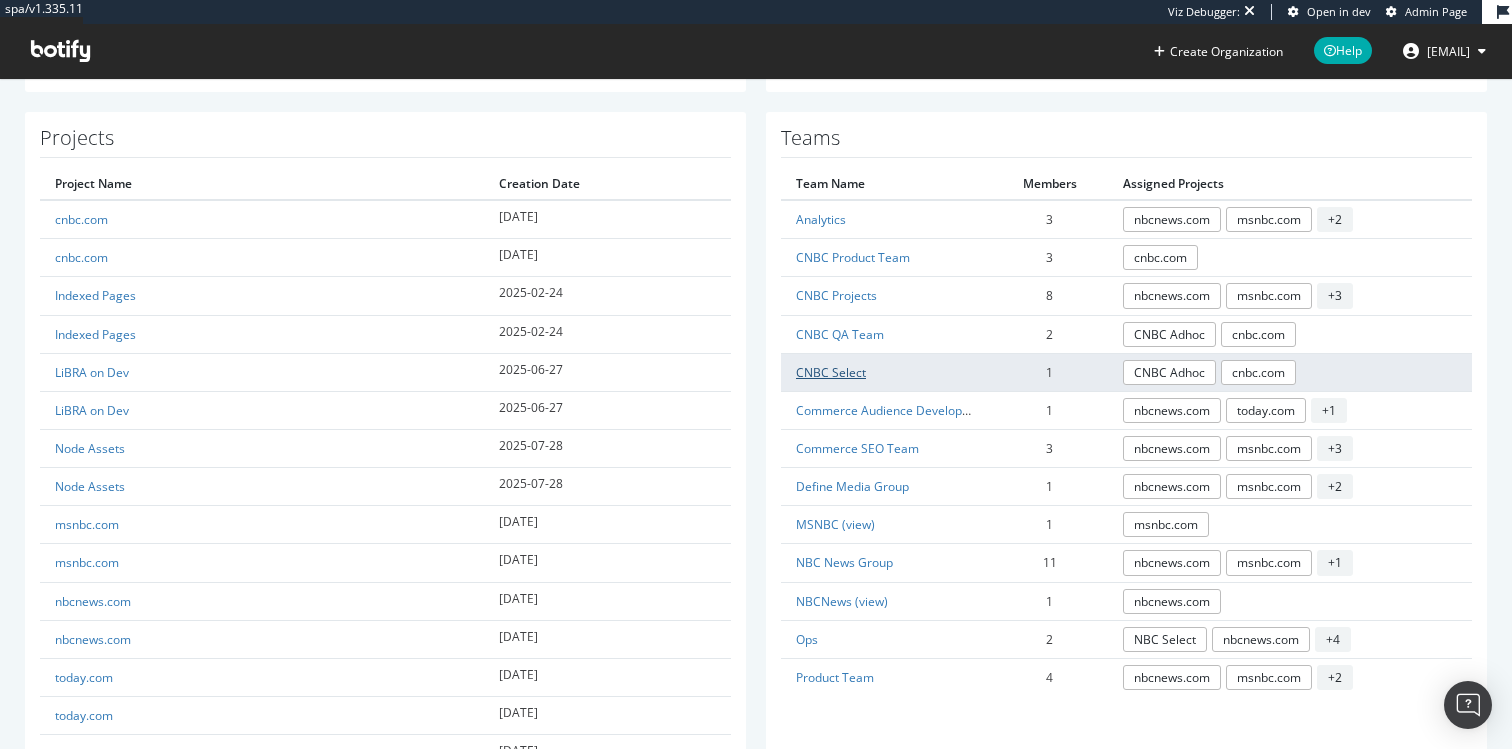 click on "CNBC Select" at bounding box center (831, 372) 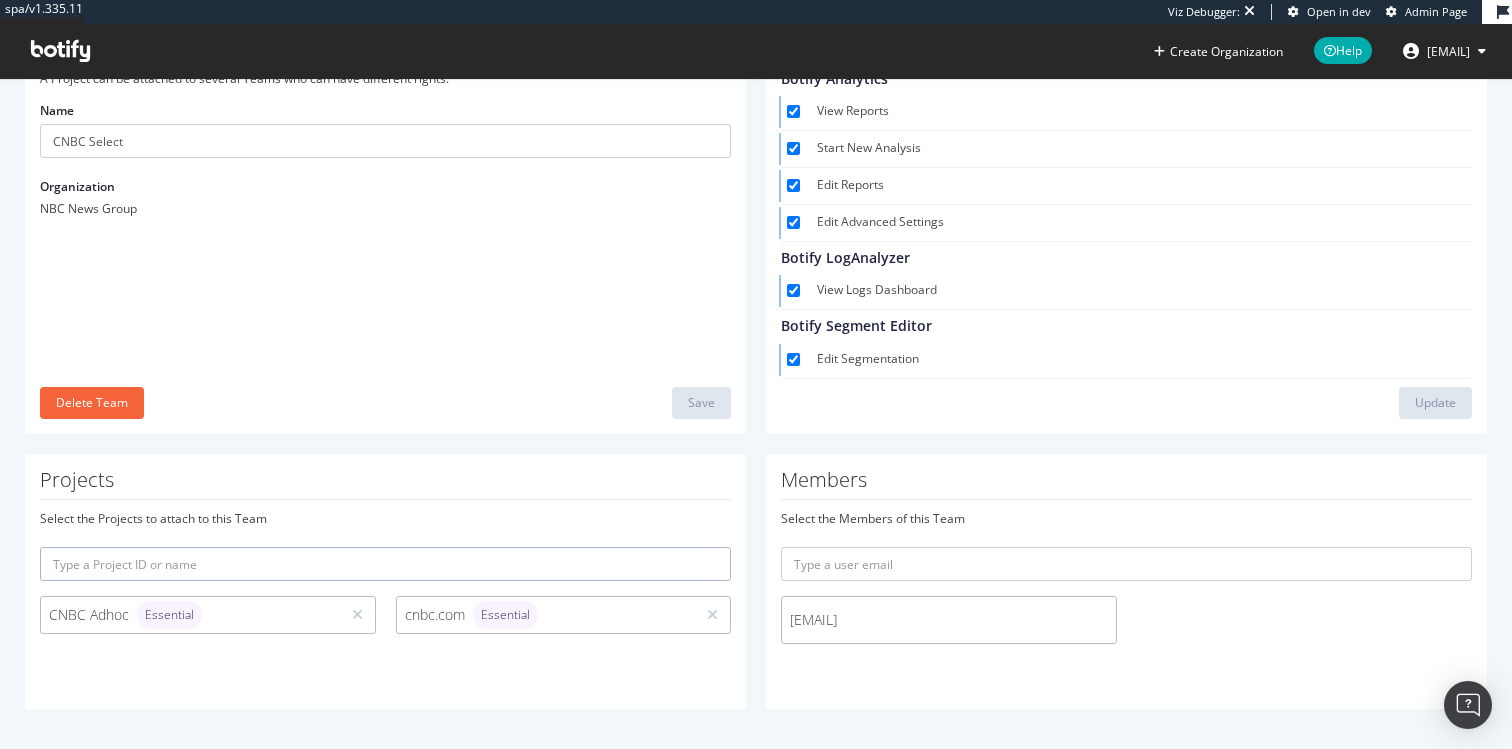 click at bounding box center (60, 51) 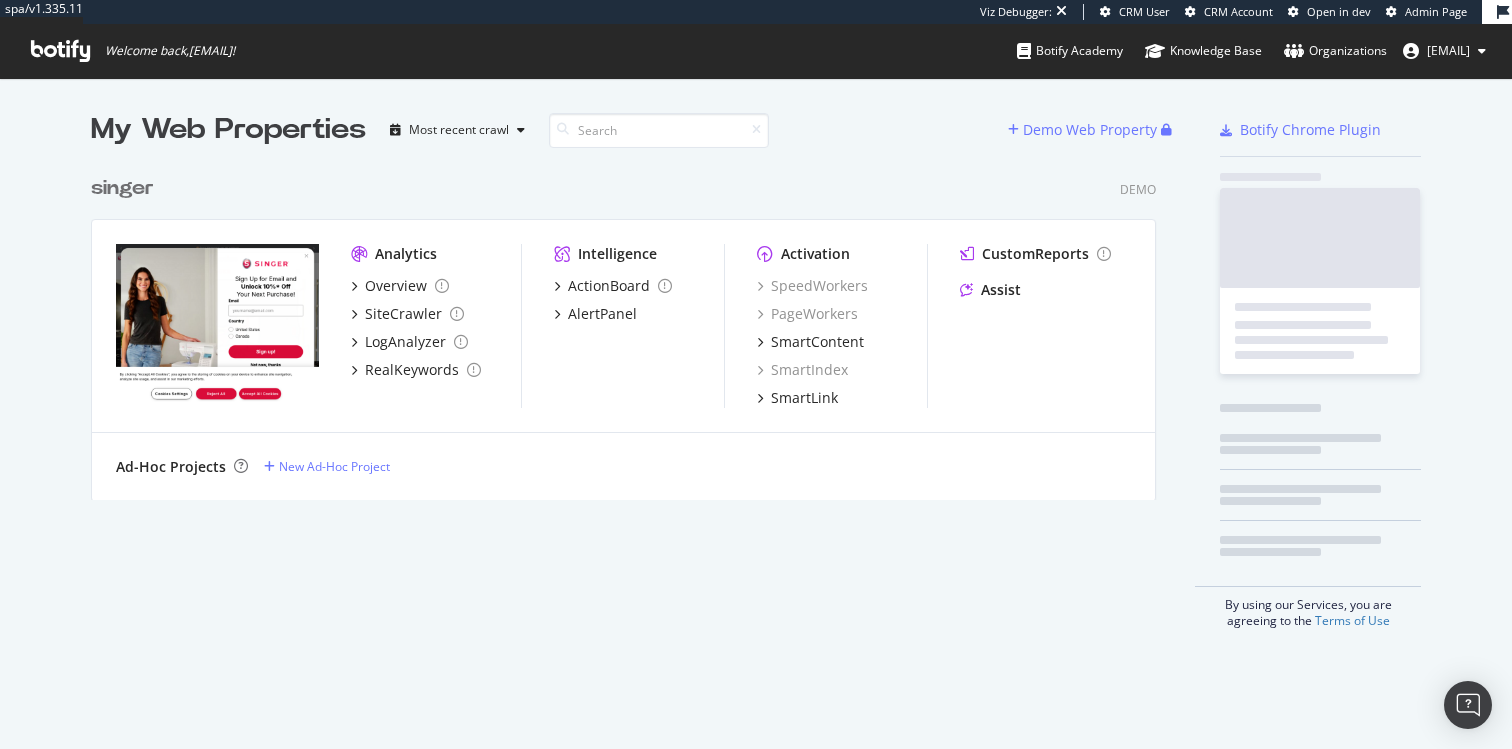 scroll, scrollTop: 1, scrollLeft: 1, axis: both 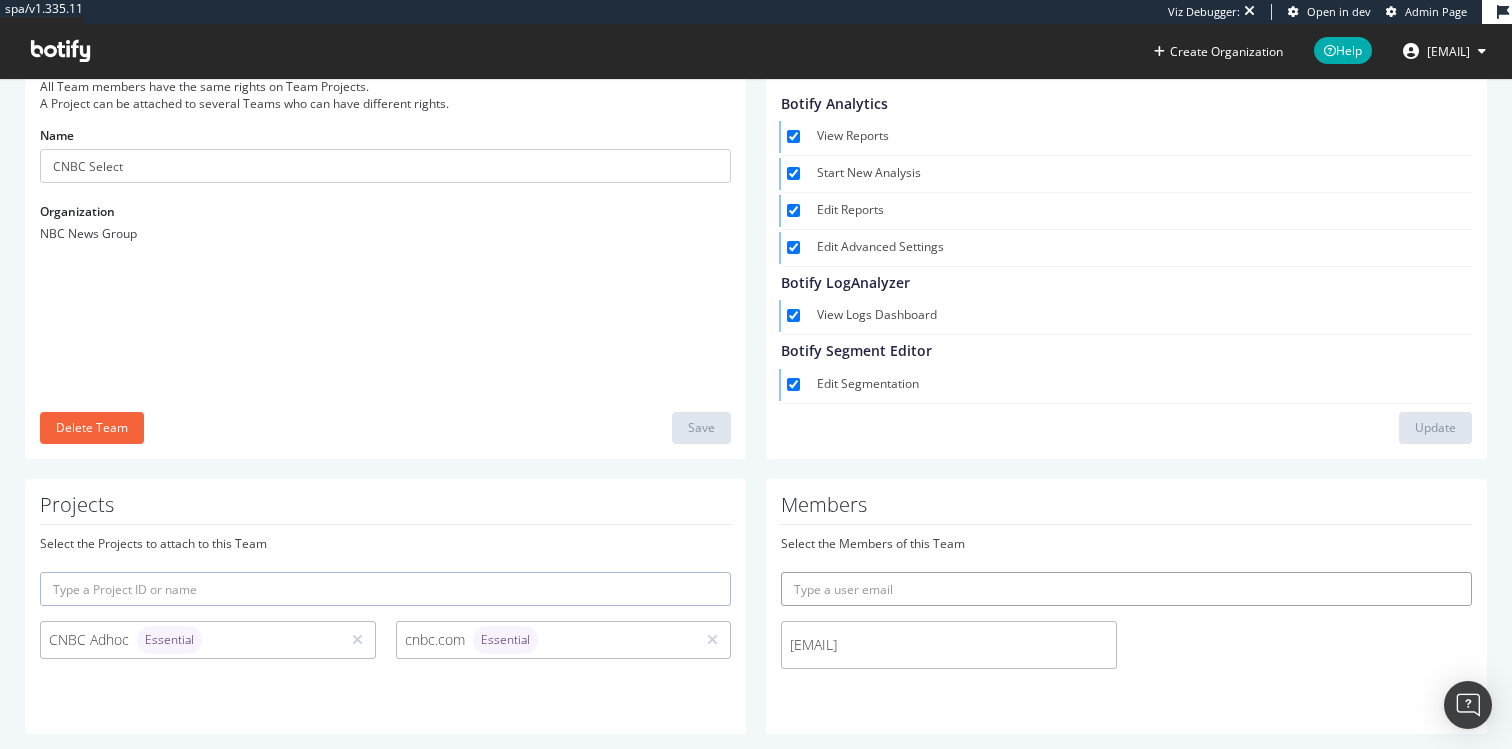click at bounding box center [1126, 589] 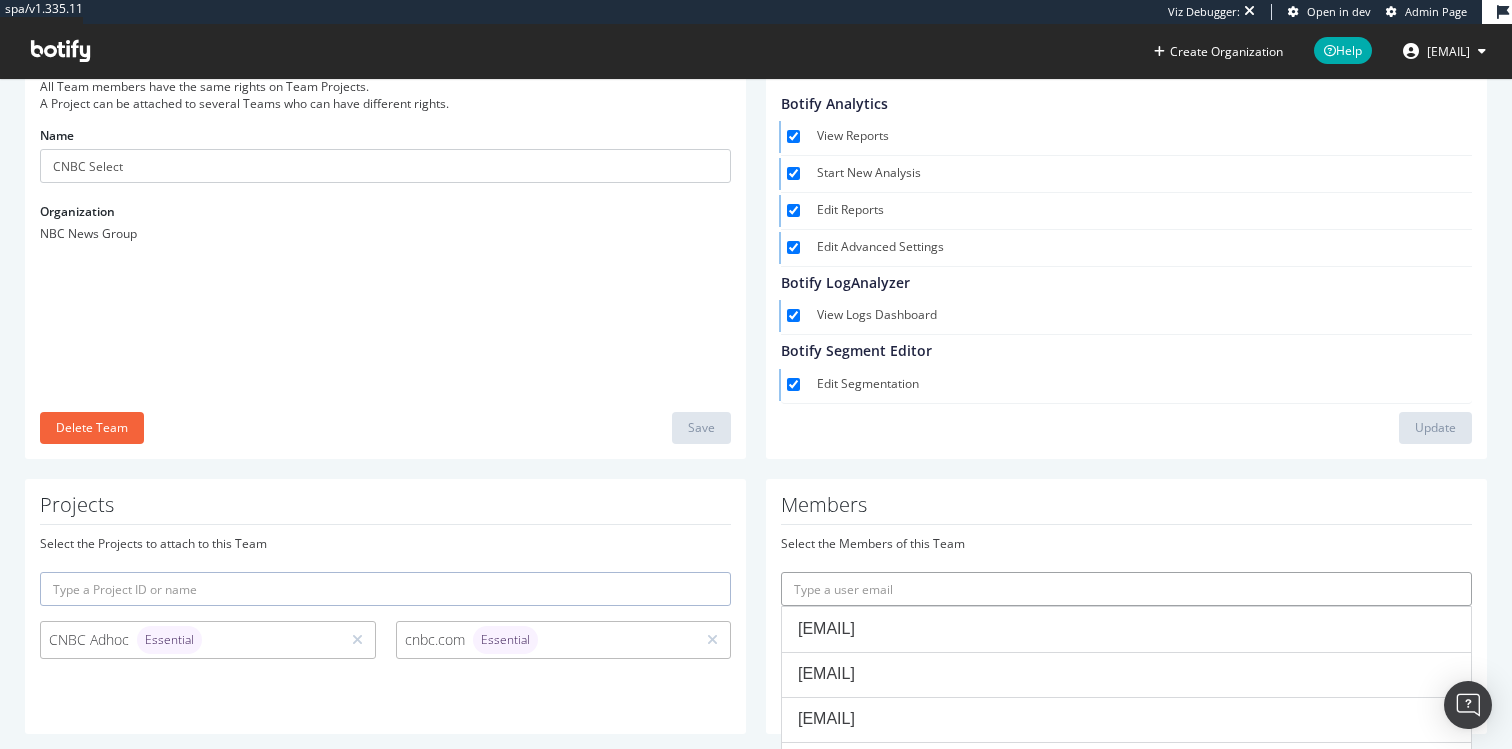 paste on "Ashirvad.Parikh@nbcuni.com" 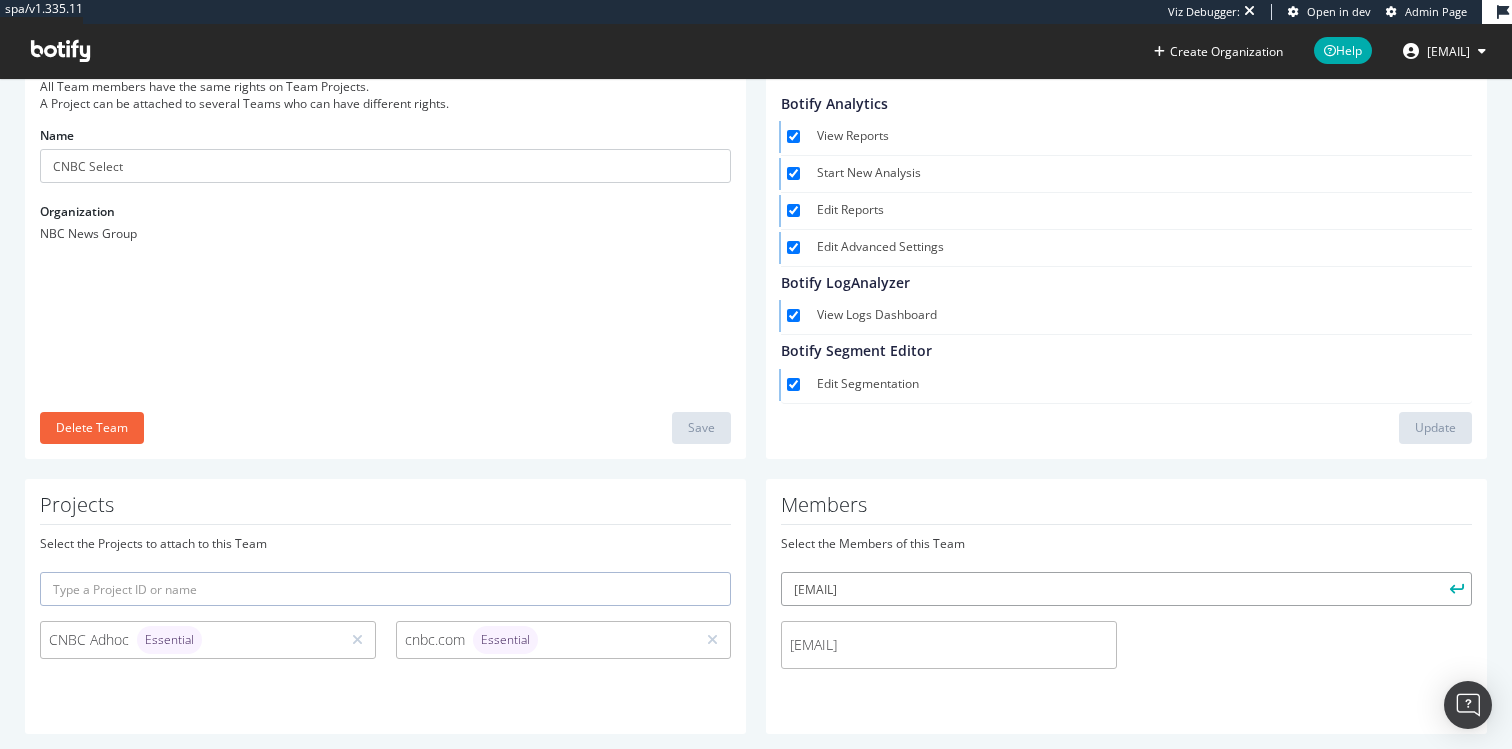 type on "Ashirvad.Parikh@nbcuni.com" 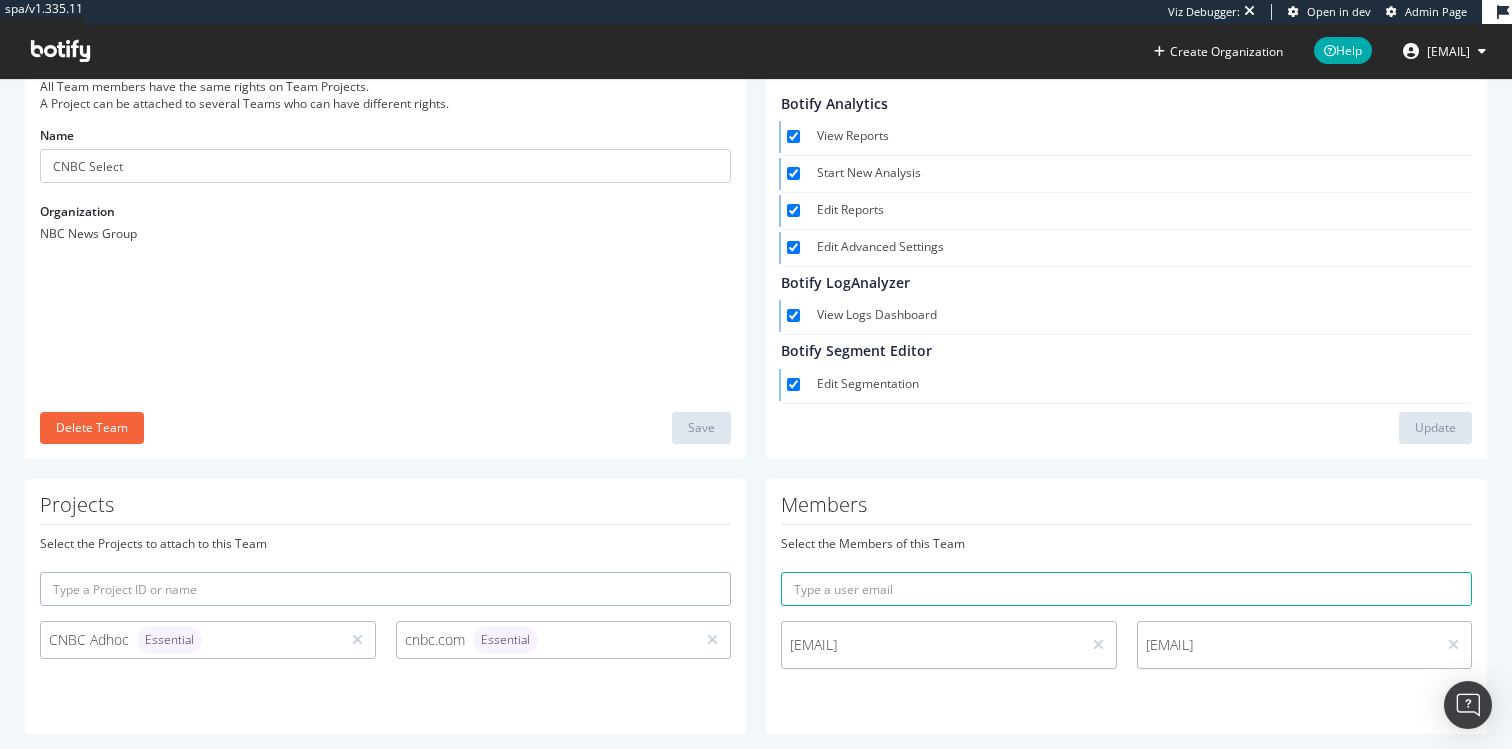 click on "ryley.amond@nbcuni.com ashirvad.parikh@nbcuni.com" at bounding box center [1126, 625] 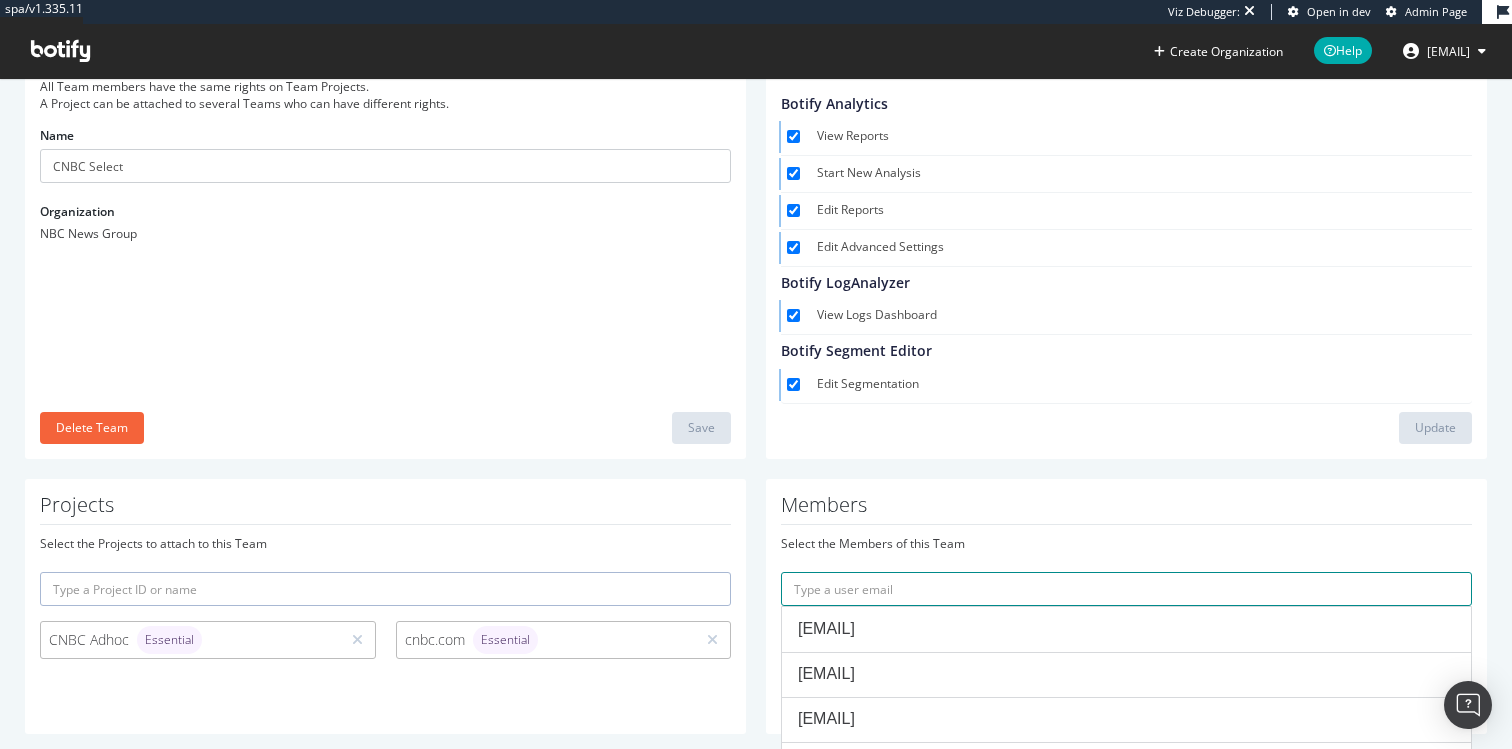 click at bounding box center [1126, 589] 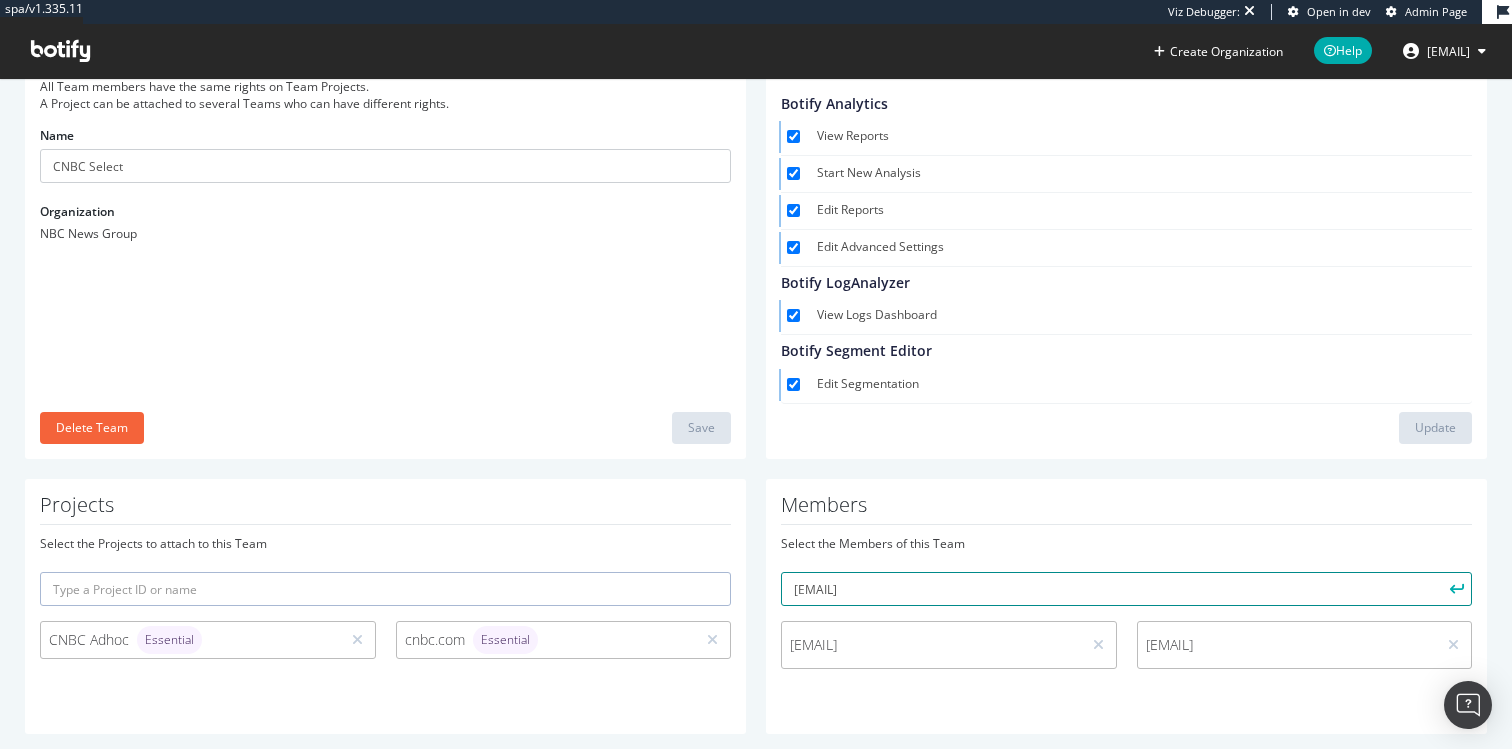 click at bounding box center [1455, 589] 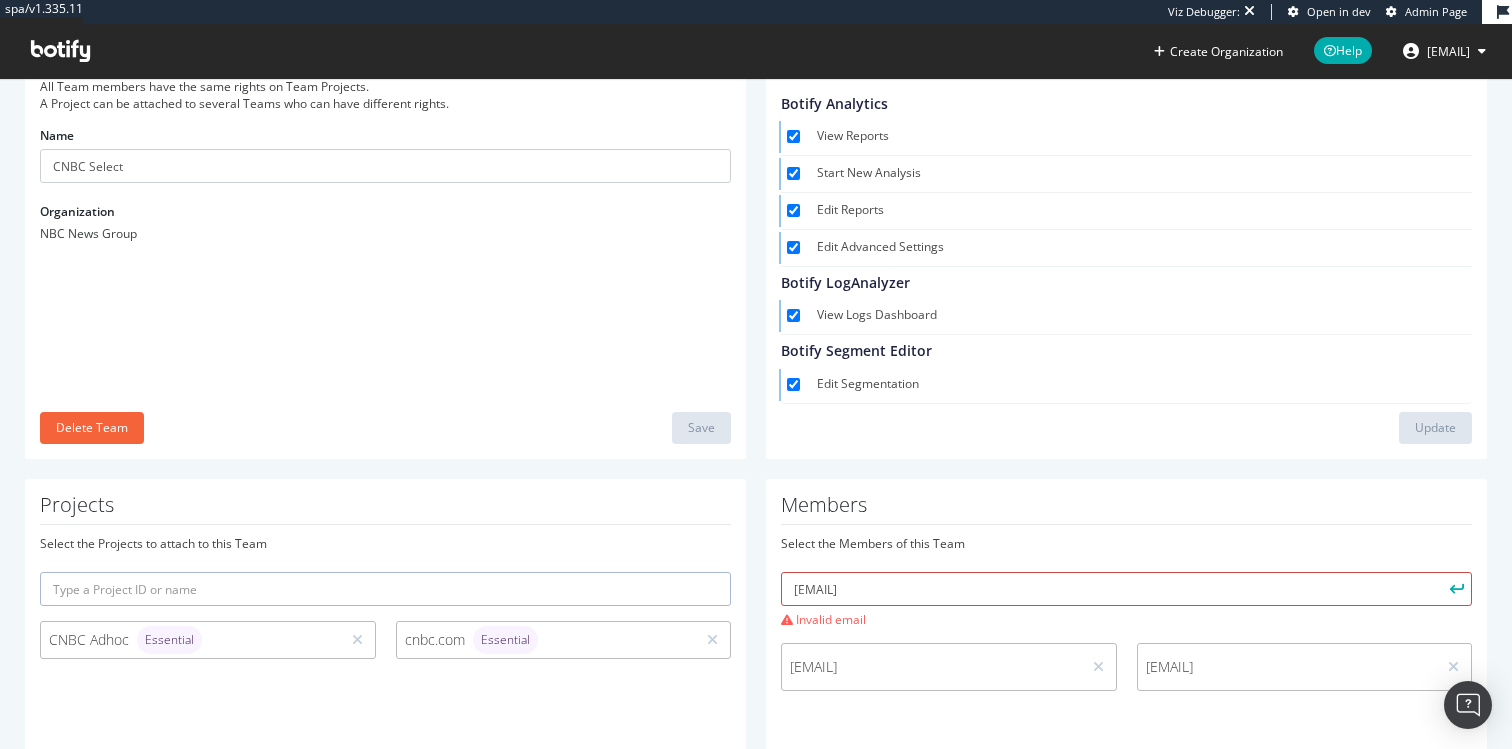 click on "Briana.Aiken@nbcuni.com" at bounding box center (1126, 589) 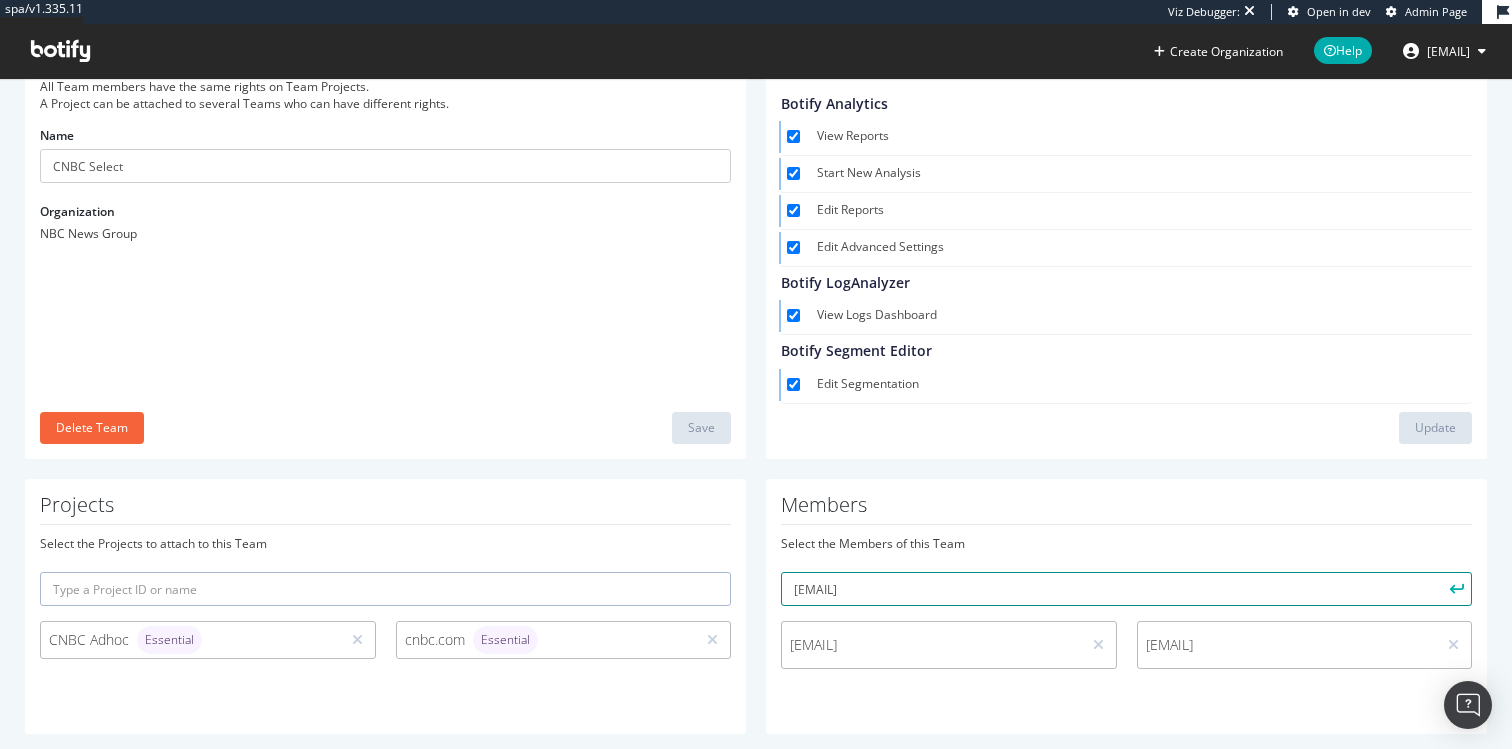 type on "Briana.Aiken@nbcuni.com" 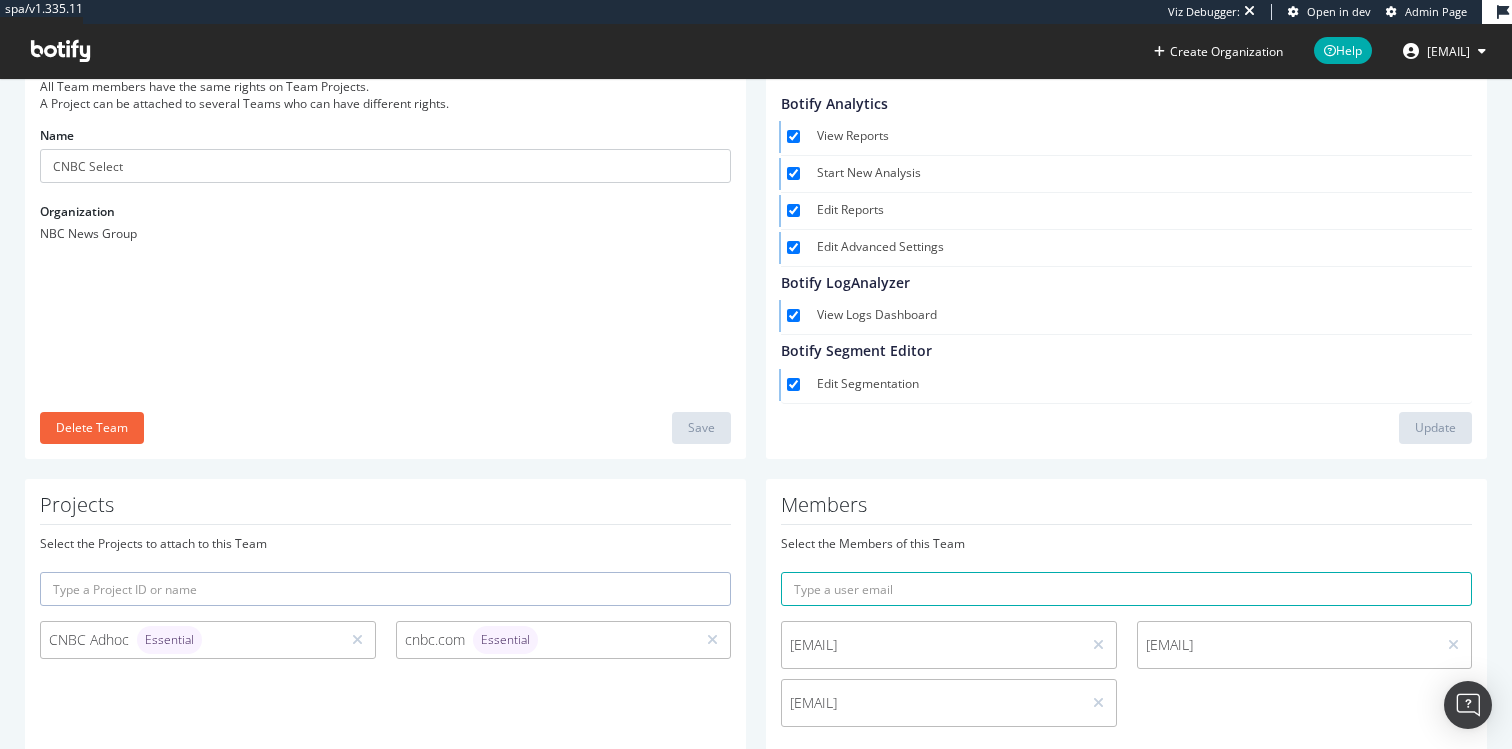 click on "Select the Members of this Team ryley.amond@nbcuni.com ashirvad.parikh@nbcuni.com briana.aiken@nbcuni.com" at bounding box center (1126, 636) 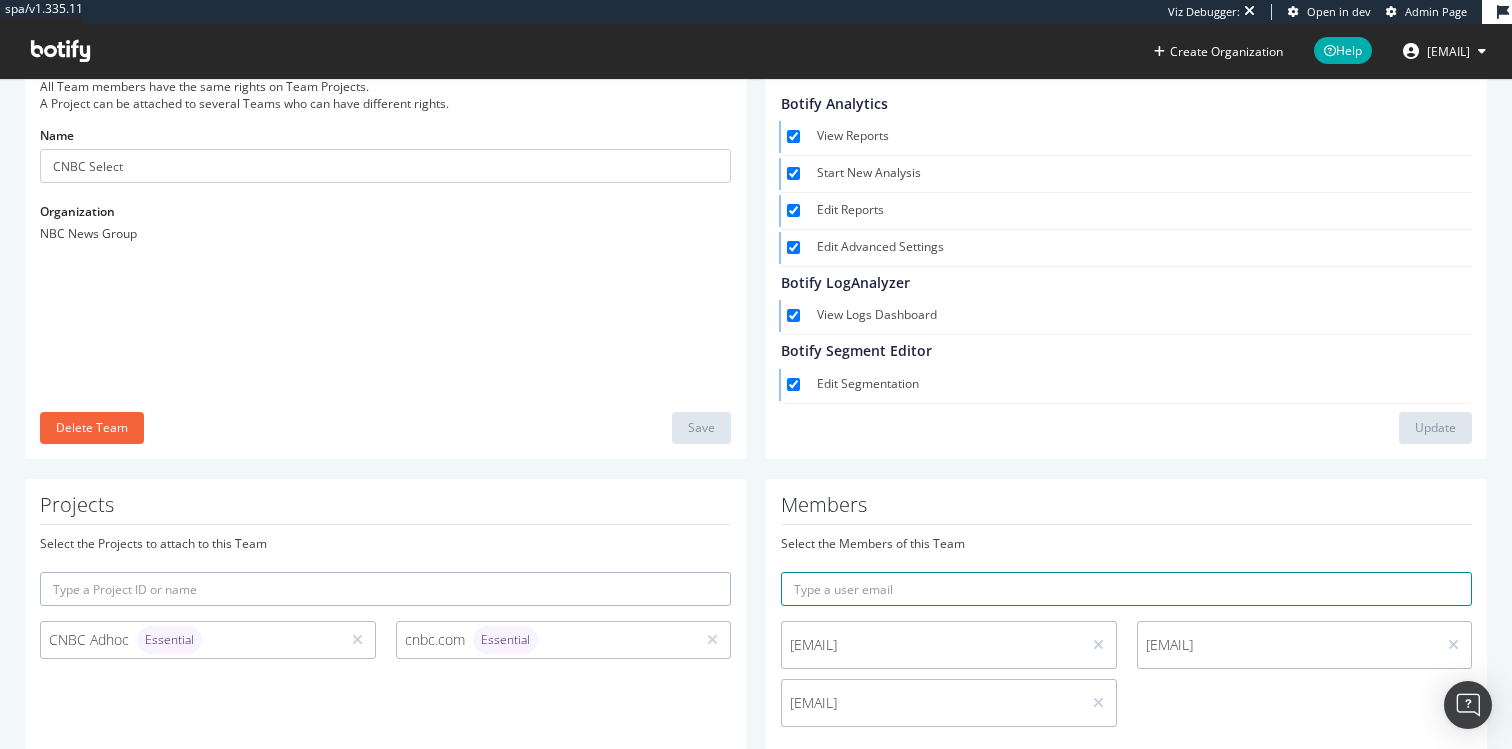 click at bounding box center [1126, 589] 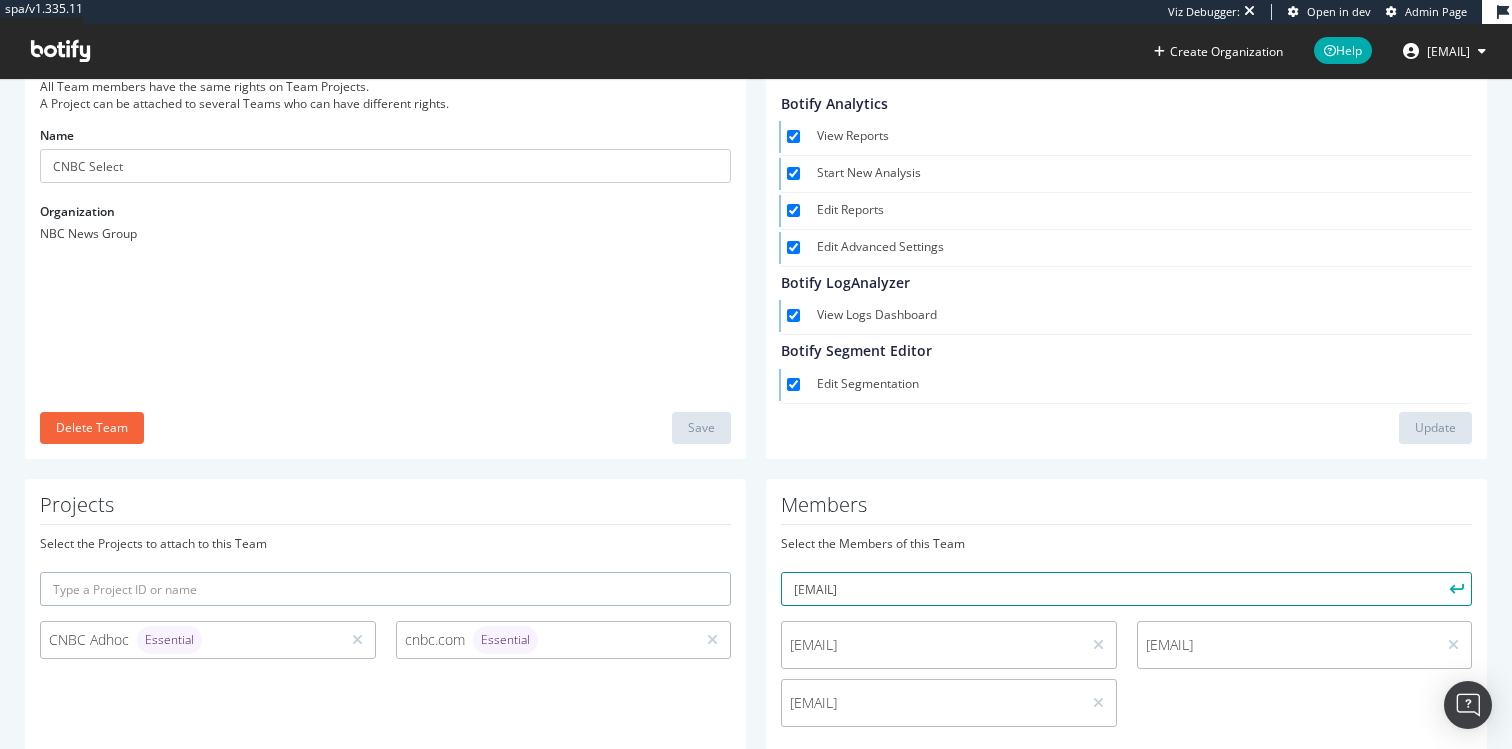 click on "Lauren.Atkinson@nbcuni.com" at bounding box center [1126, 589] 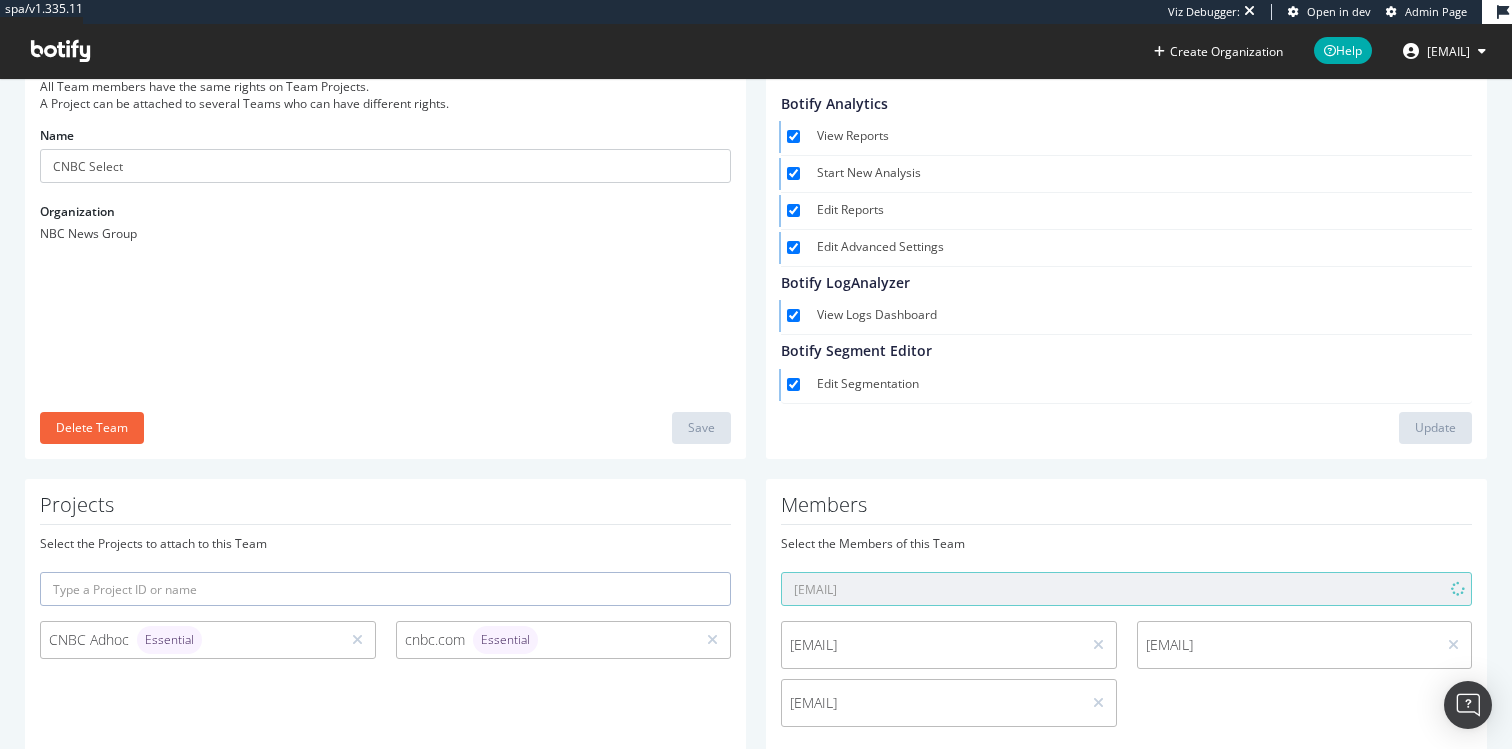 type 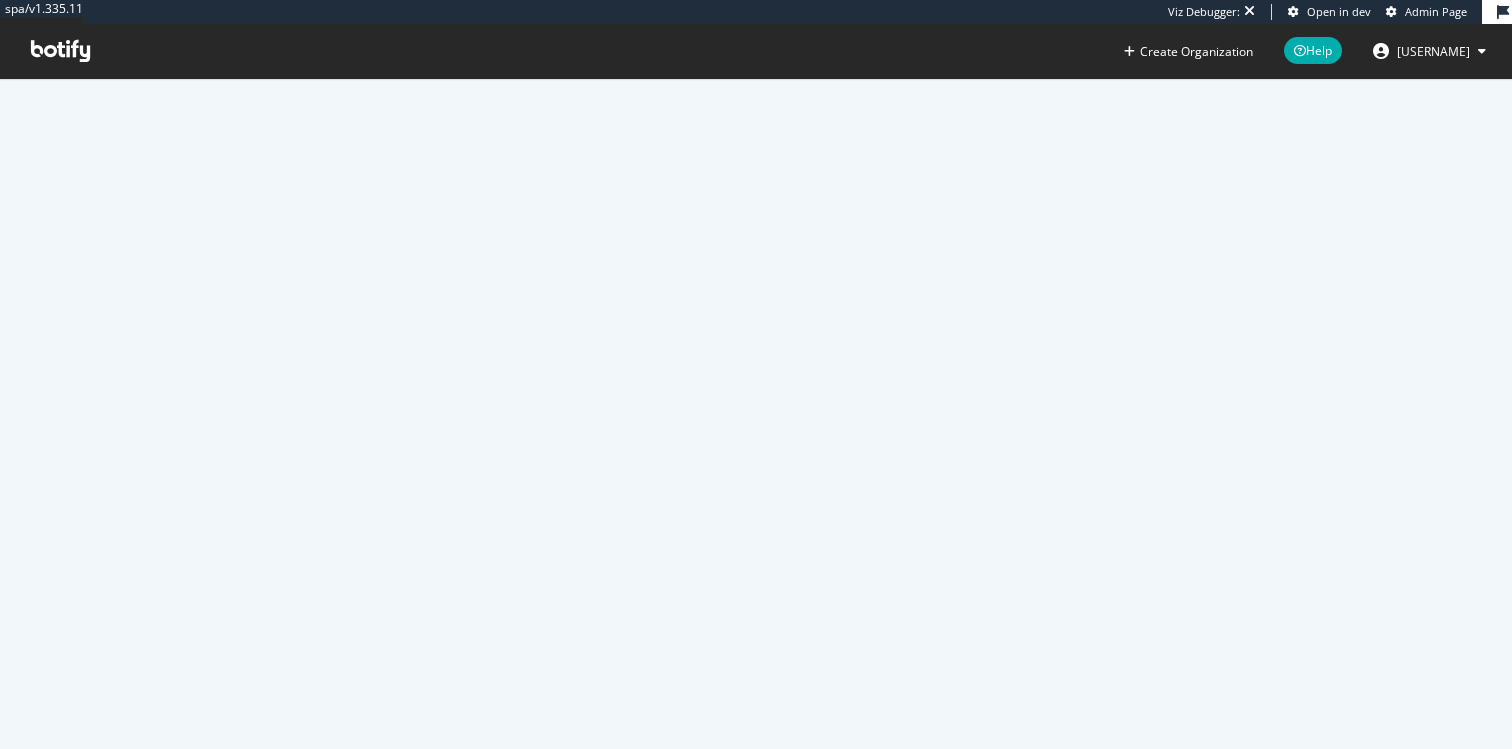 scroll, scrollTop: 0, scrollLeft: 0, axis: both 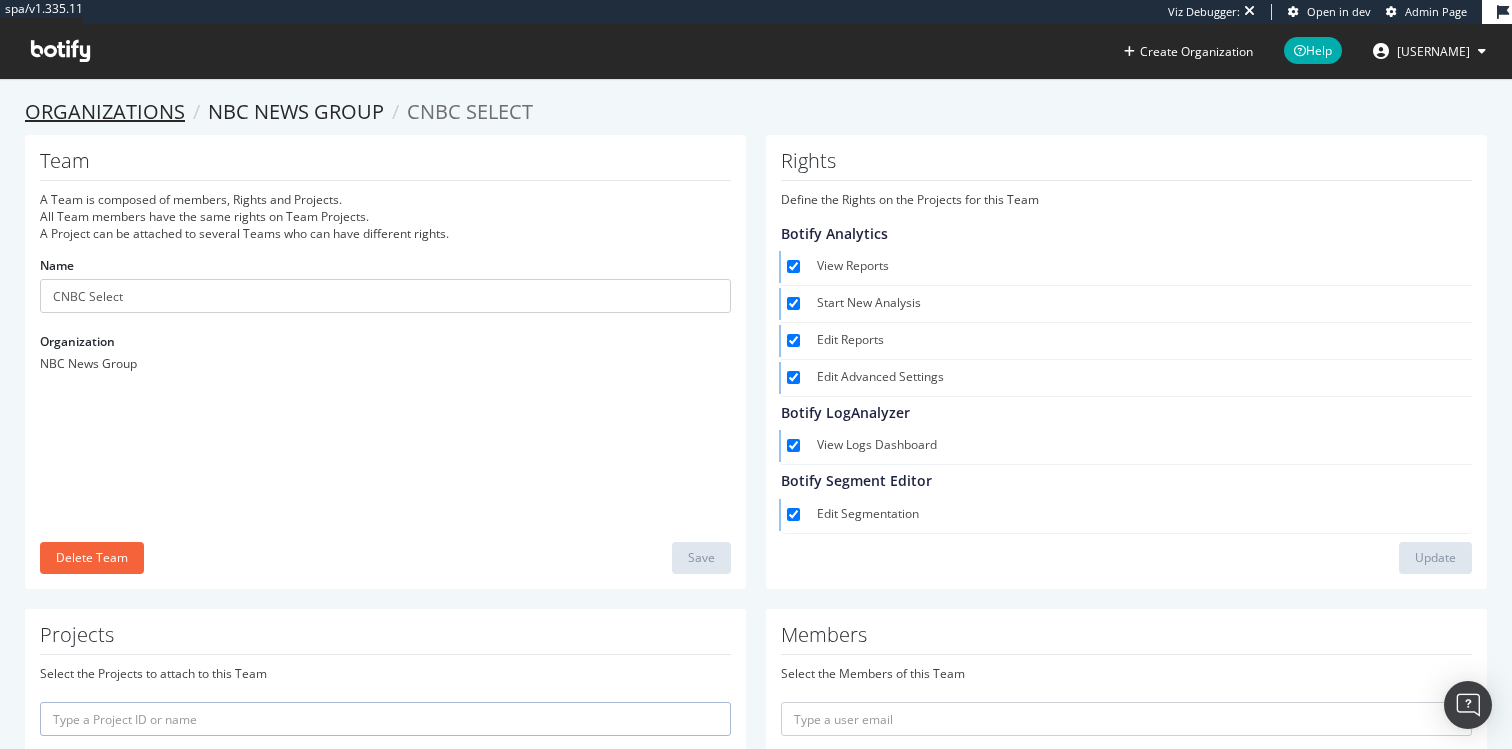 click on "Organizations" at bounding box center [105, 111] 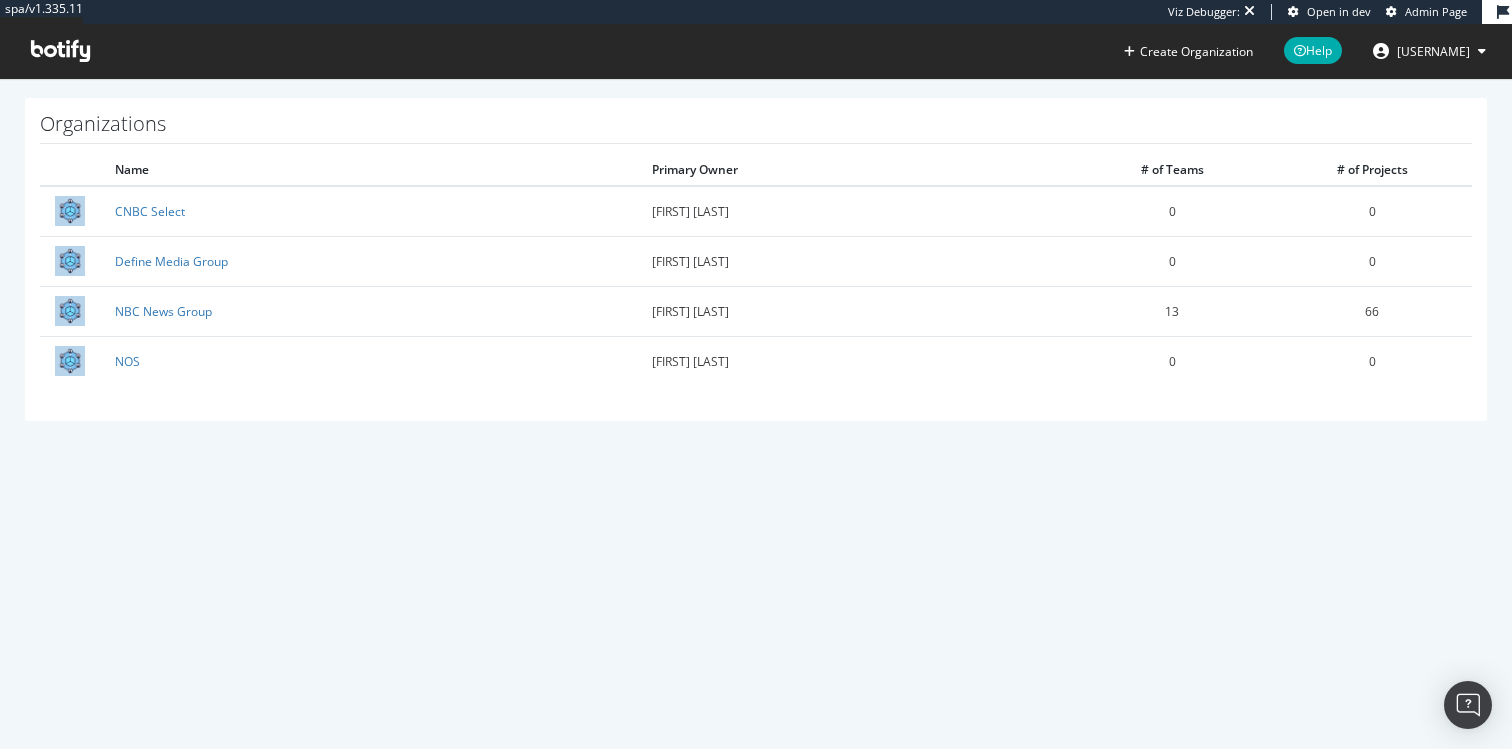 click at bounding box center (60, 51) 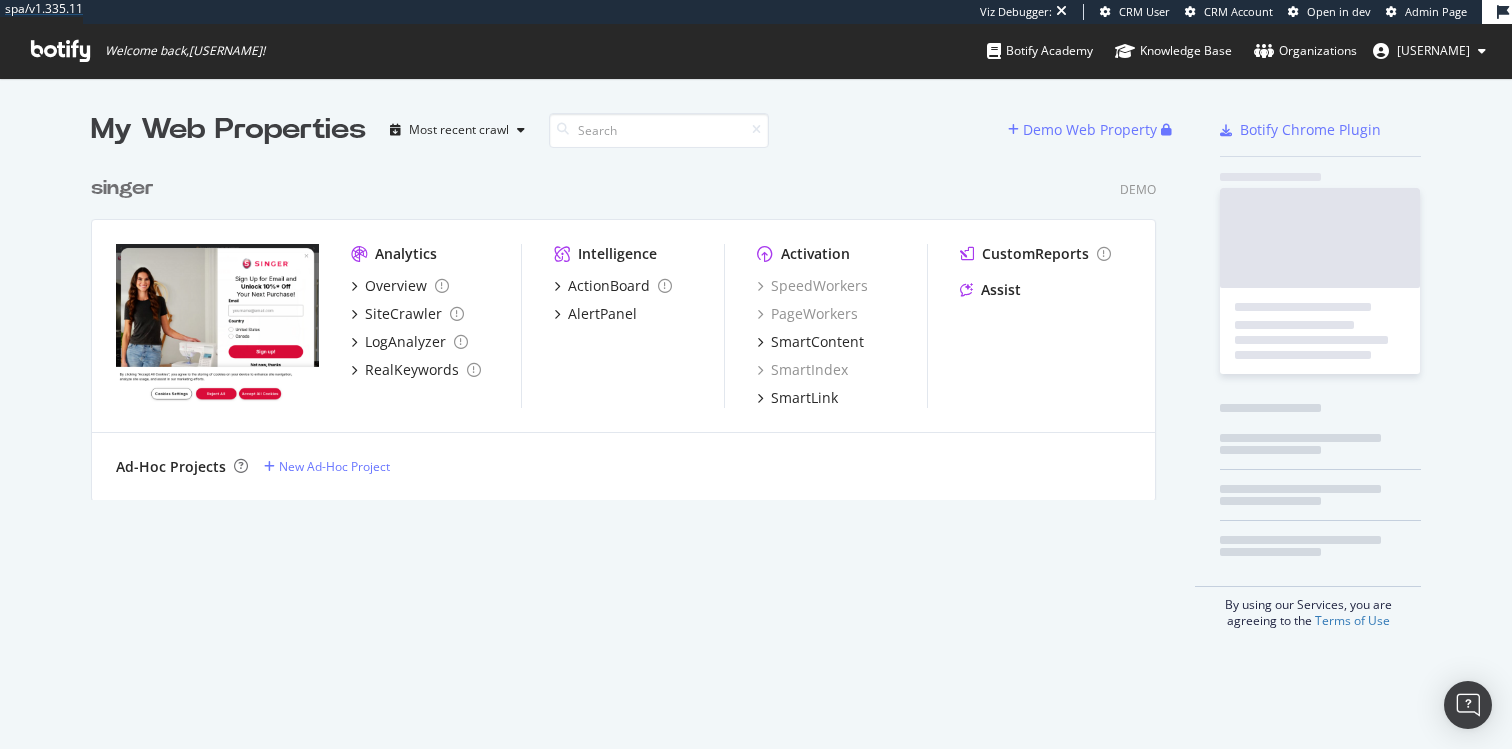 scroll, scrollTop: 1, scrollLeft: 1, axis: both 